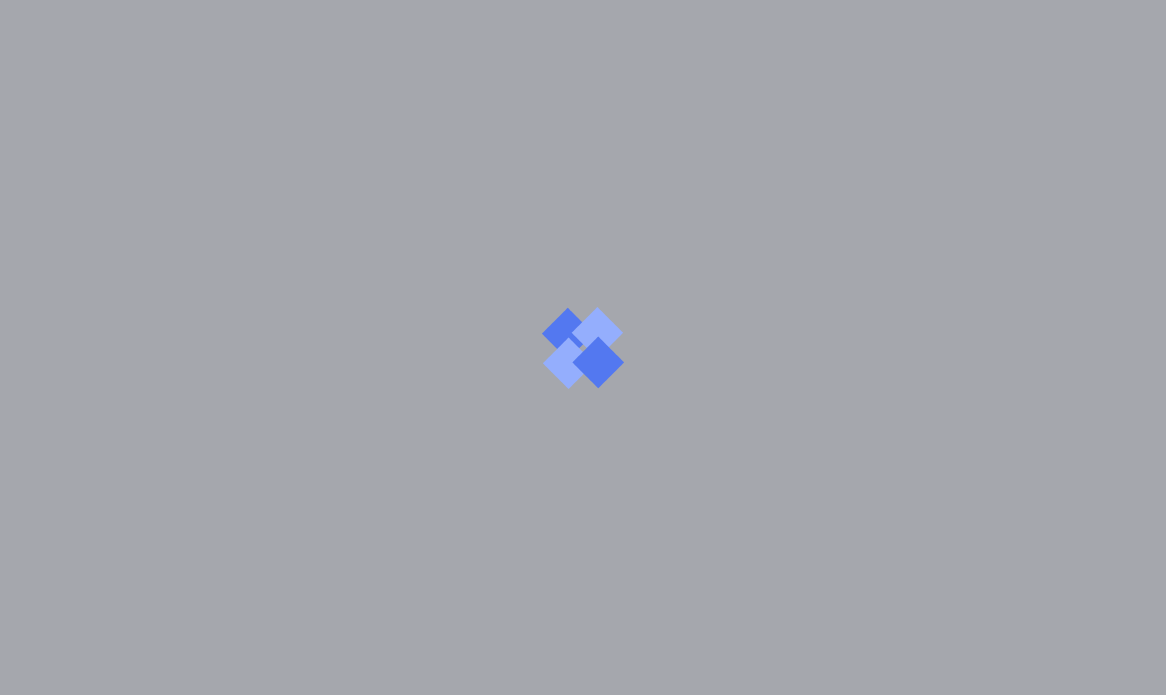scroll, scrollTop: 0, scrollLeft: 0, axis: both 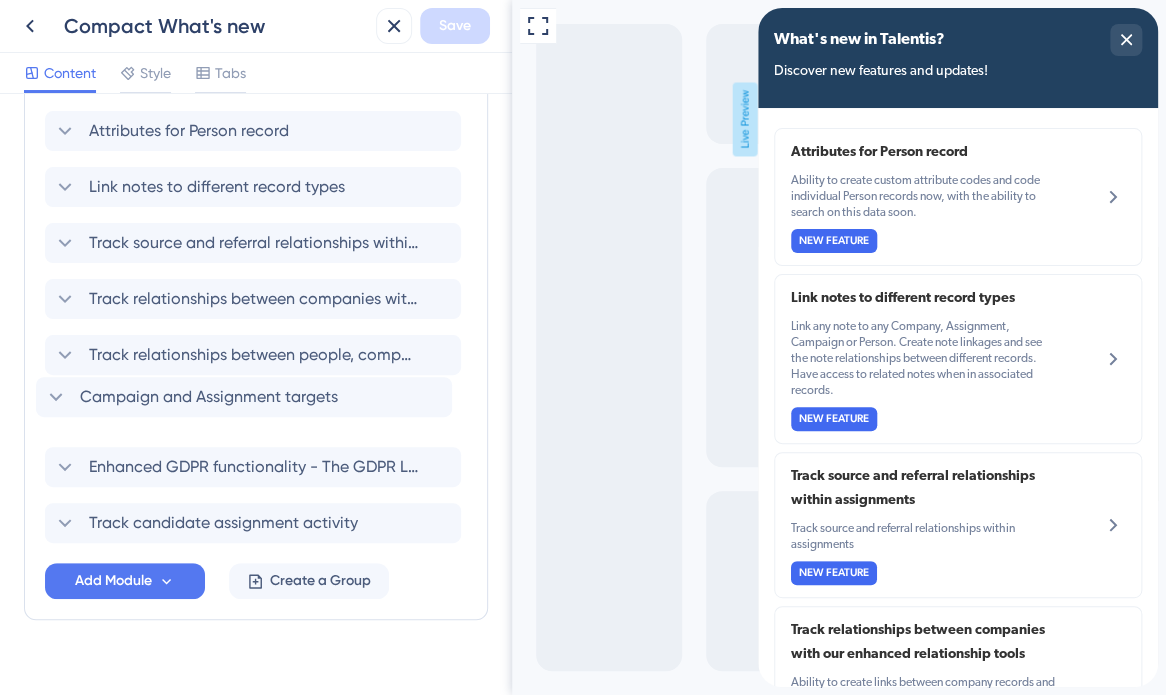 drag, startPoint x: 385, startPoint y: 515, endPoint x: 376, endPoint y: 374, distance: 141.28694 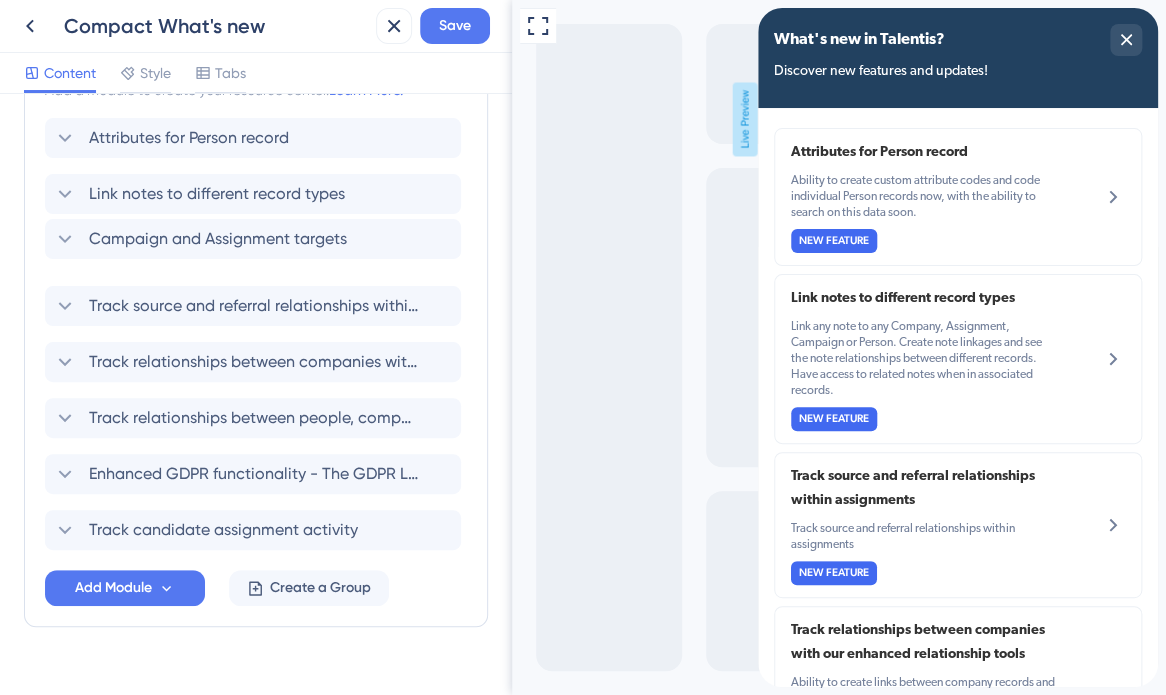drag, startPoint x: 384, startPoint y: 402, endPoint x: 378, endPoint y: 221, distance: 181.09943 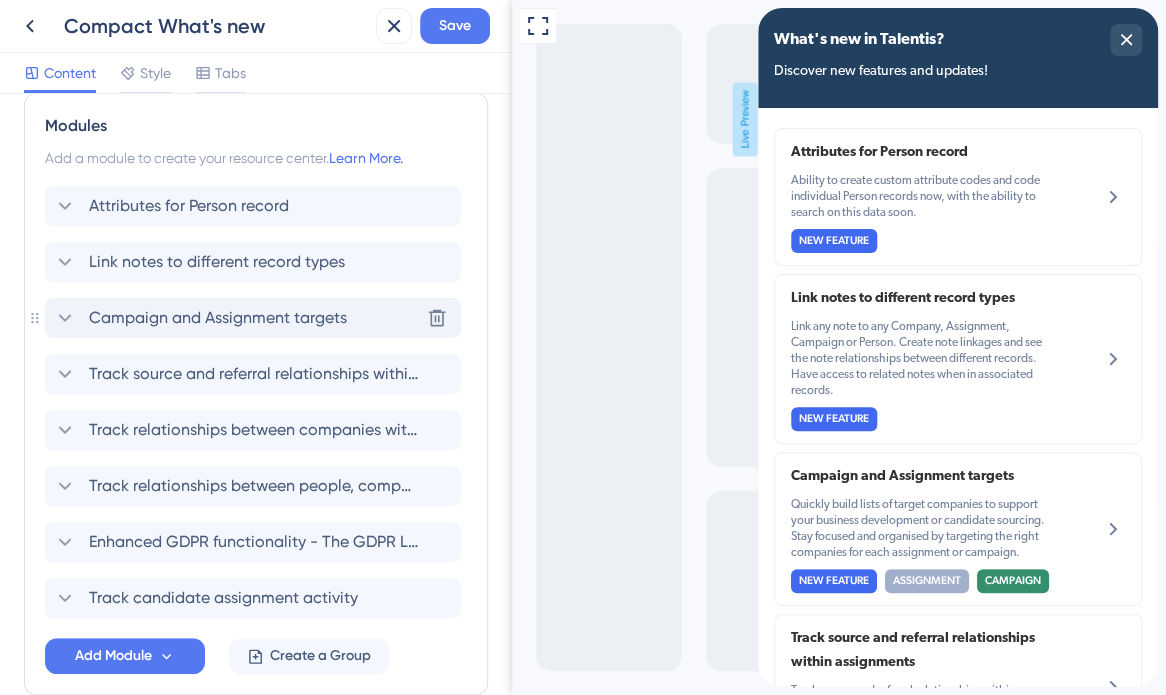 scroll, scrollTop: 392, scrollLeft: 0, axis: vertical 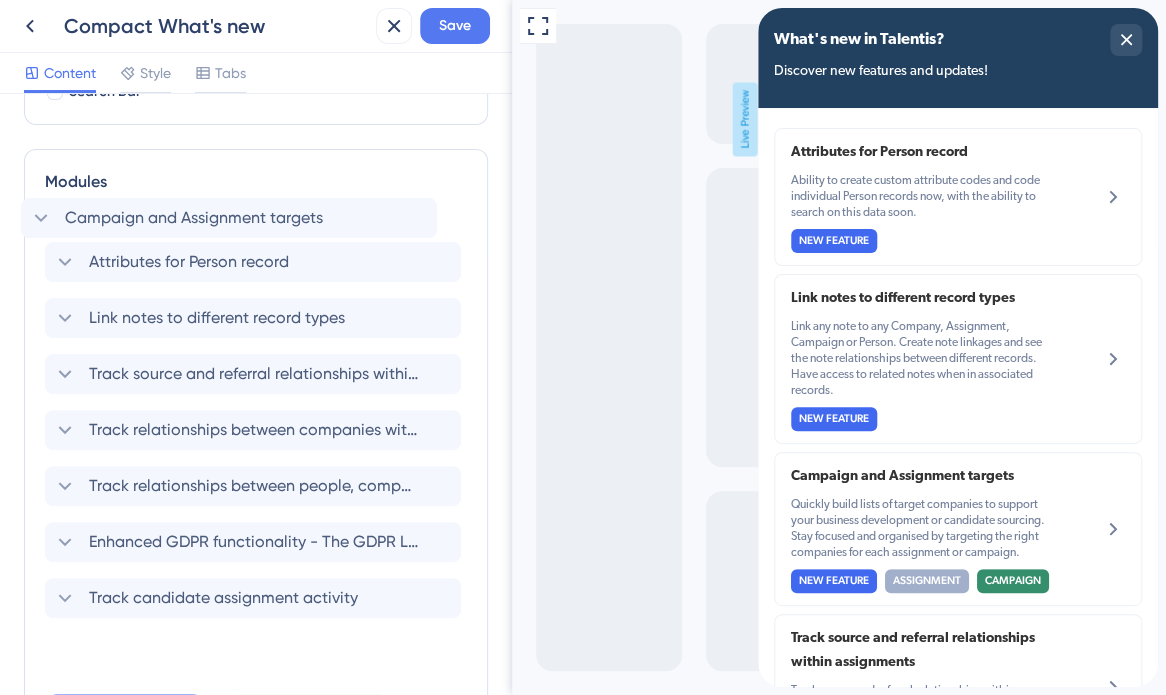 drag, startPoint x: 373, startPoint y: 343, endPoint x: 344, endPoint y: 203, distance: 142.97203 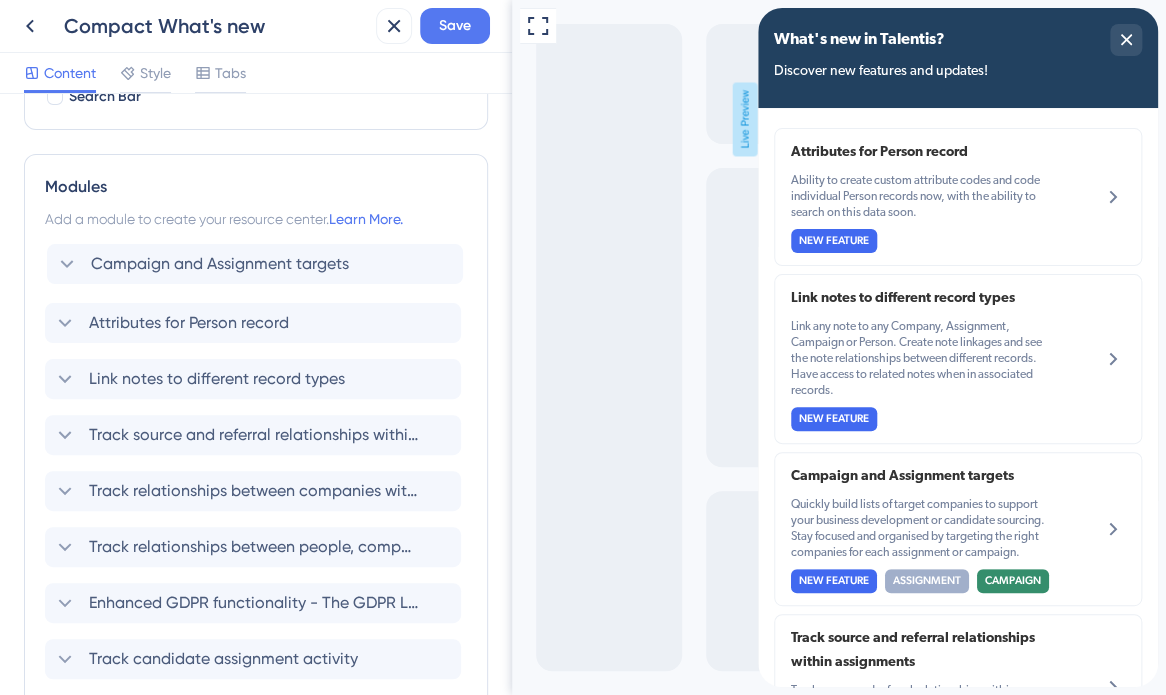 drag, startPoint x: 367, startPoint y: 362, endPoint x: 369, endPoint y: 249, distance: 113.0177 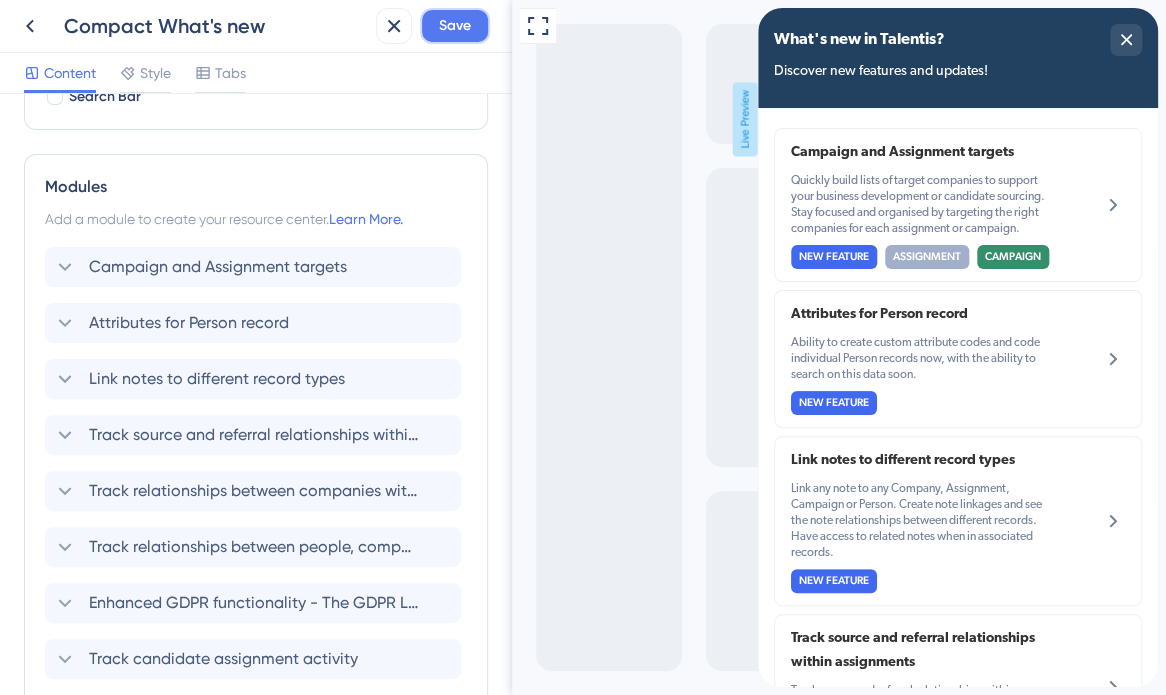 click on "Save" at bounding box center [455, 26] 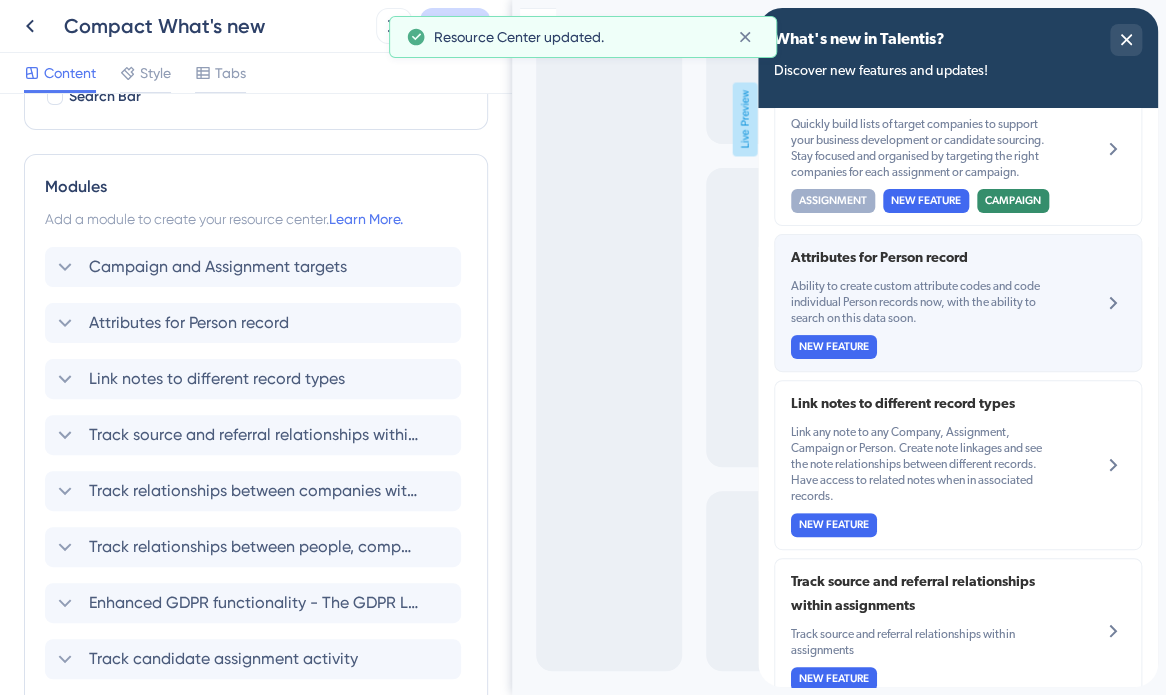 scroll, scrollTop: 100, scrollLeft: 0, axis: vertical 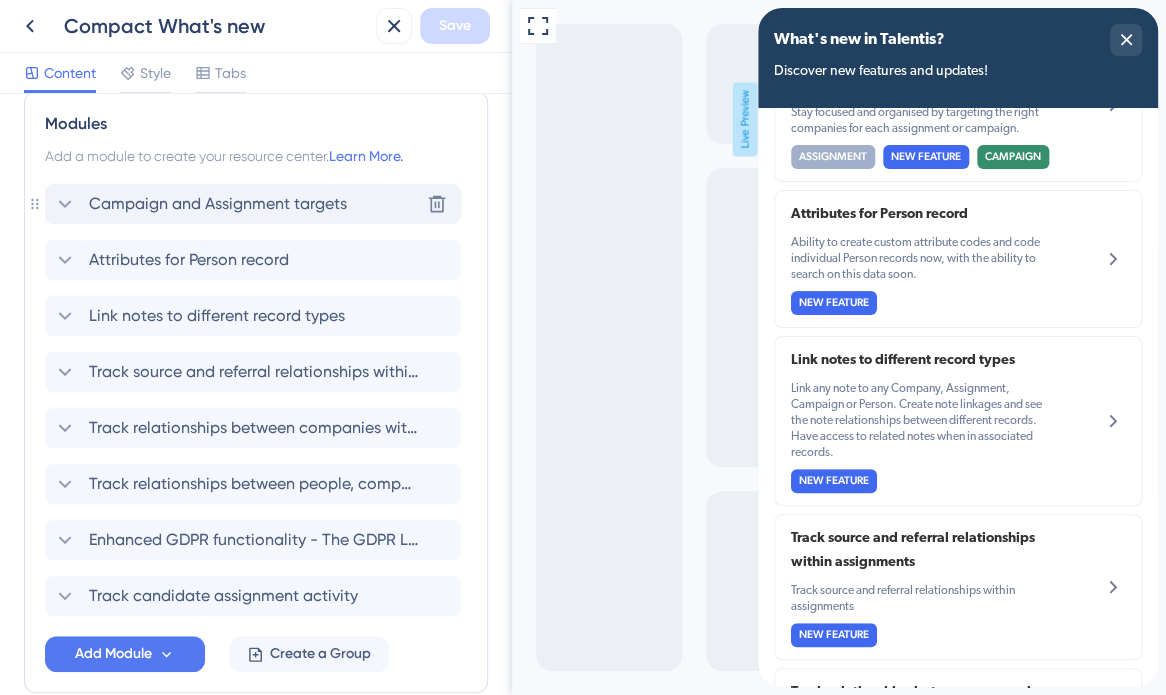 click on "Campaign and Assignment targets" at bounding box center (218, 204) 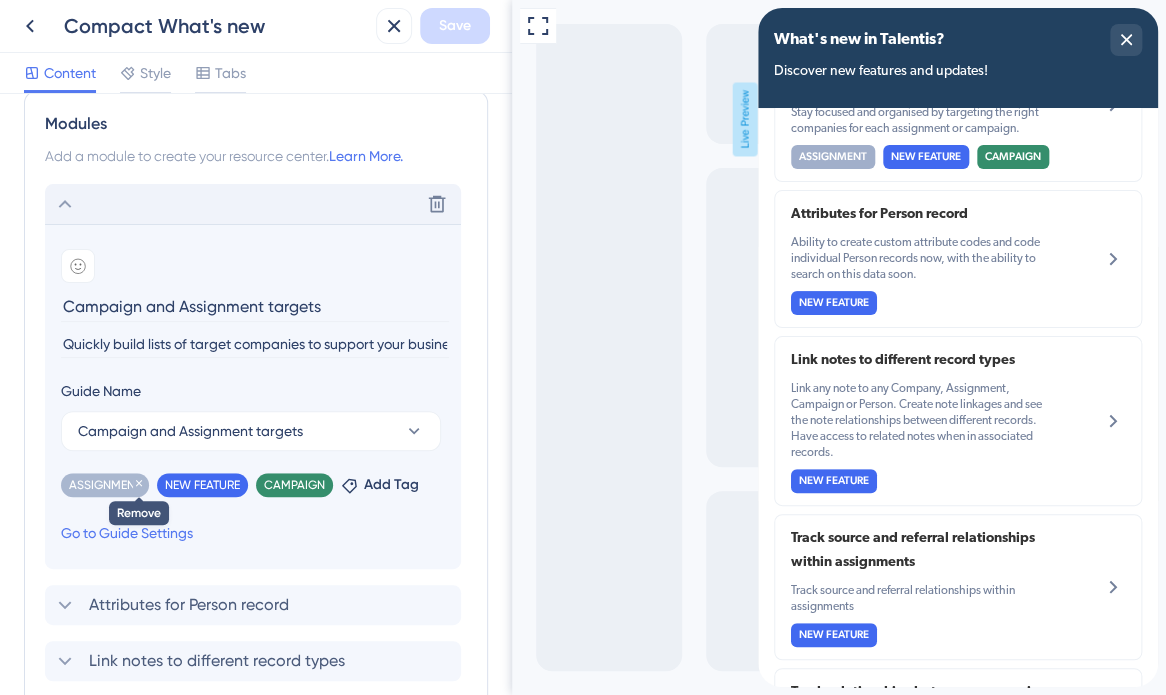 click 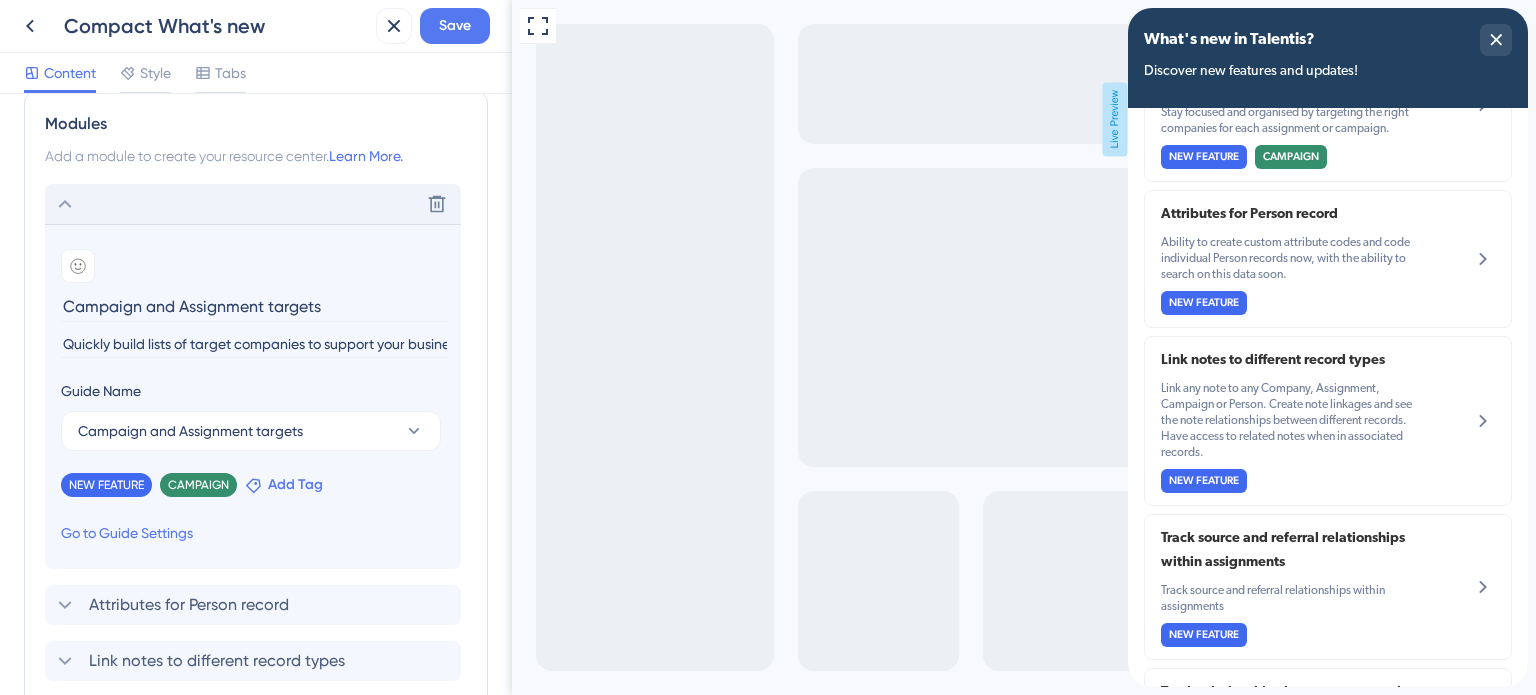 click on "Add Tag" at bounding box center [295, 485] 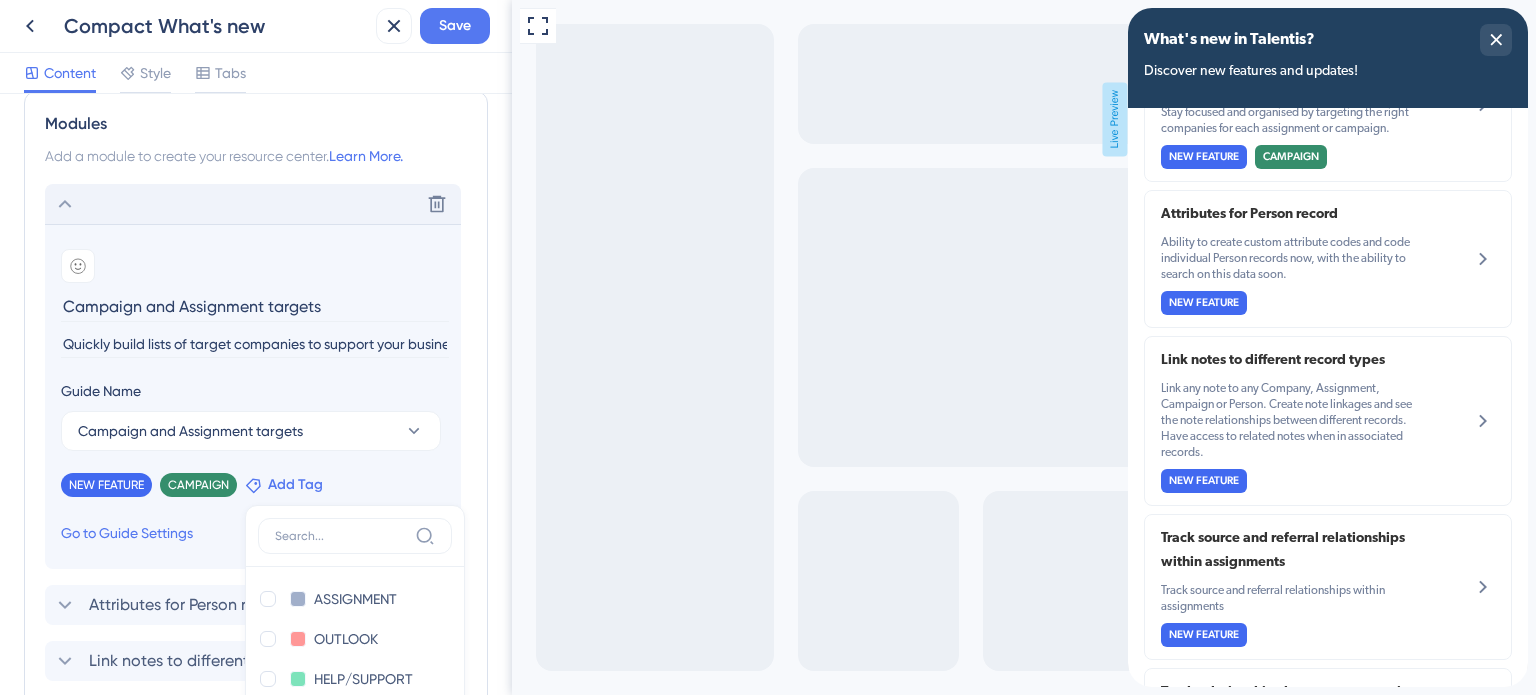 scroll, scrollTop: 736, scrollLeft: 0, axis: vertical 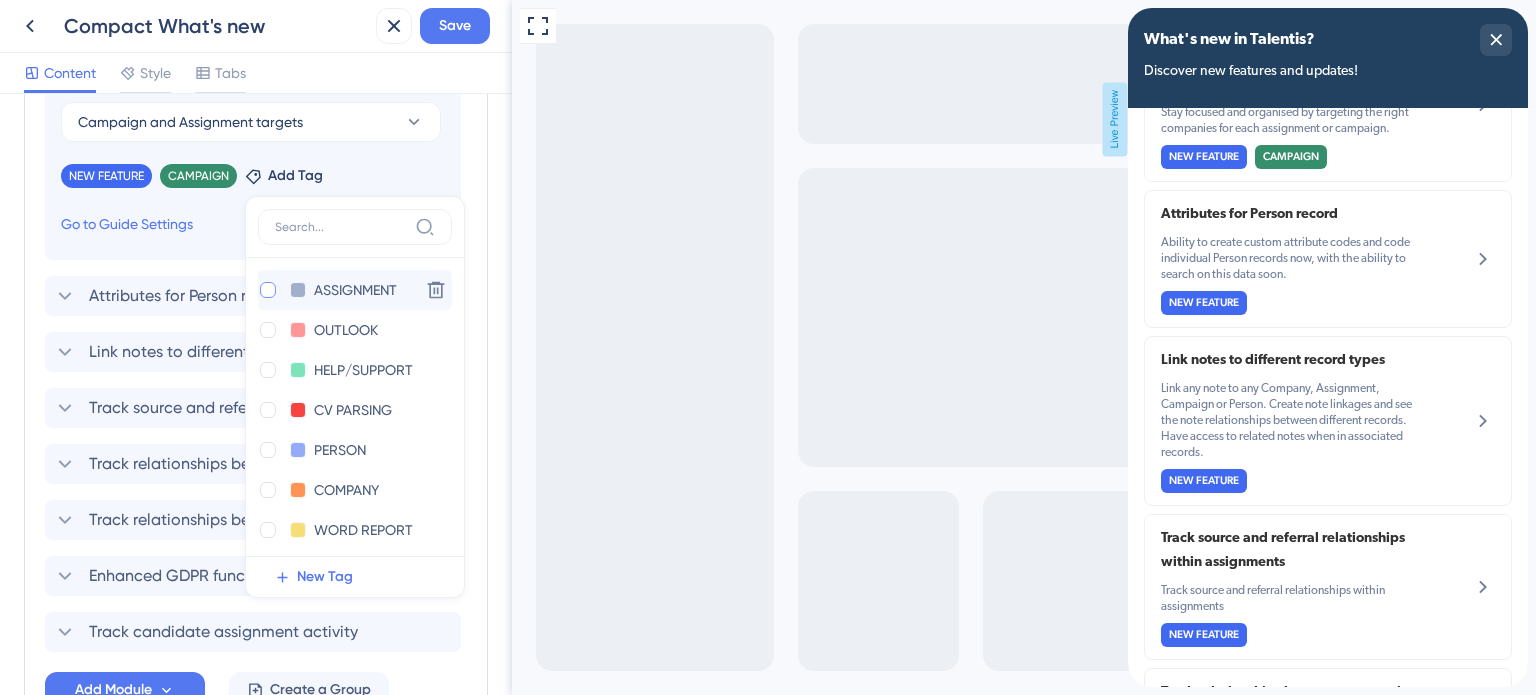 click at bounding box center [270, 290] 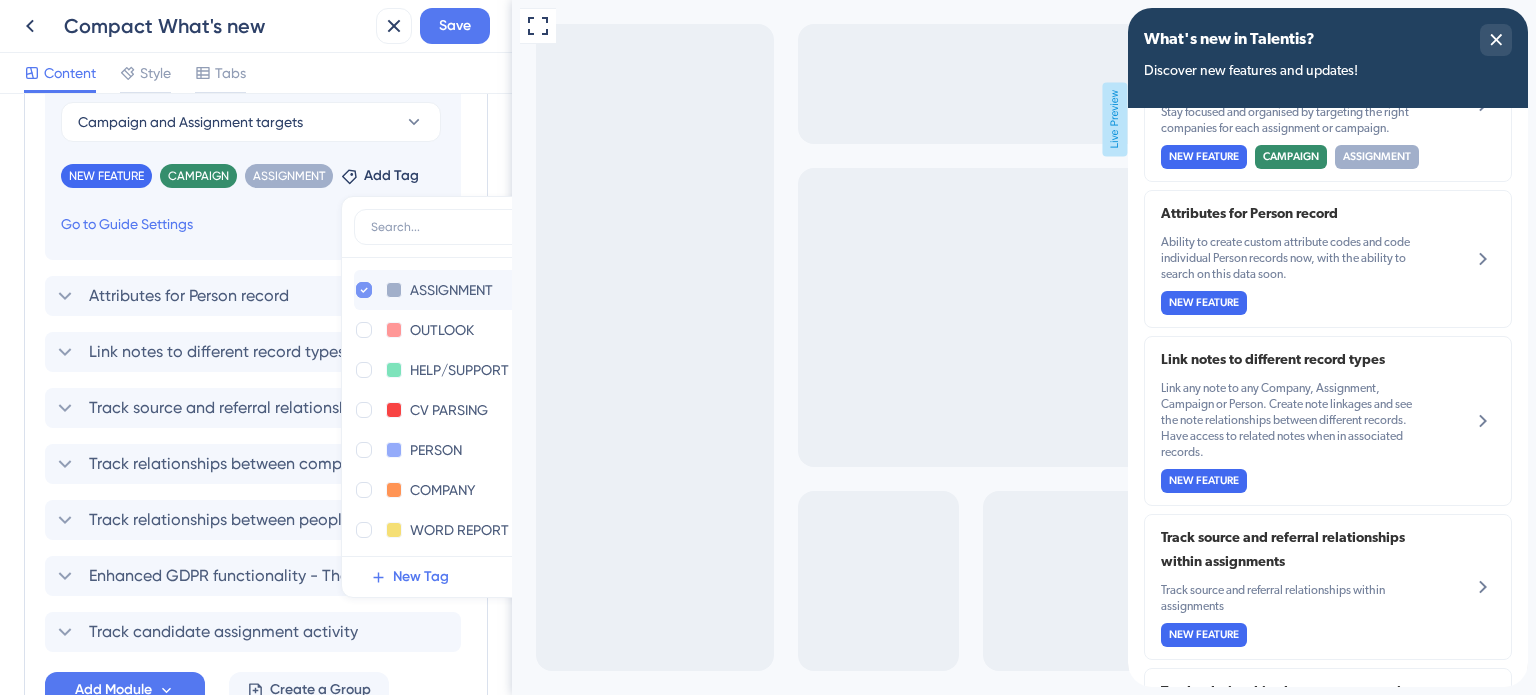 click 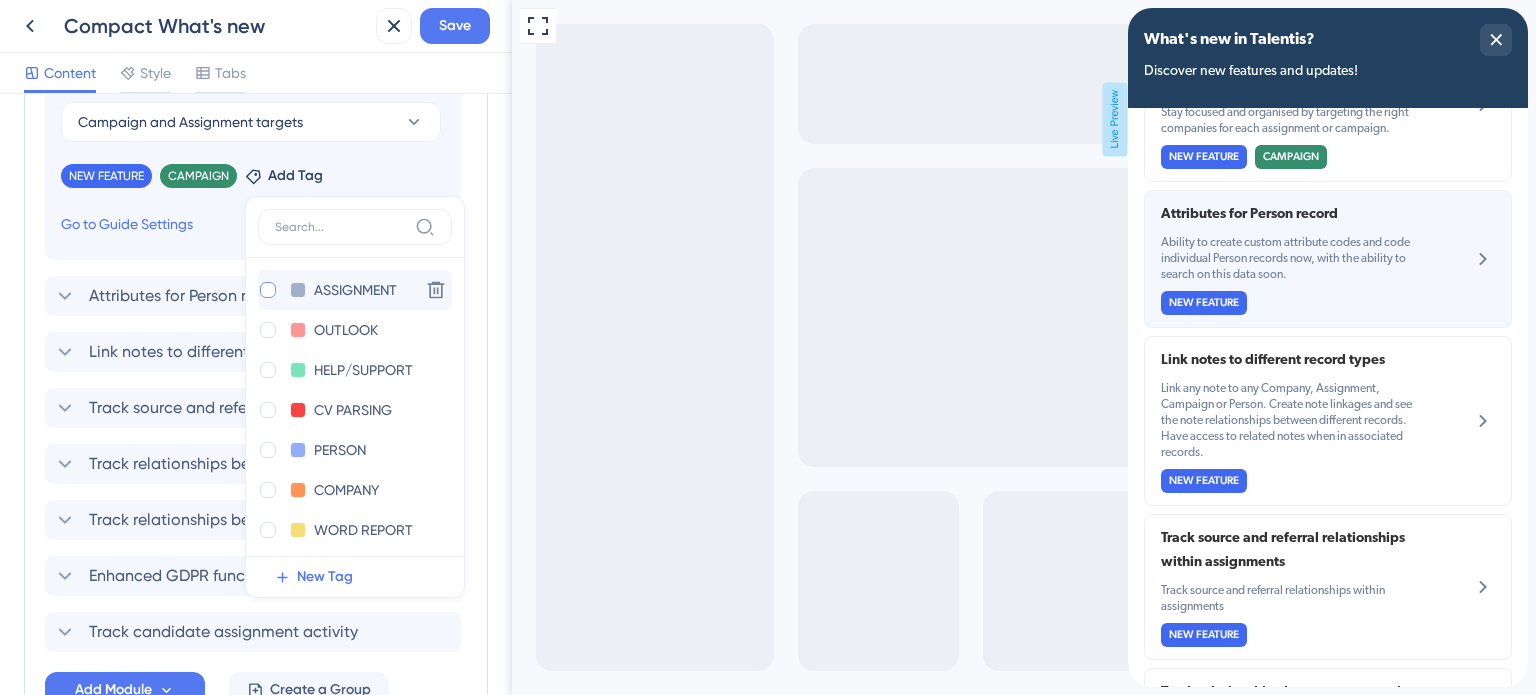 click on "Attributes for Person record Ability to create custom attribute codes and code individual Person records now, with the ability to search on this data soon. NEW FEATURE" at bounding box center [1294, 259] 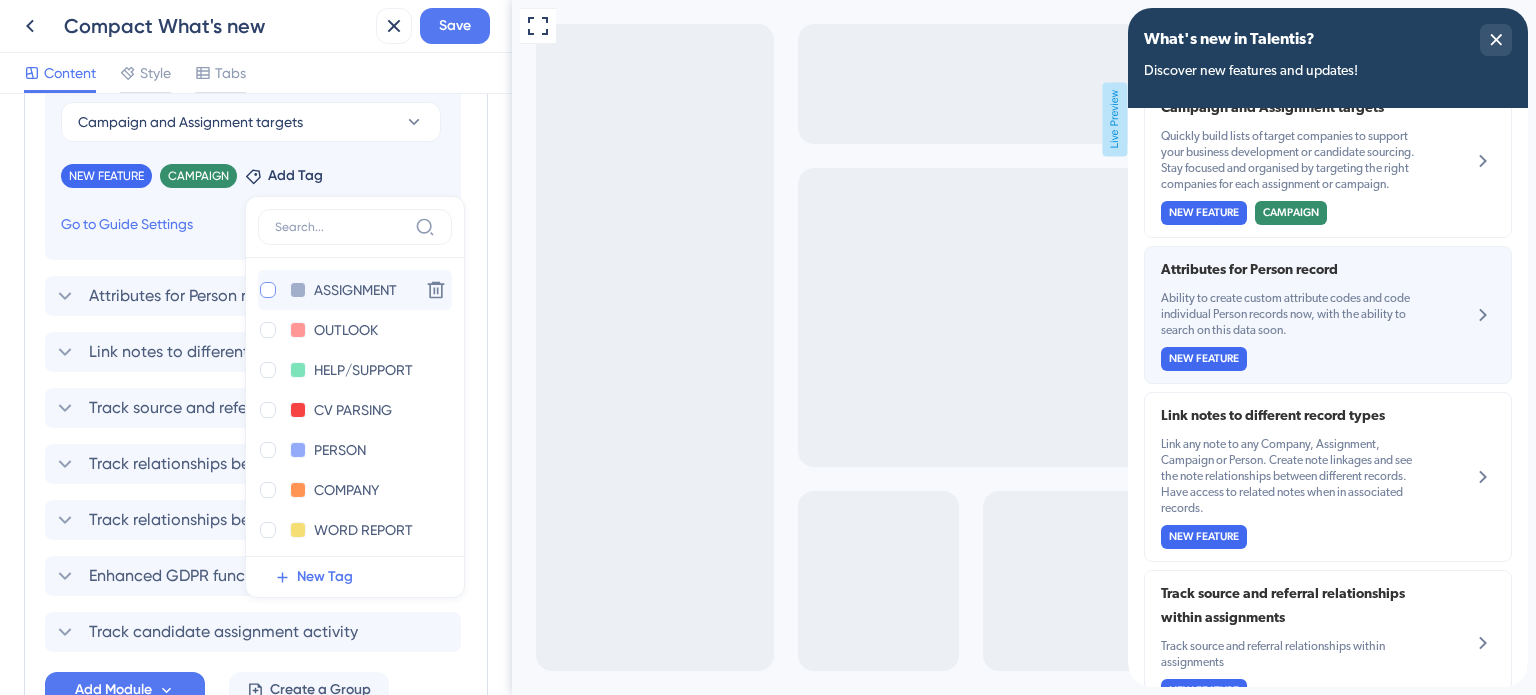 scroll, scrollTop: 0, scrollLeft: 0, axis: both 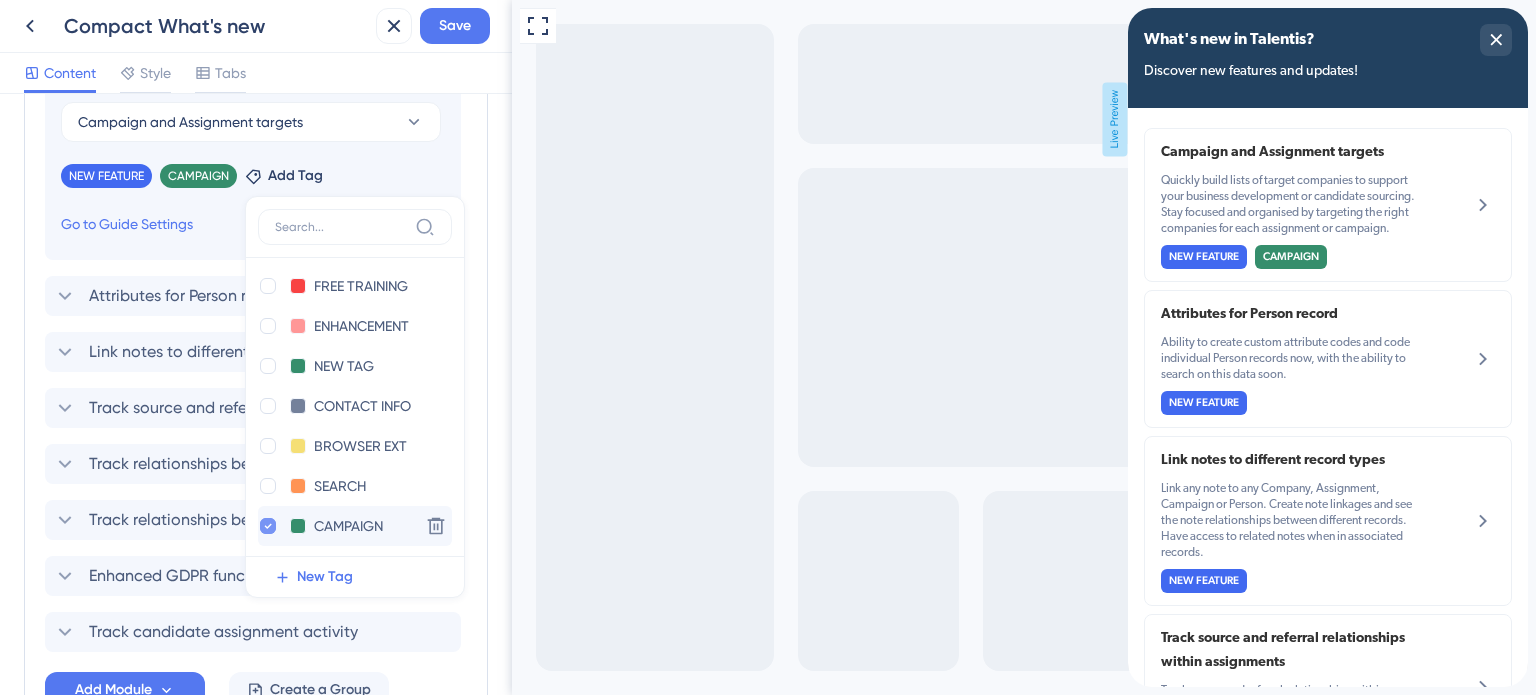 click at bounding box center [268, 526] 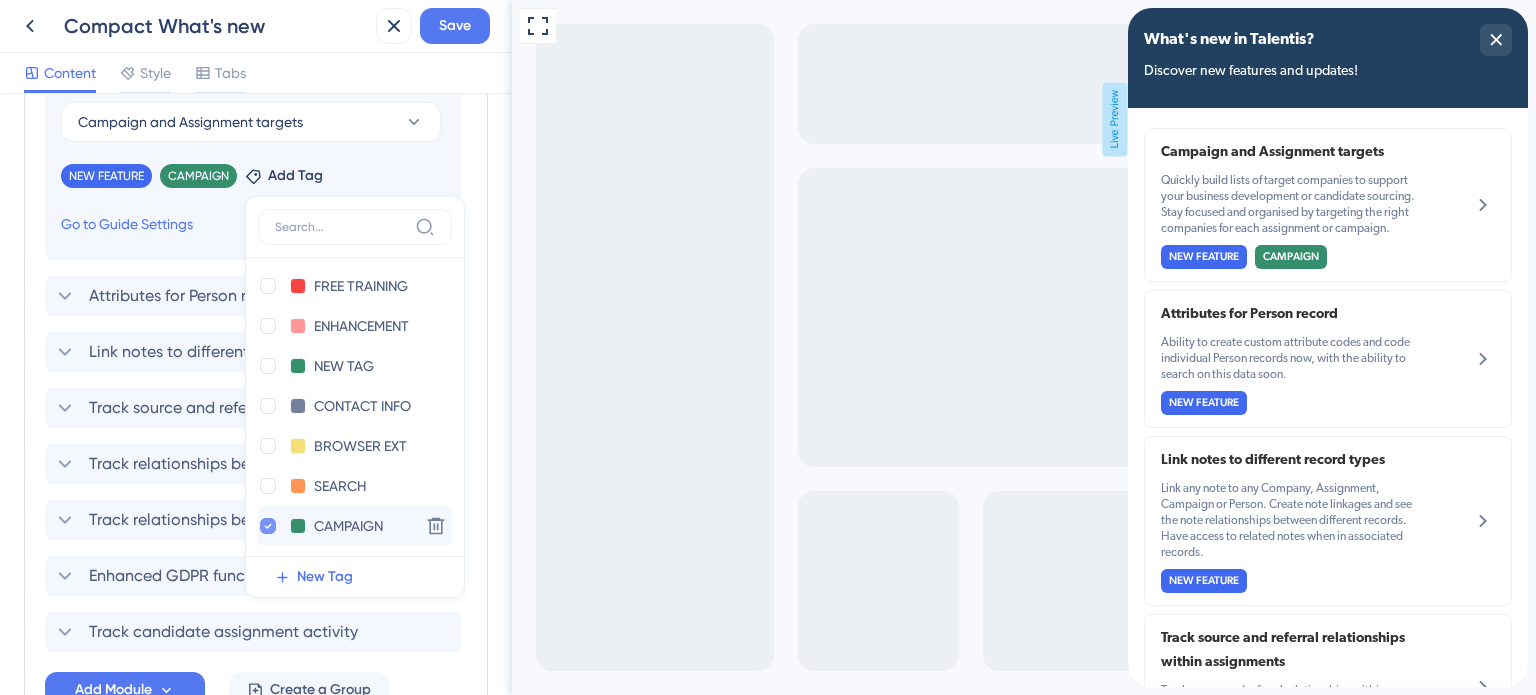 checkbox on "false" 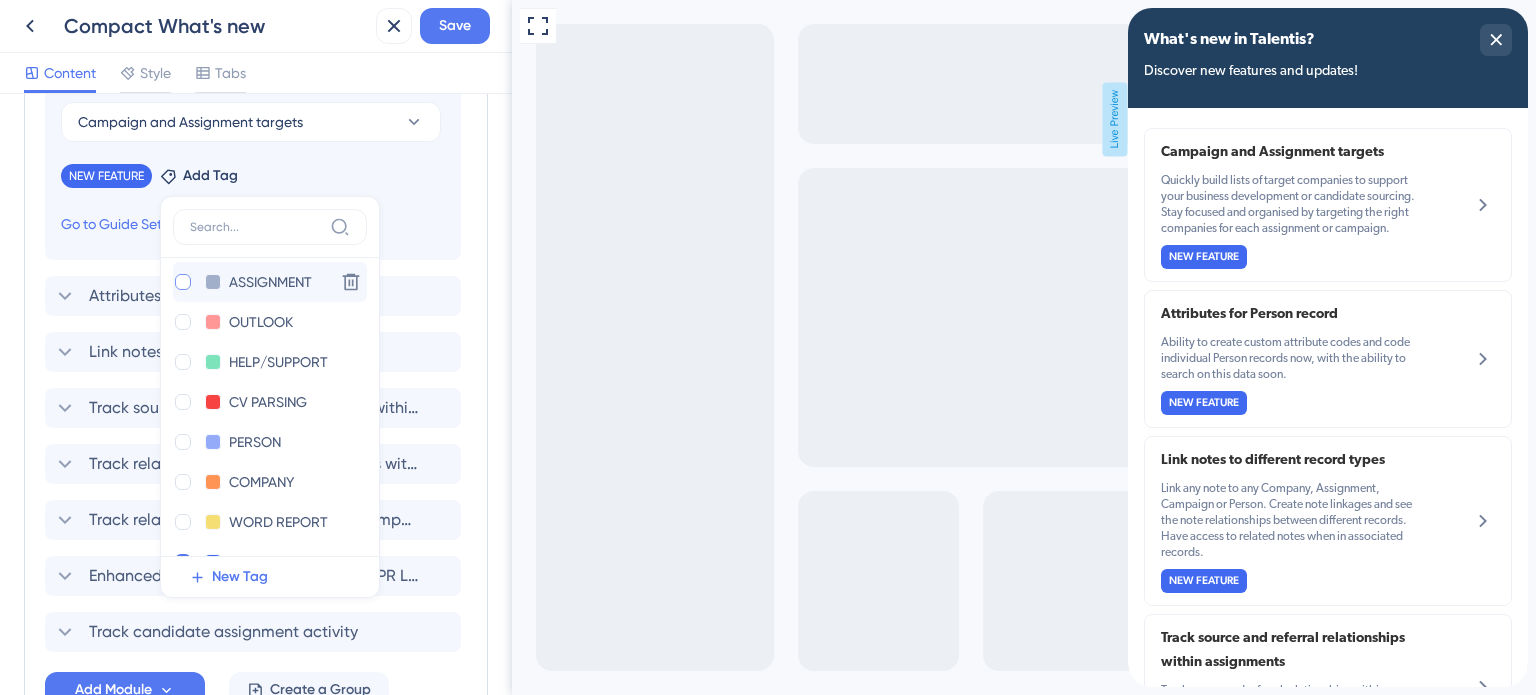 scroll, scrollTop: 0, scrollLeft: 0, axis: both 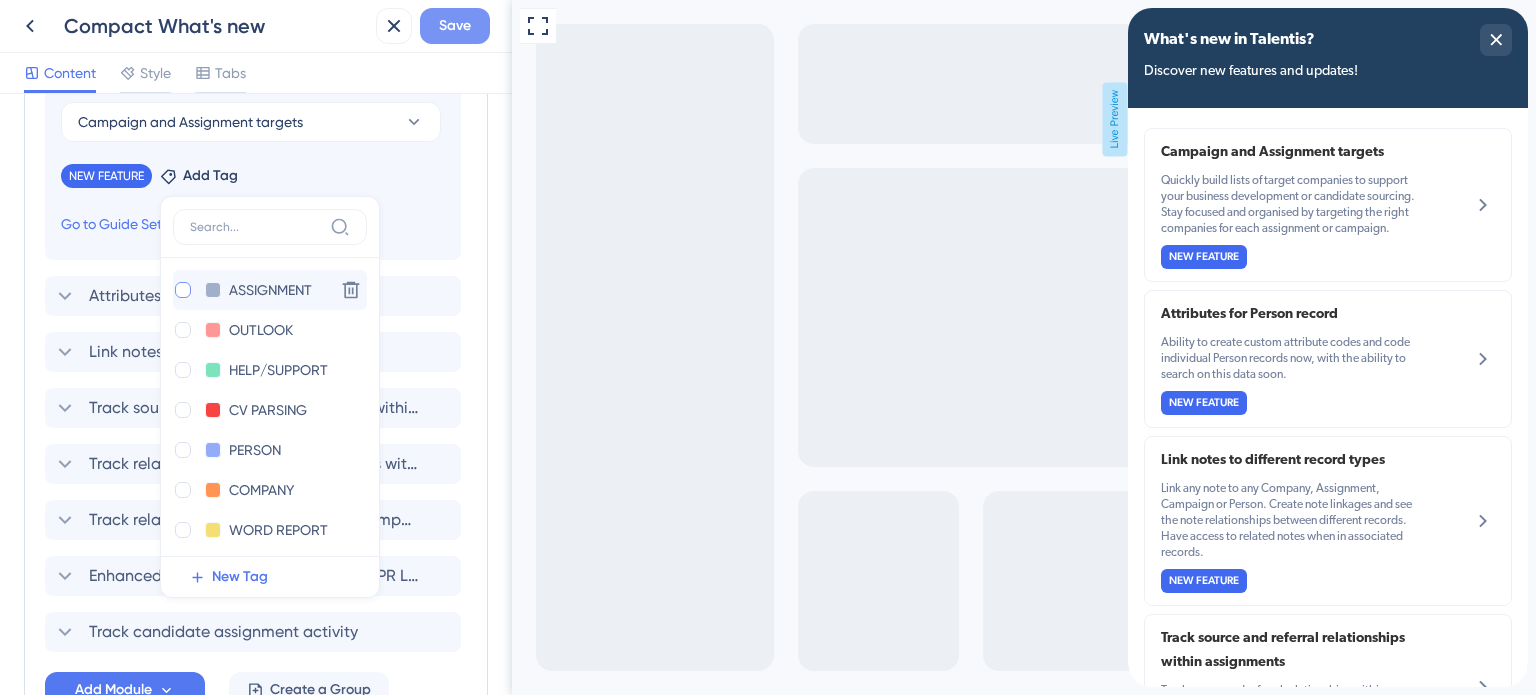 click on "Save" at bounding box center [455, 26] 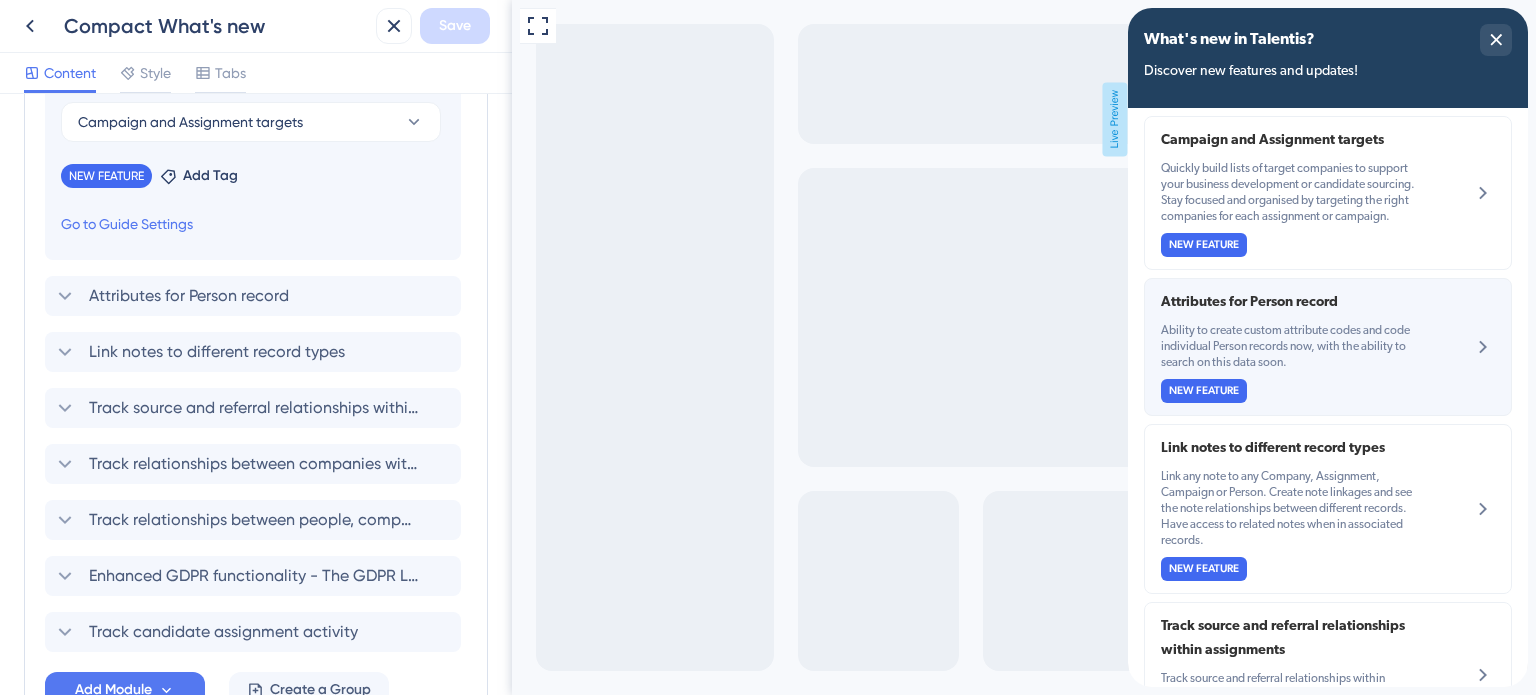 scroll, scrollTop: 0, scrollLeft: 0, axis: both 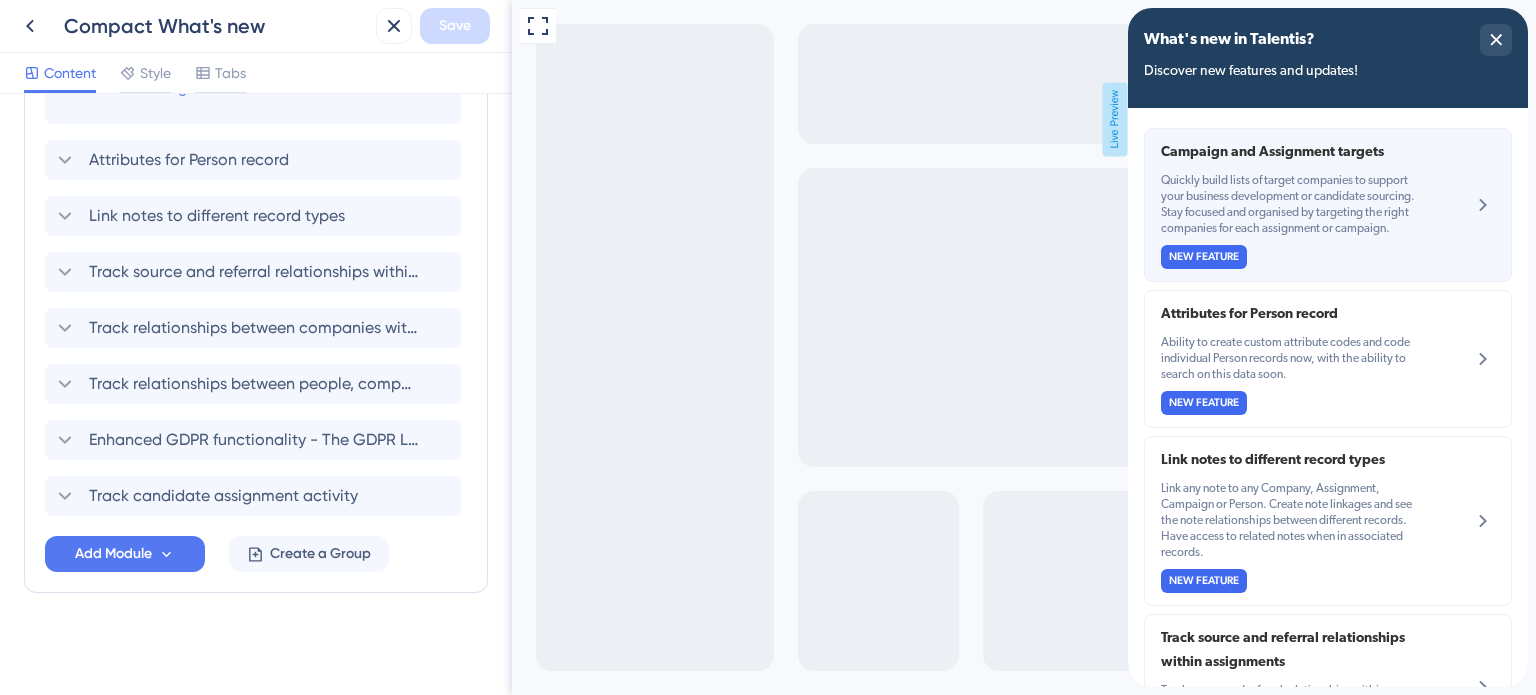 click on "Quickly build lists of target companies to support your business development or candidate sourcing. Stay focused and organised by targeting the right companies for each assignment or campaign." at bounding box center (1294, 205) 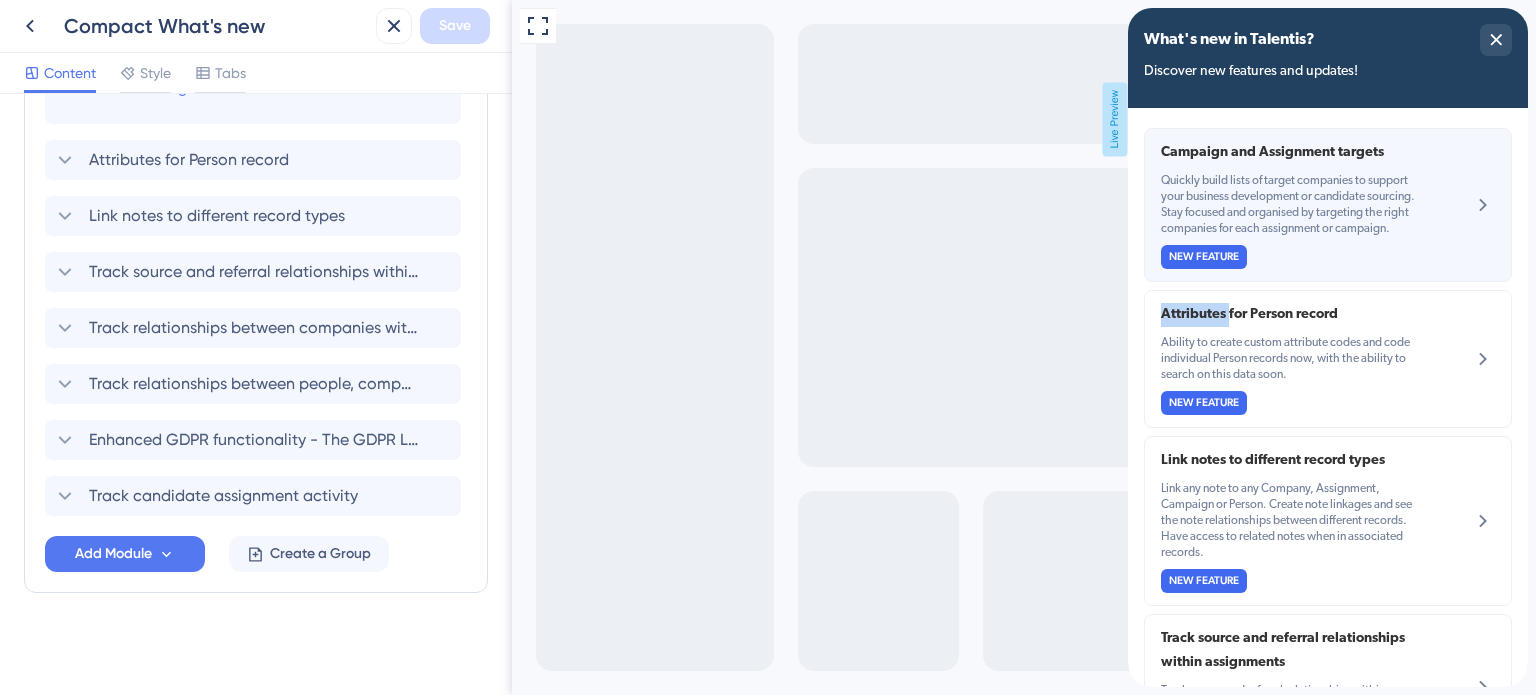 click 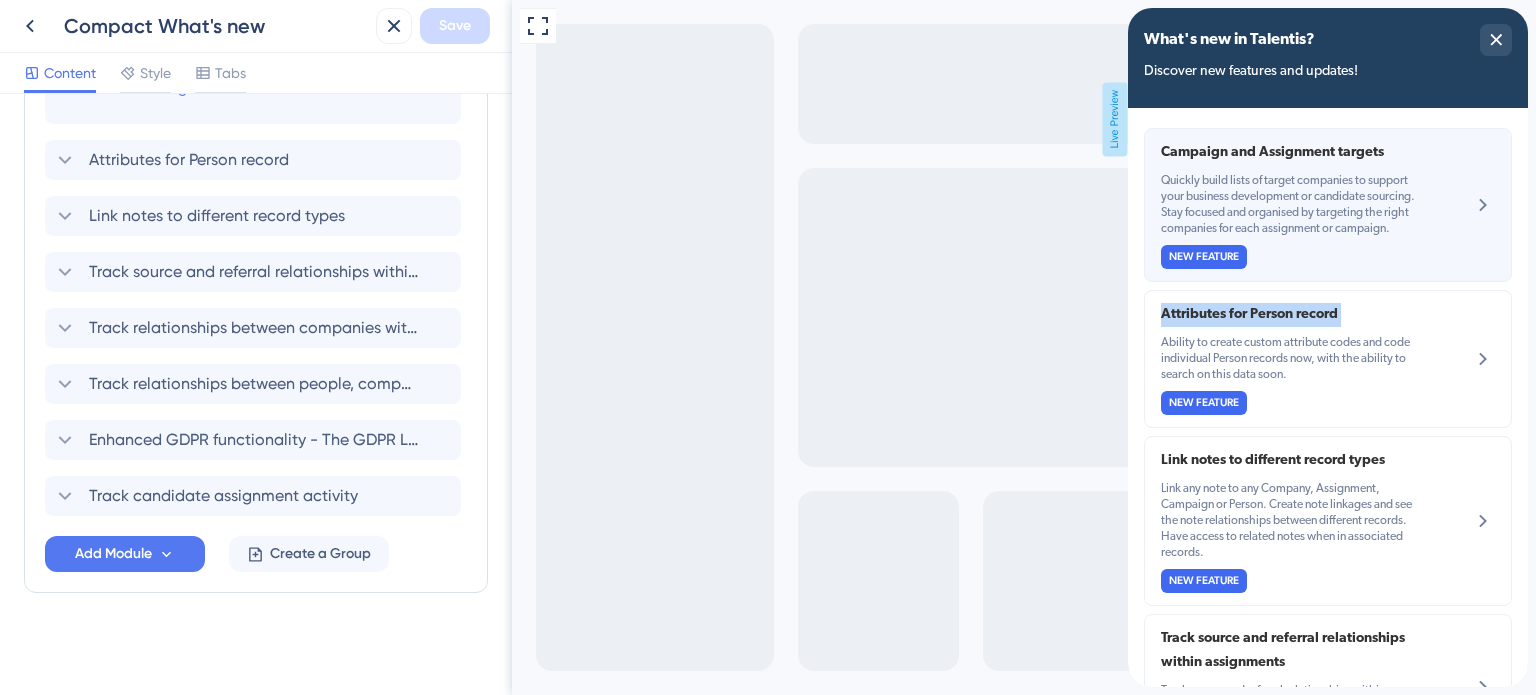 click 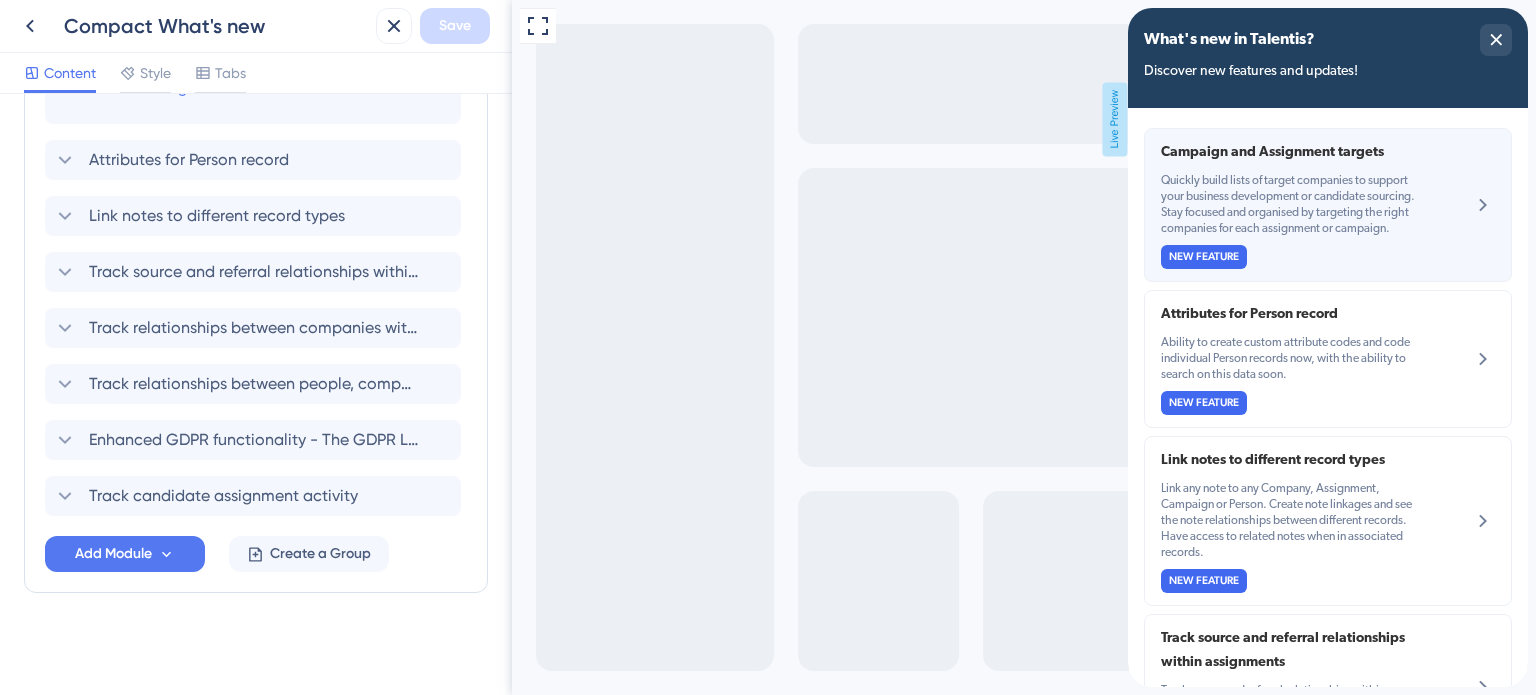 click 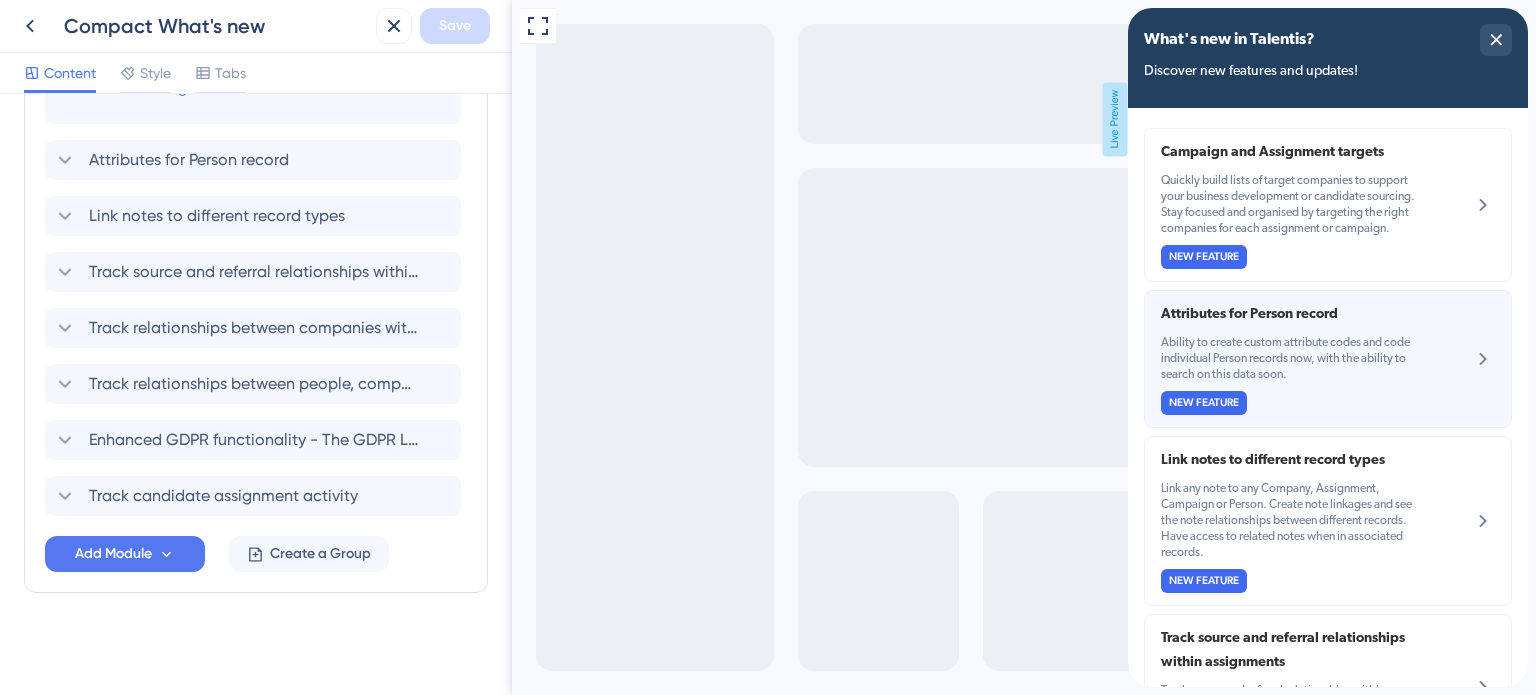 click on "Attributes for Person record Ability to create custom attribute codes and code individual Person records now, with the ability to search on this data soon. NEW FEATURE" at bounding box center (1328, 359) 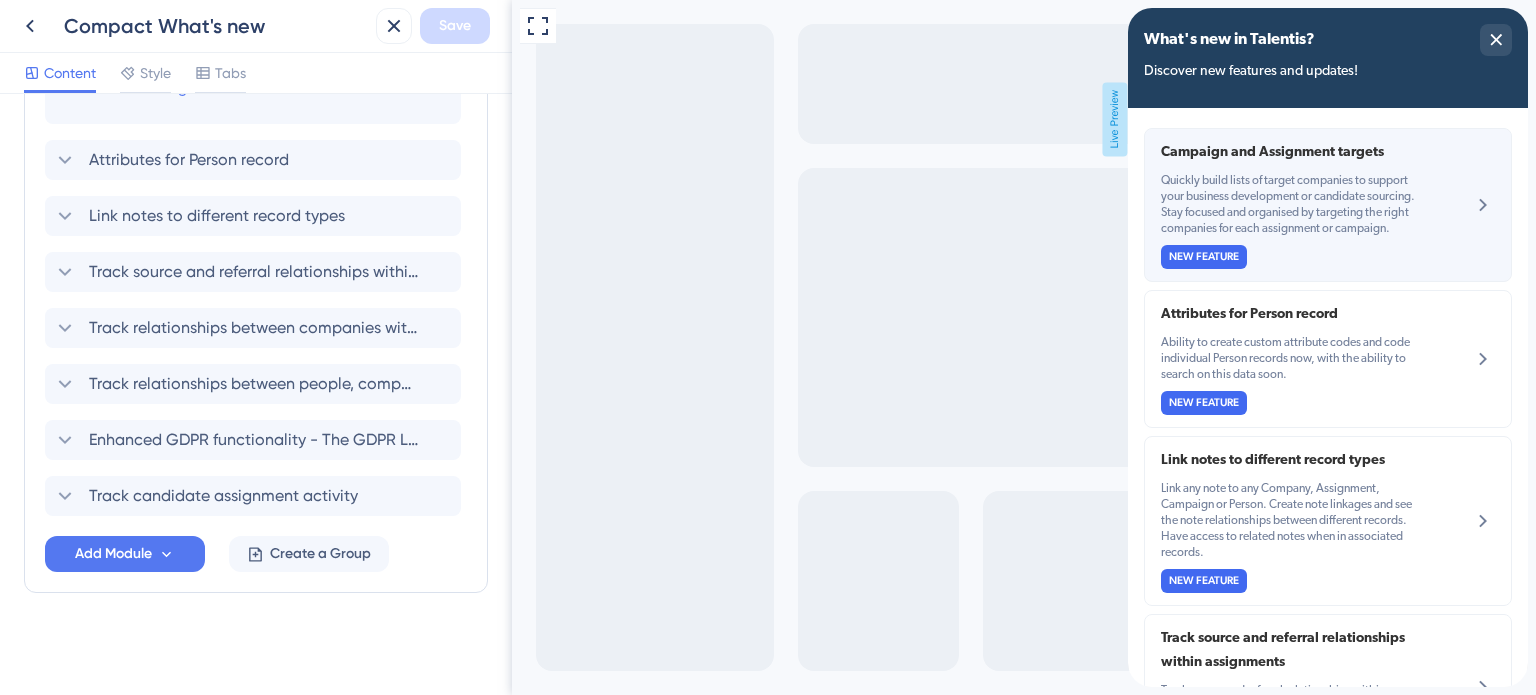 click on "Quickly build lists of target companies to support your business development or candidate sourcing. Stay focused and organised by targeting the right companies for each assignment or campaign." at bounding box center [1294, 205] 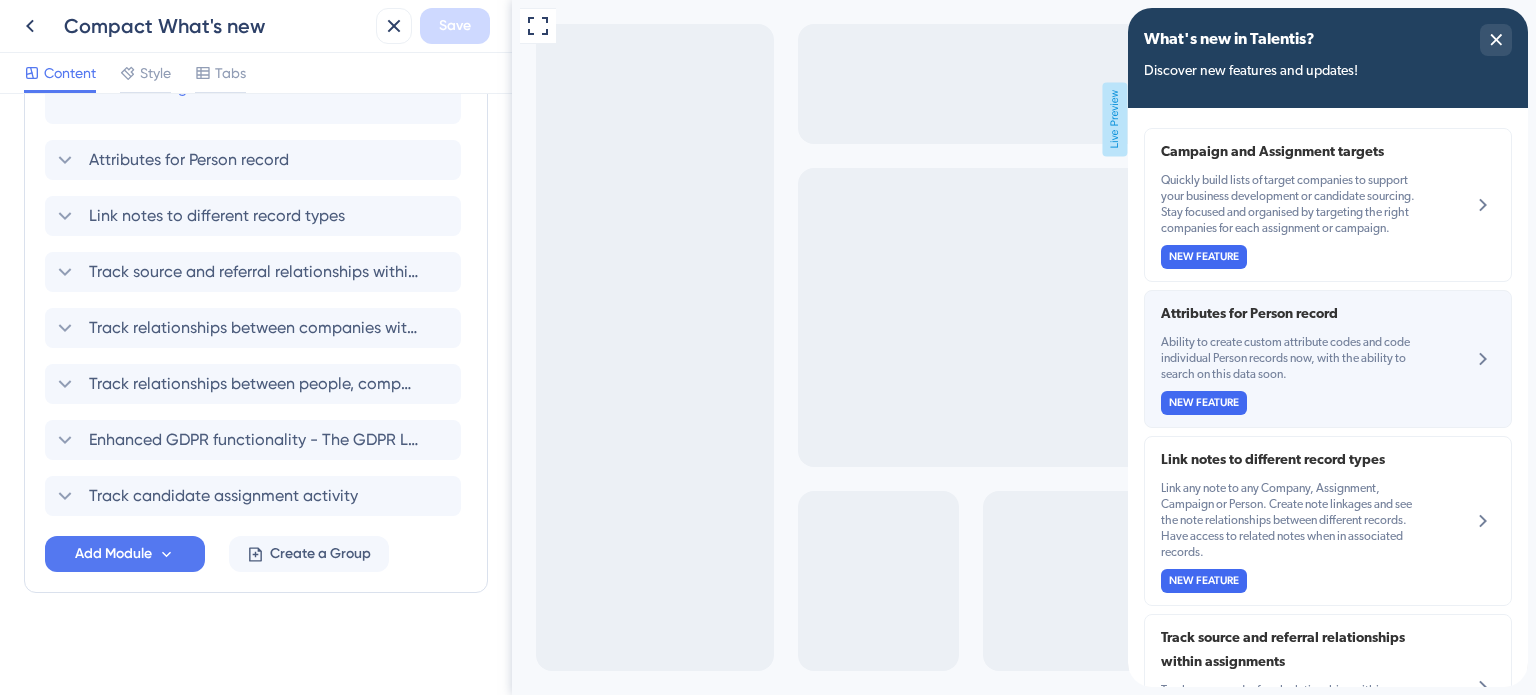 click on "Attributes for Person record Ability to create custom attribute codes and code individual Person records now, with the ability to search on this data soon. NEW FEATURE" at bounding box center (1294, 359) 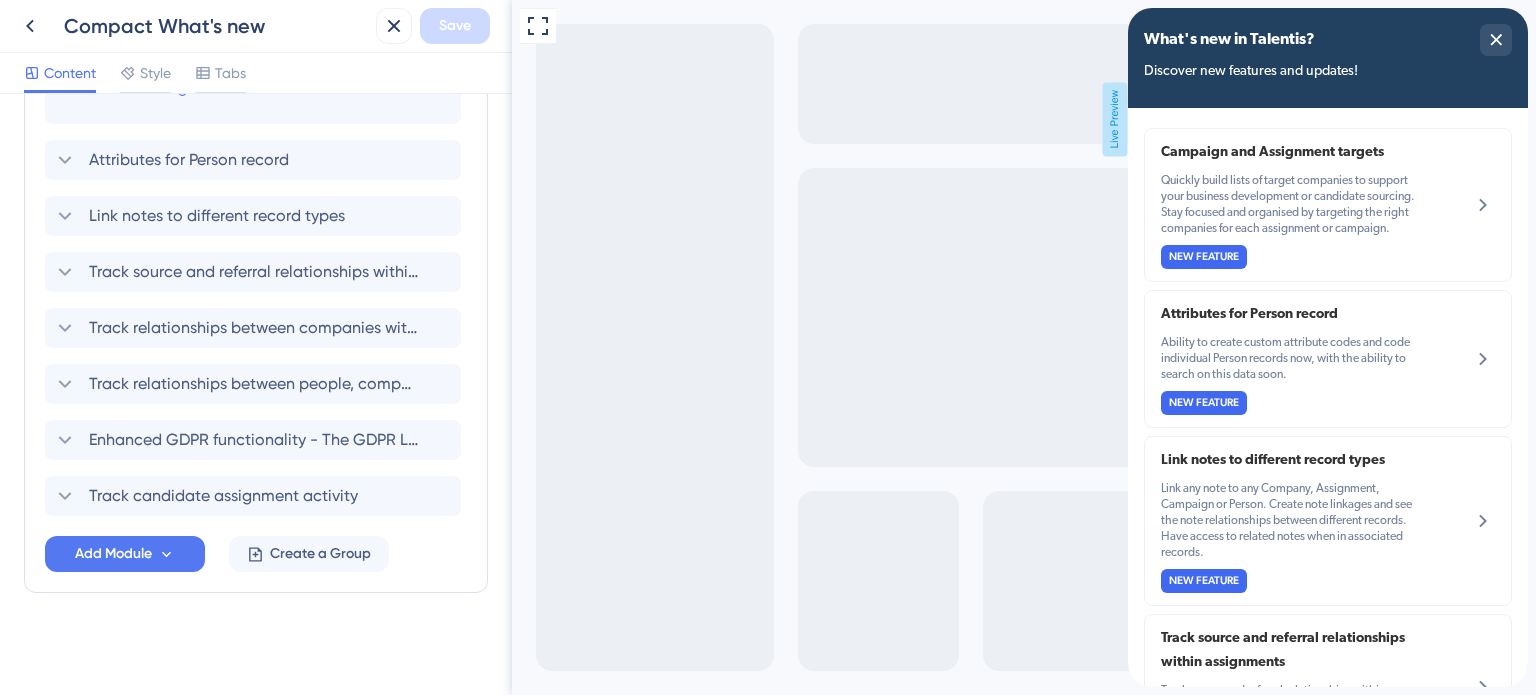 click on "Full Screen Preview Live Preview" at bounding box center (1024, 347) 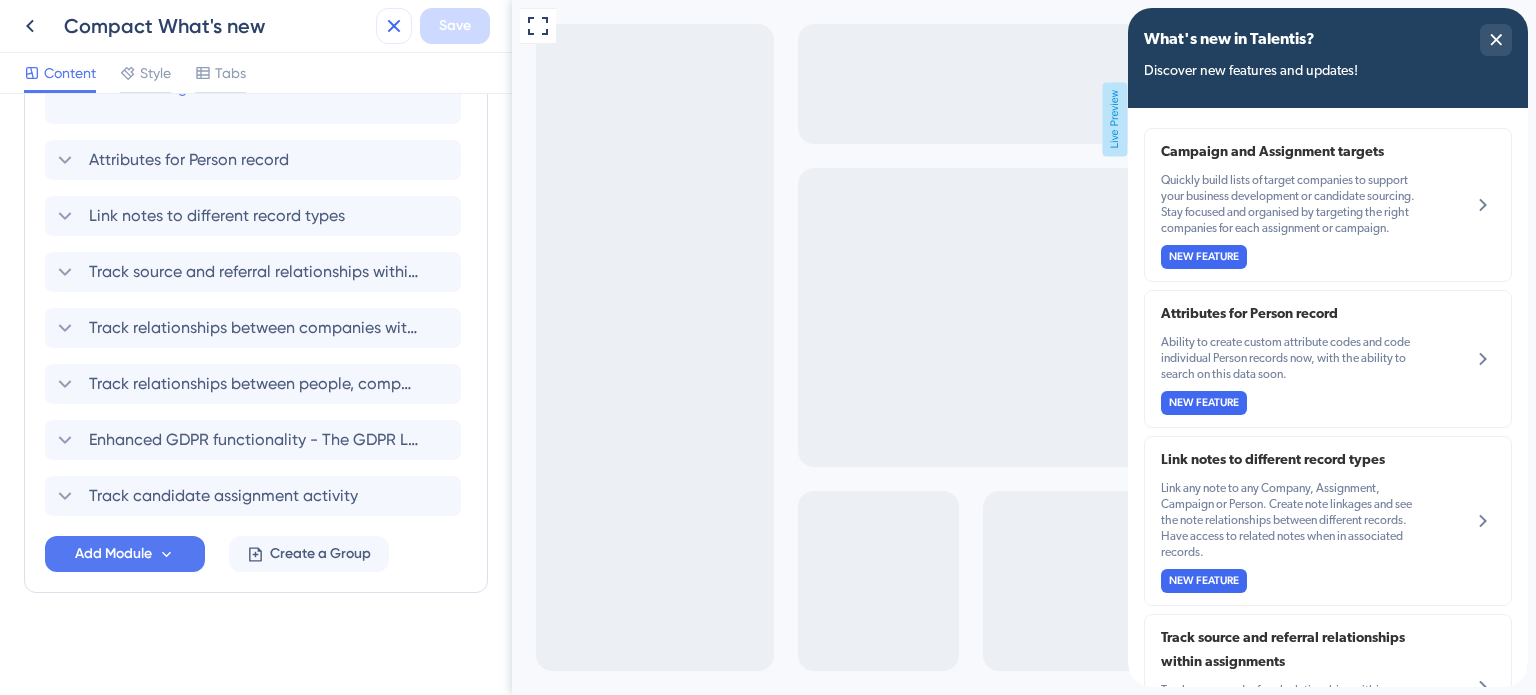 click 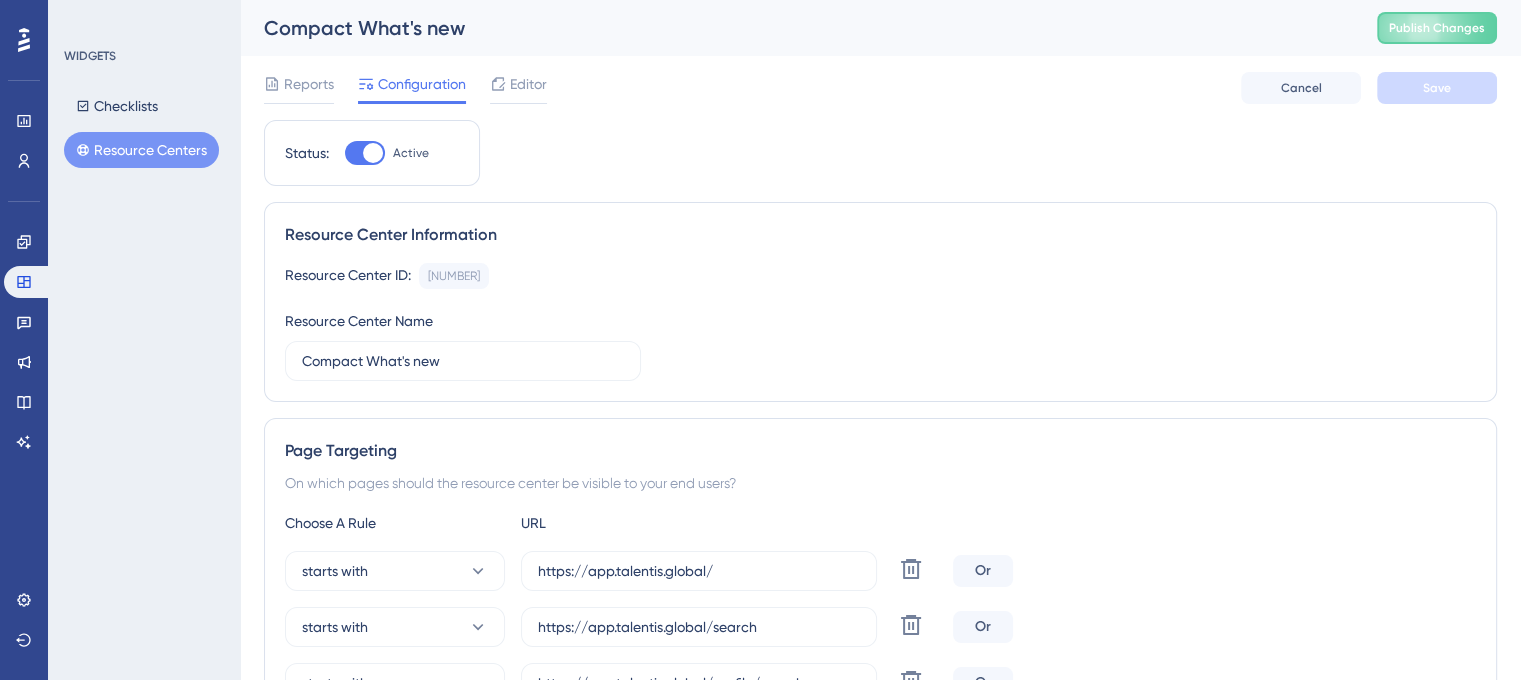 scroll, scrollTop: 0, scrollLeft: 0, axis: both 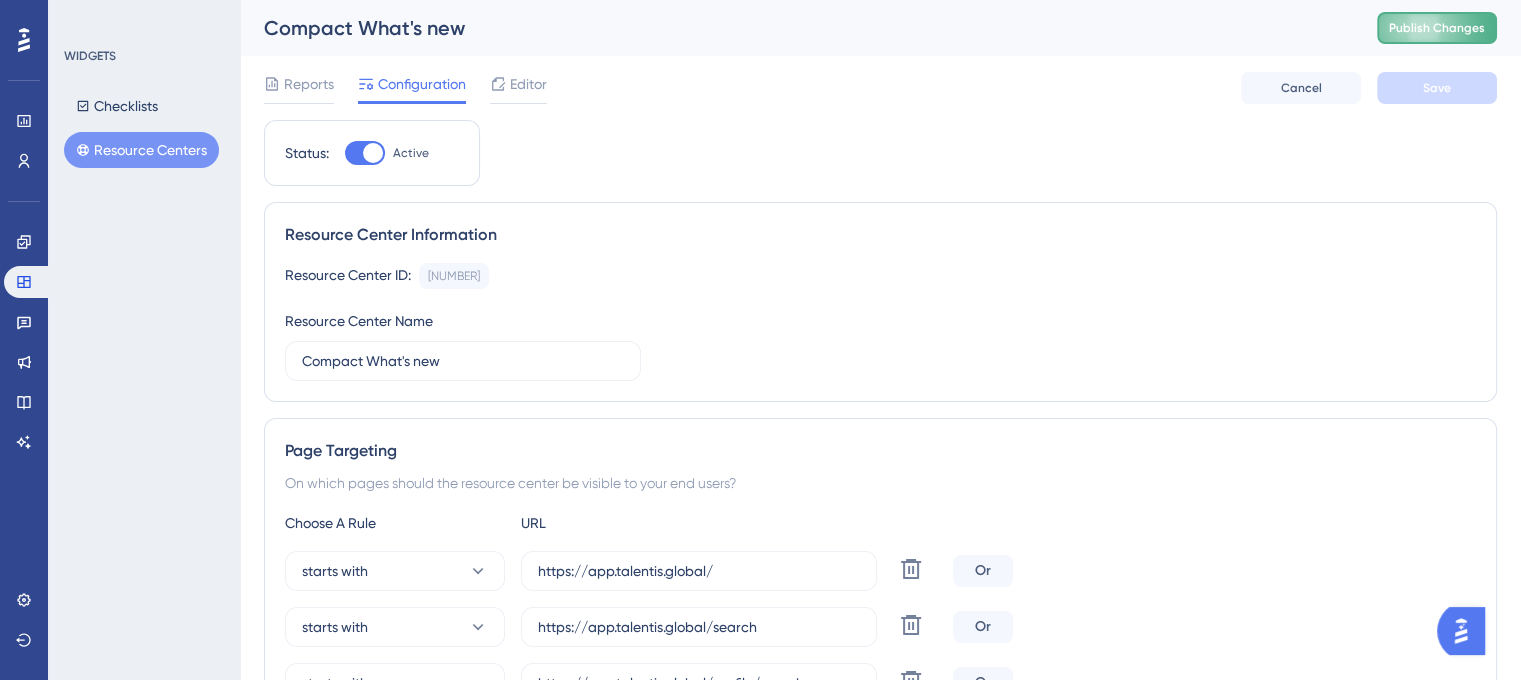 click on "Publish Changes" at bounding box center (1437, 28) 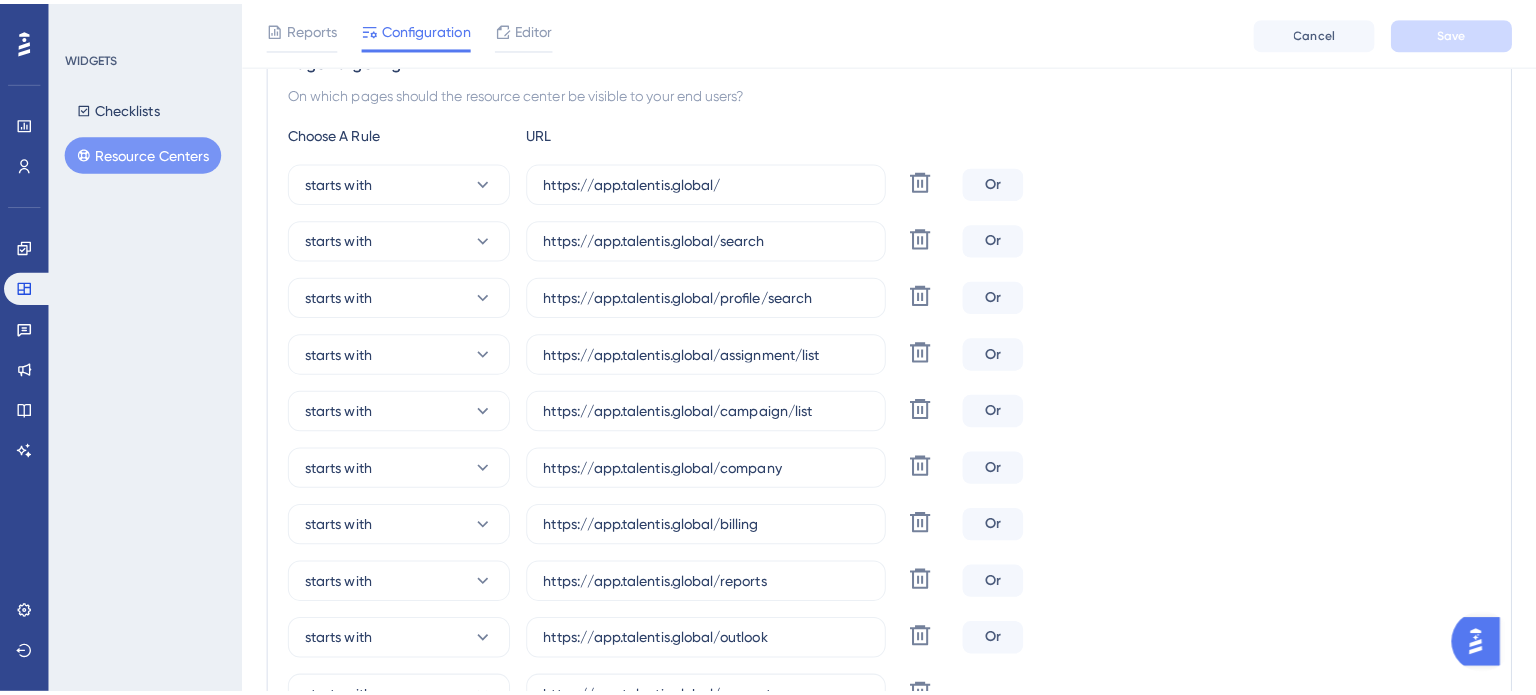 scroll, scrollTop: 0, scrollLeft: 0, axis: both 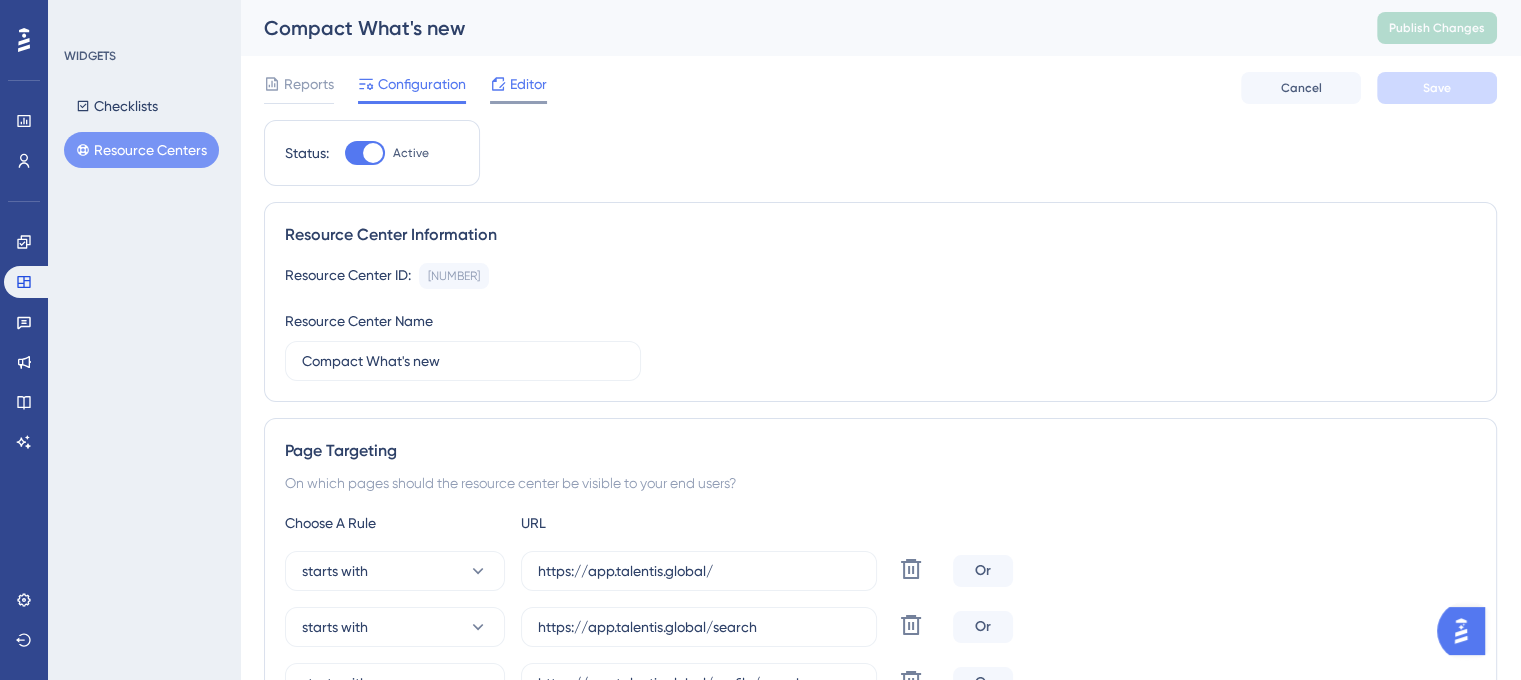 click on "Editor" at bounding box center (528, 84) 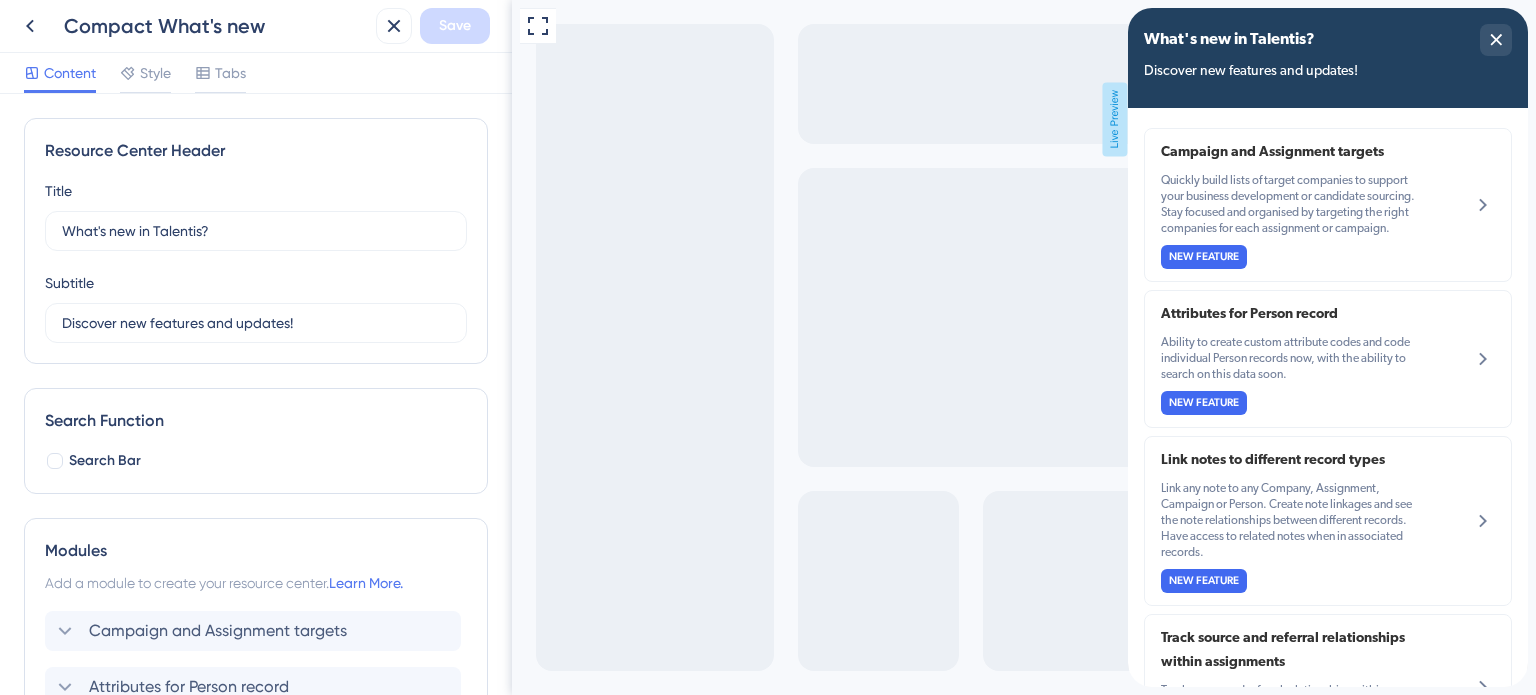 scroll, scrollTop: 0, scrollLeft: 0, axis: both 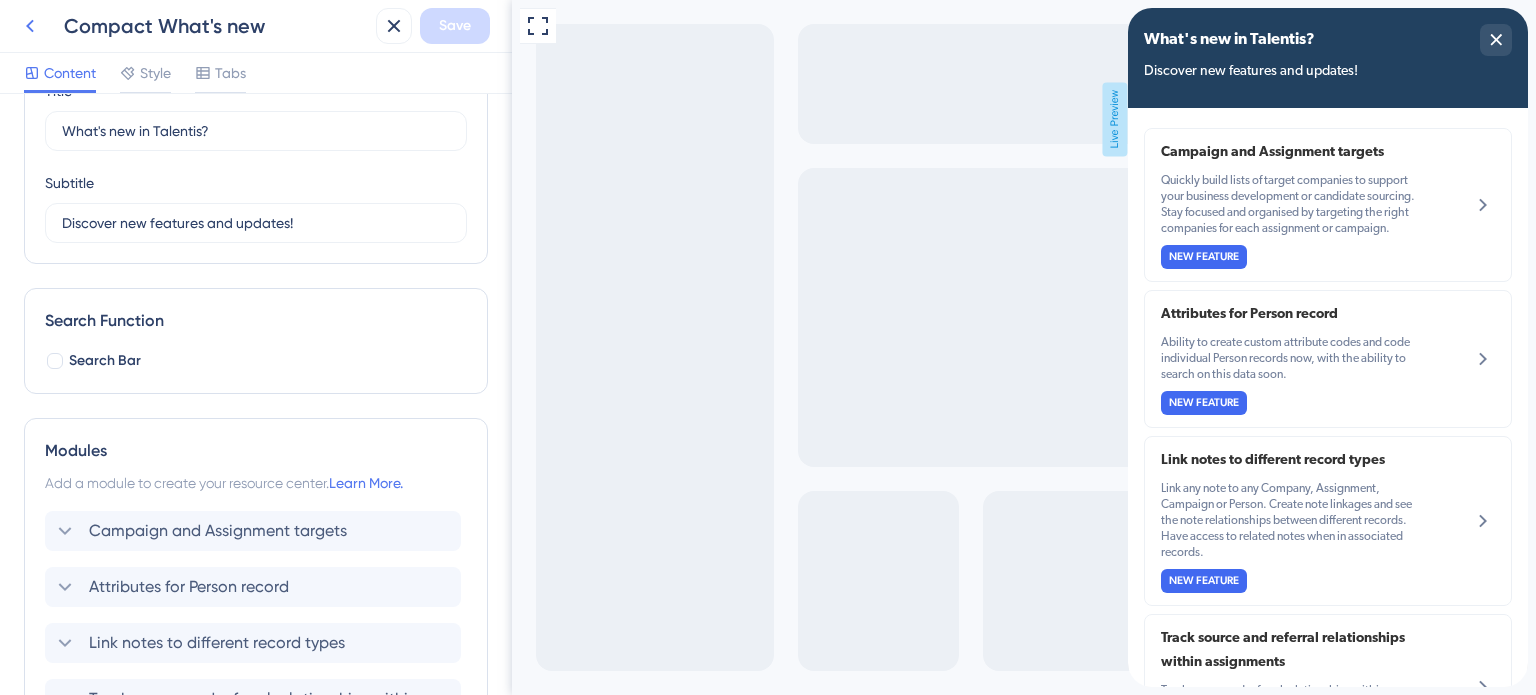 click 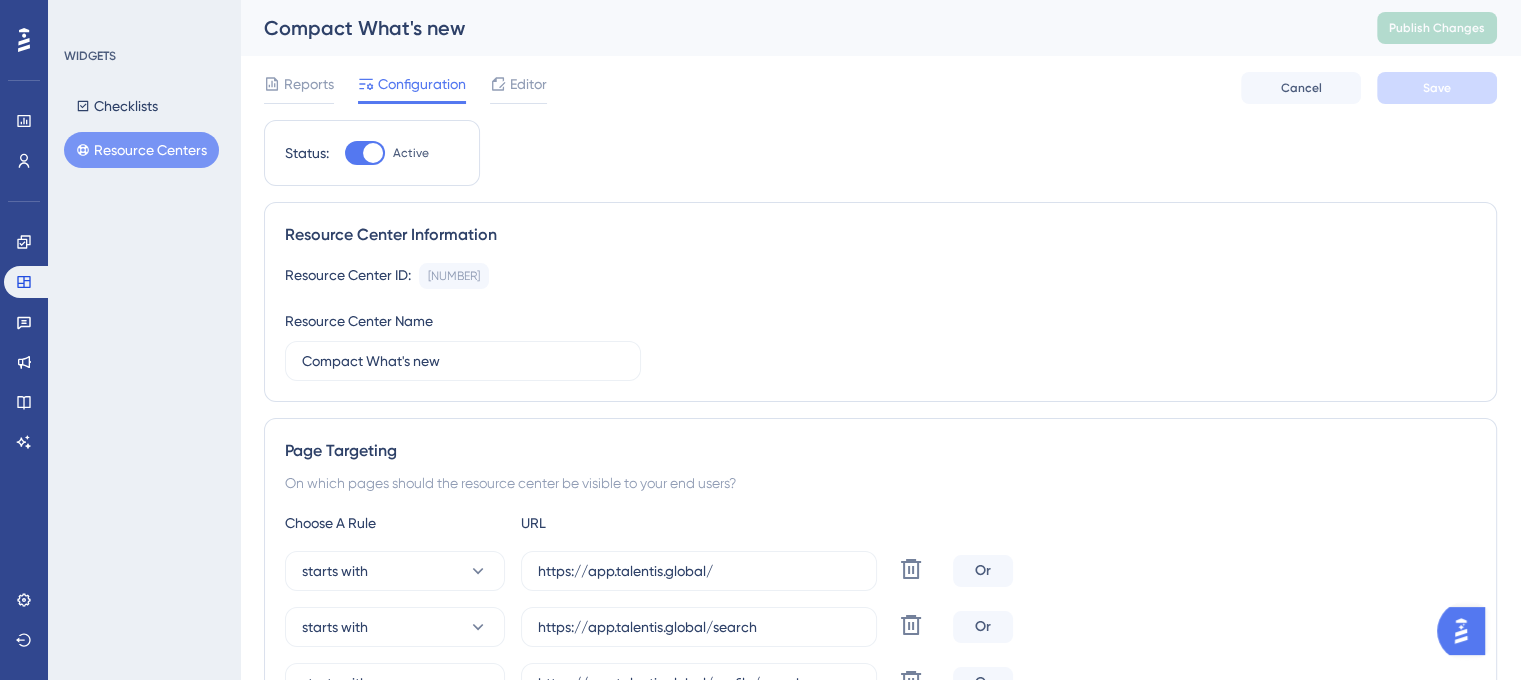 click on "Engagement Widgets Feedback Product Updates Knowledge Base AI Assistant" at bounding box center [24, 342] 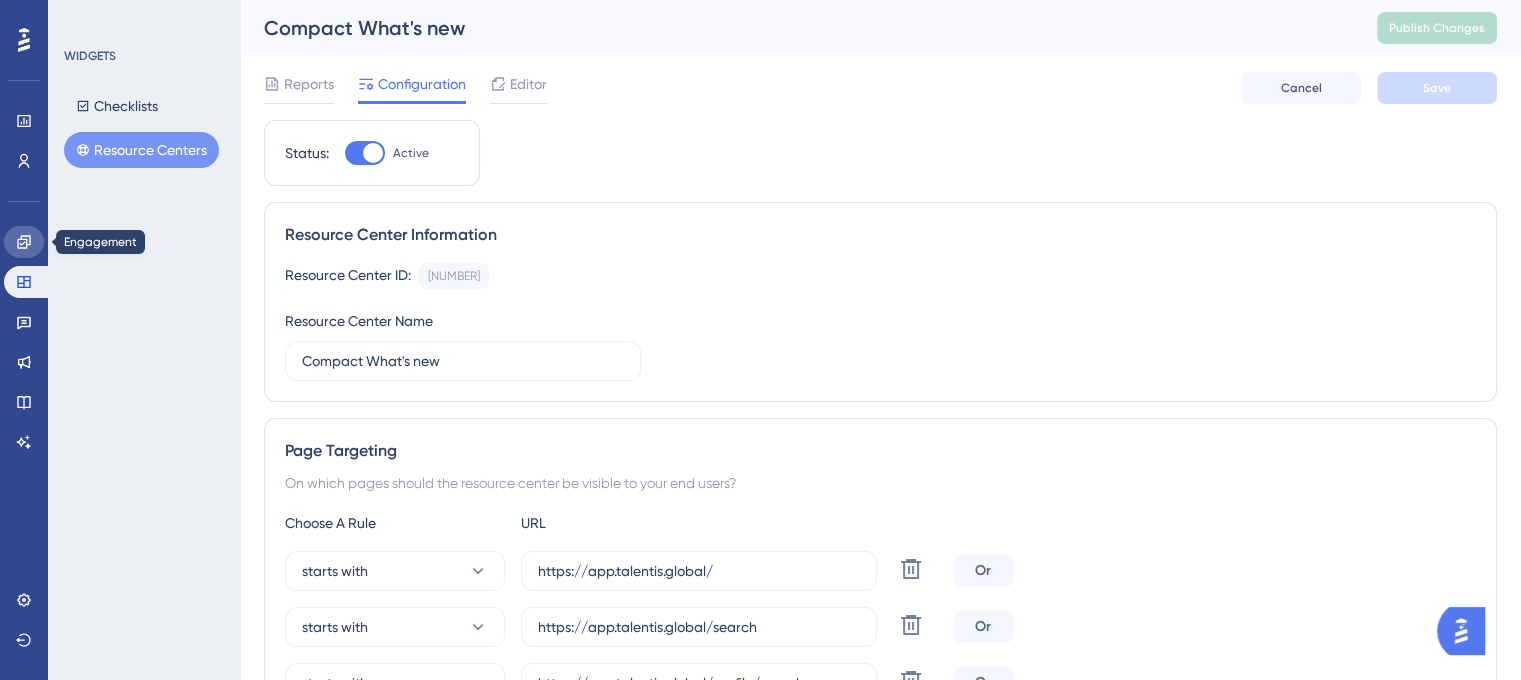 click at bounding box center [24, 242] 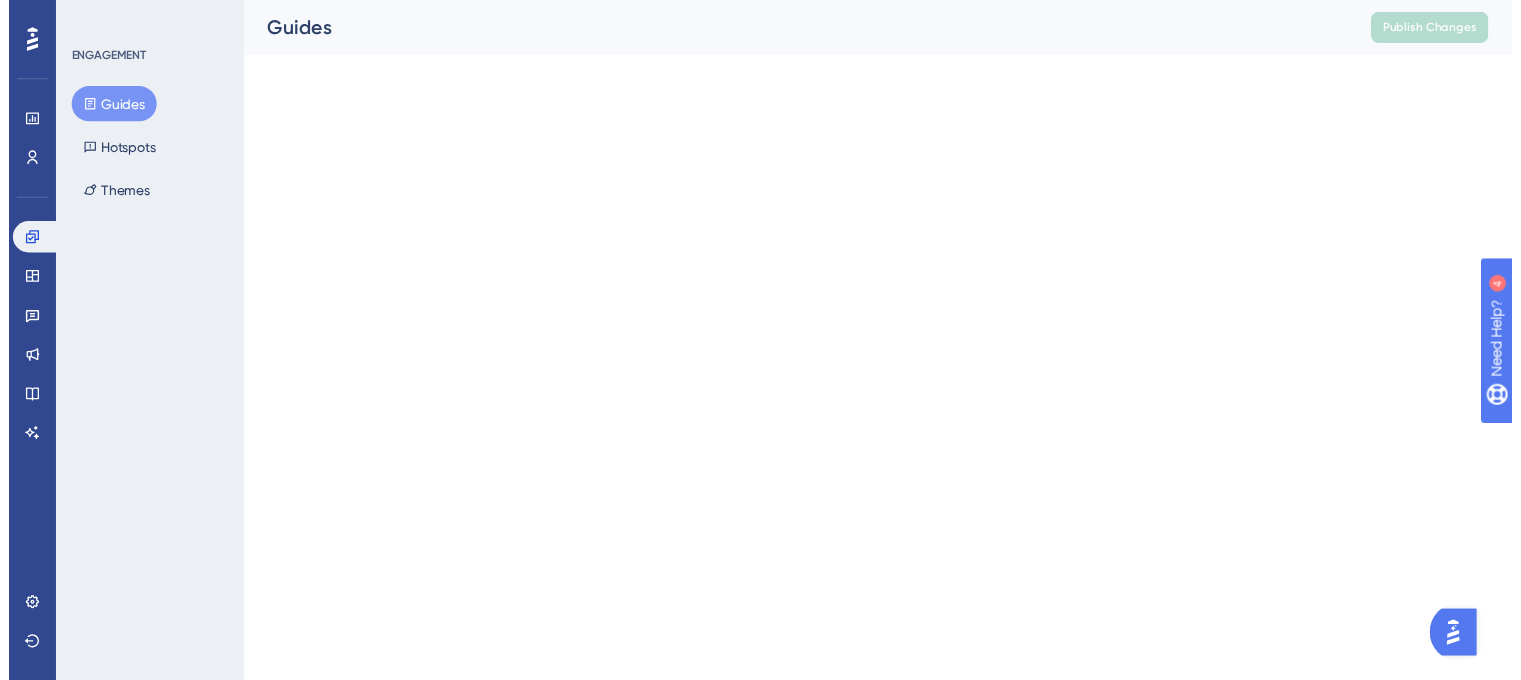 scroll, scrollTop: 0, scrollLeft: 0, axis: both 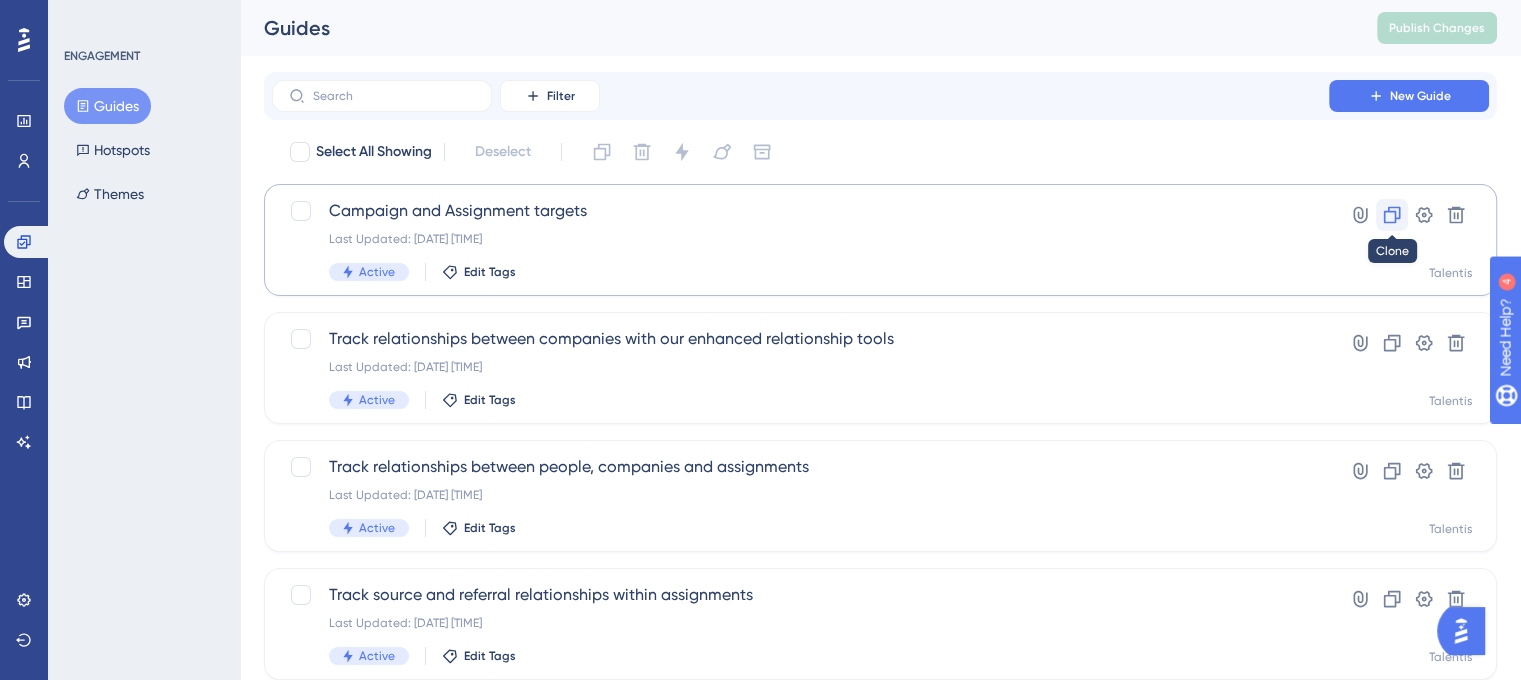 click 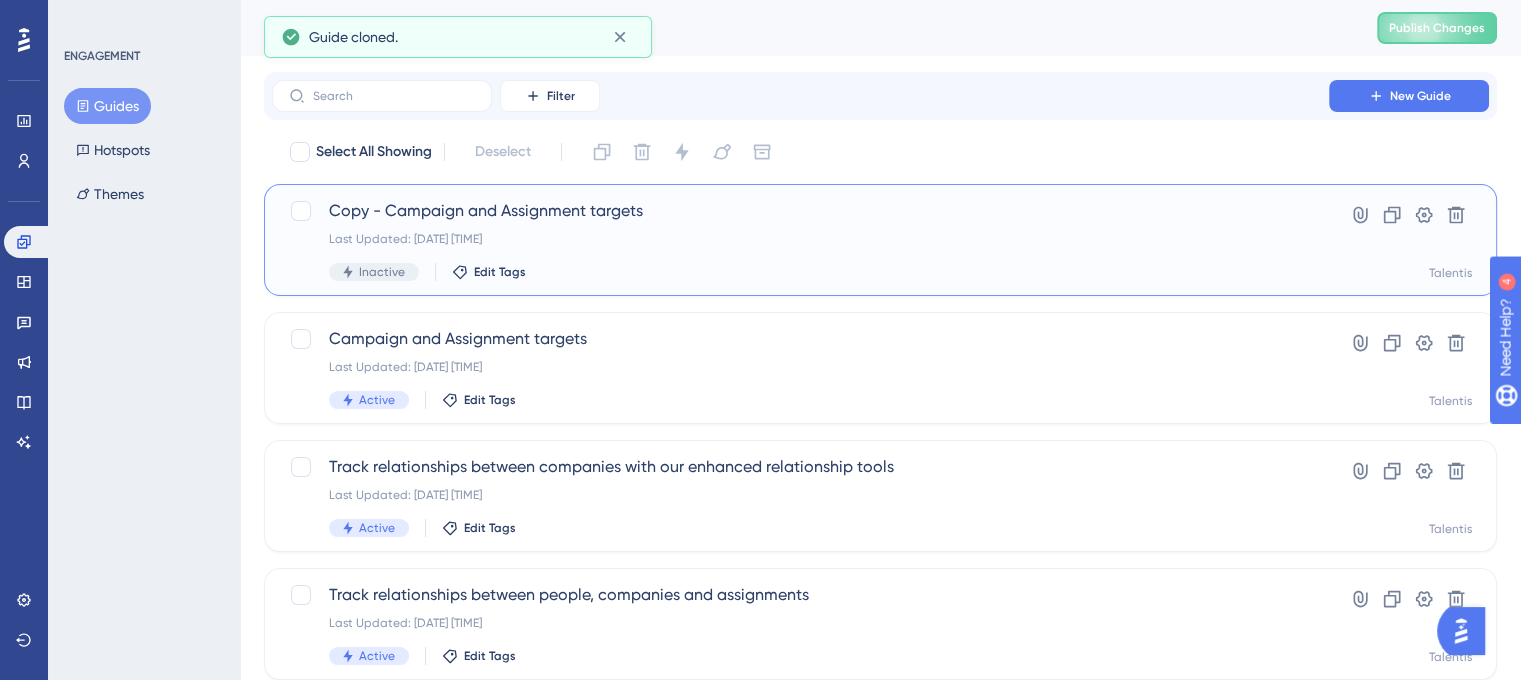click on "Copy - Campaign and Assignment targets" at bounding box center (800, 211) 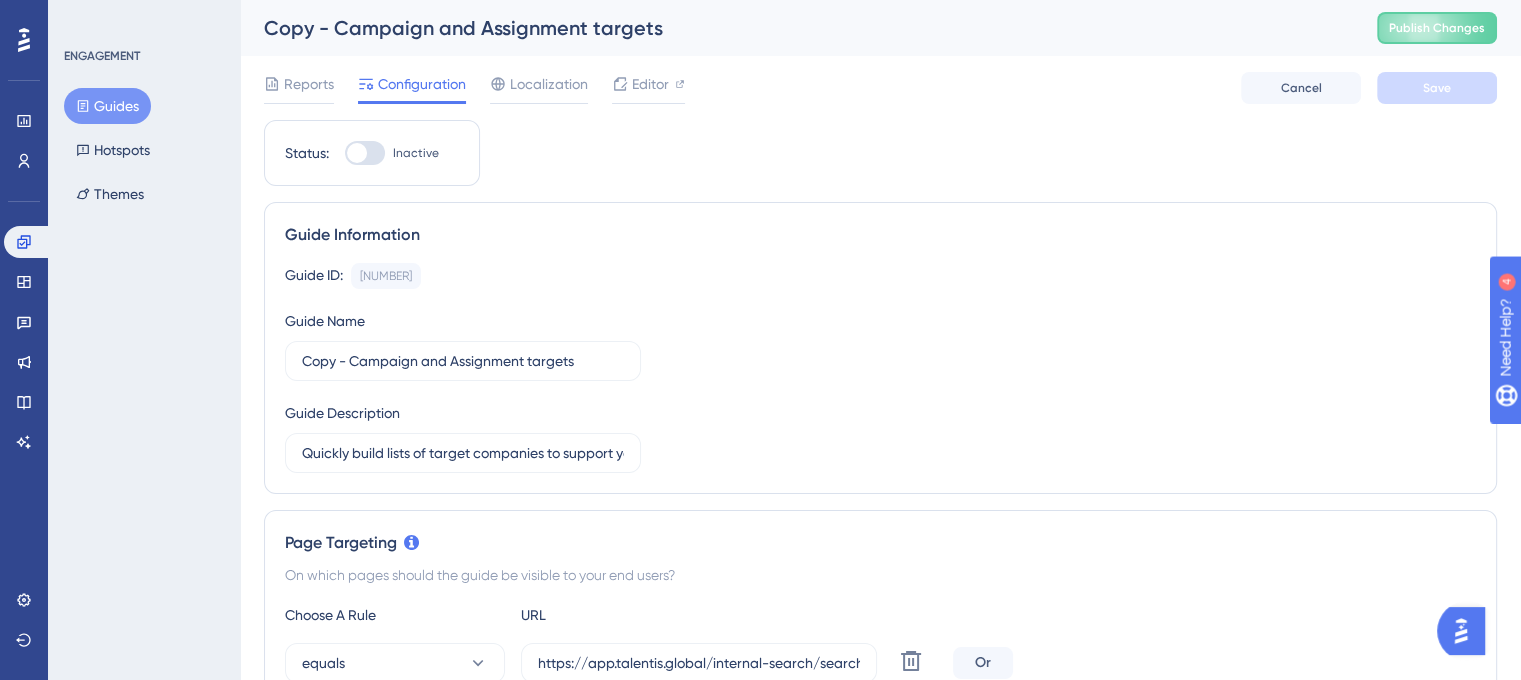 click on "ENGAGEMENT Guides Hotspots Themes" at bounding box center (144, 340) 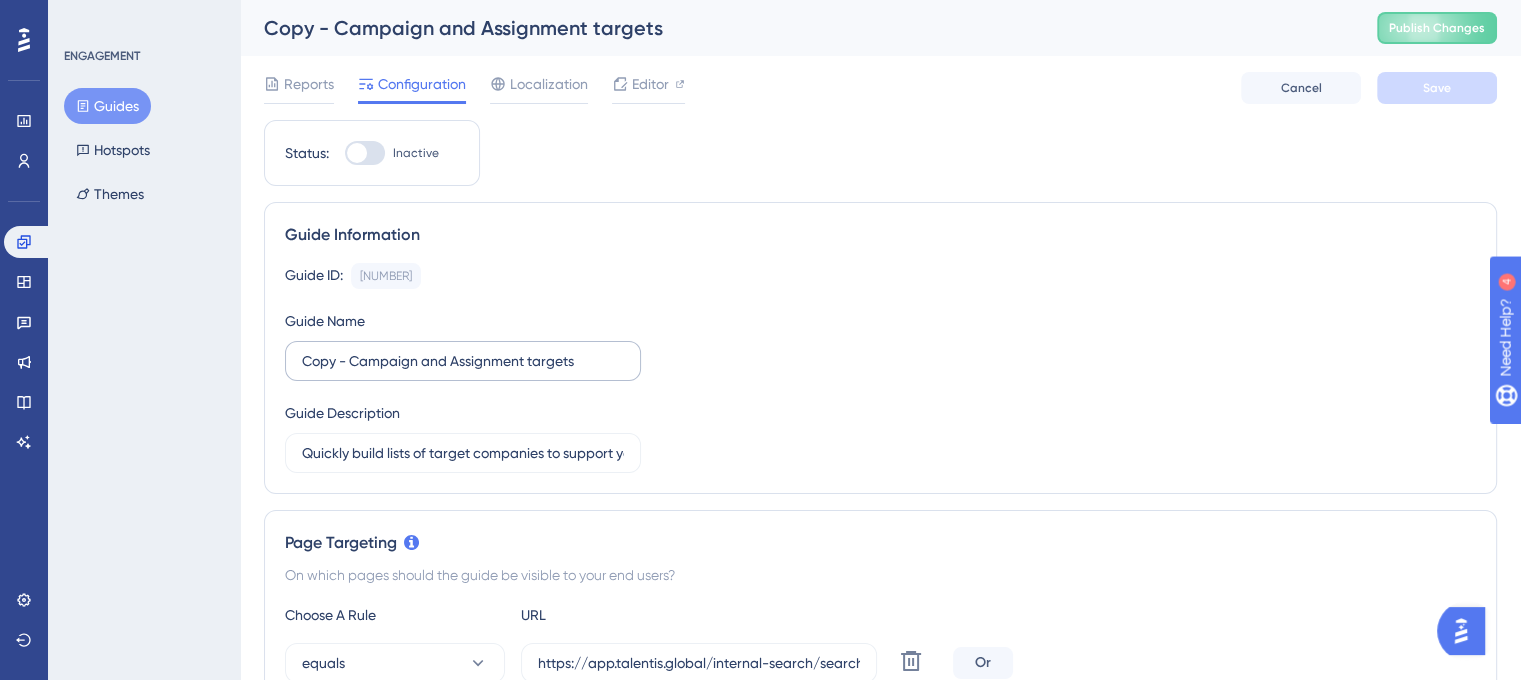 click on "Copy - Campaign and Assignment targets" at bounding box center [463, 361] 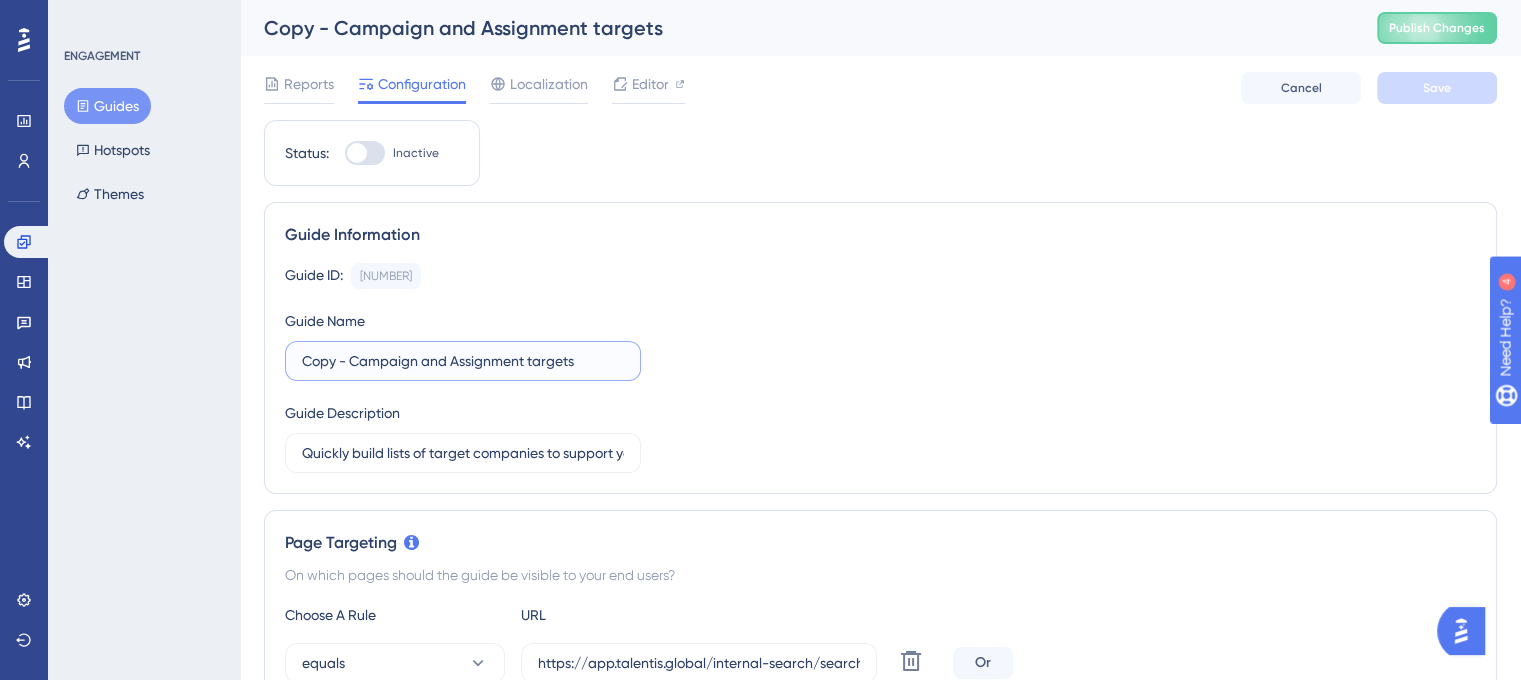 click on "Copy - Campaign and Assignment targets" at bounding box center [463, 361] 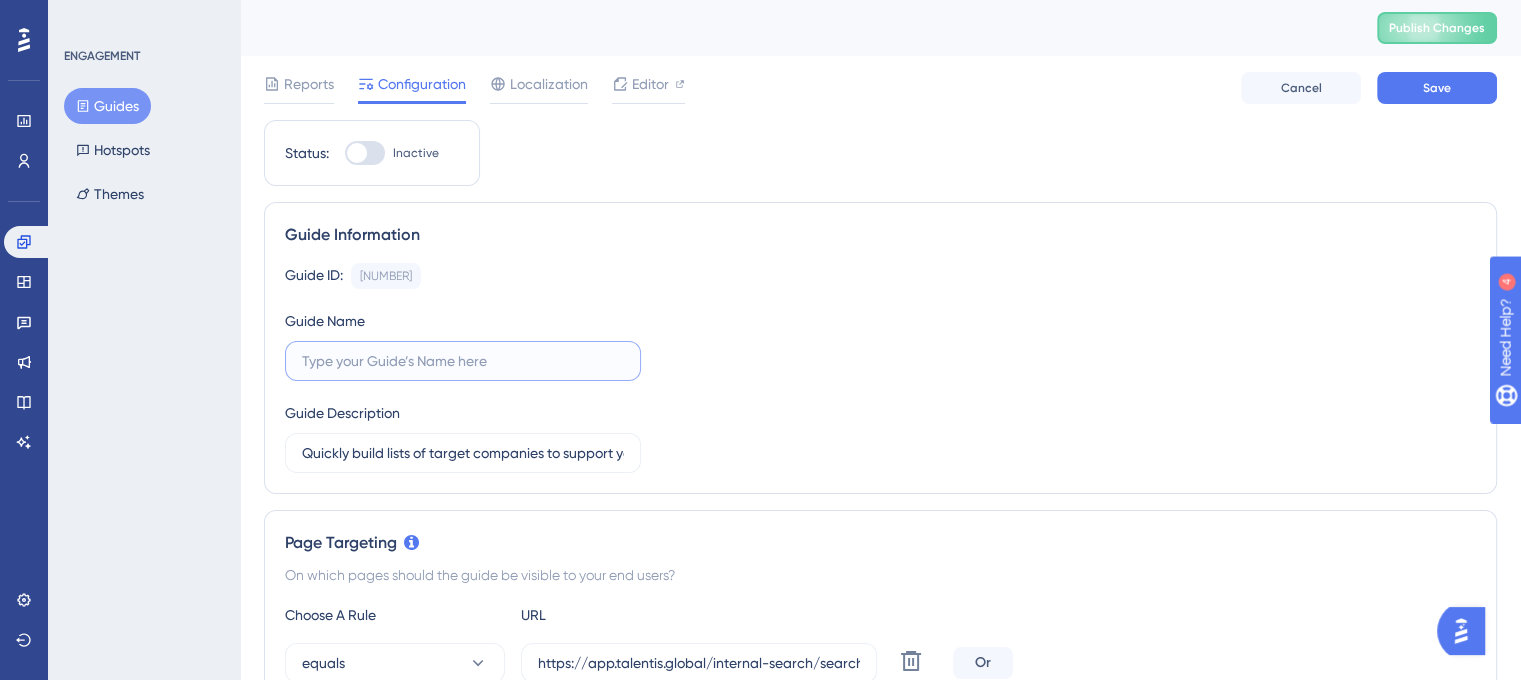 paste on "AI-powered target company search" 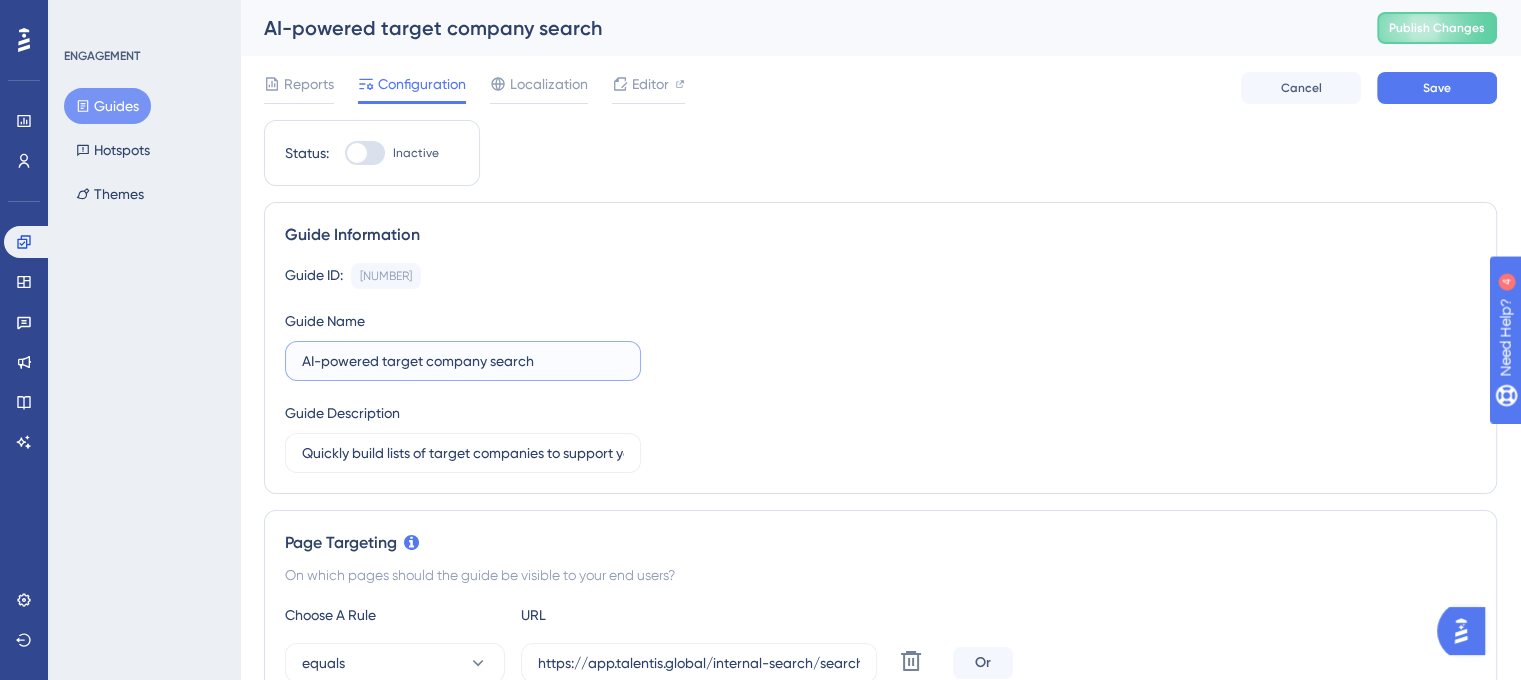 type on "AI-powered target company search" 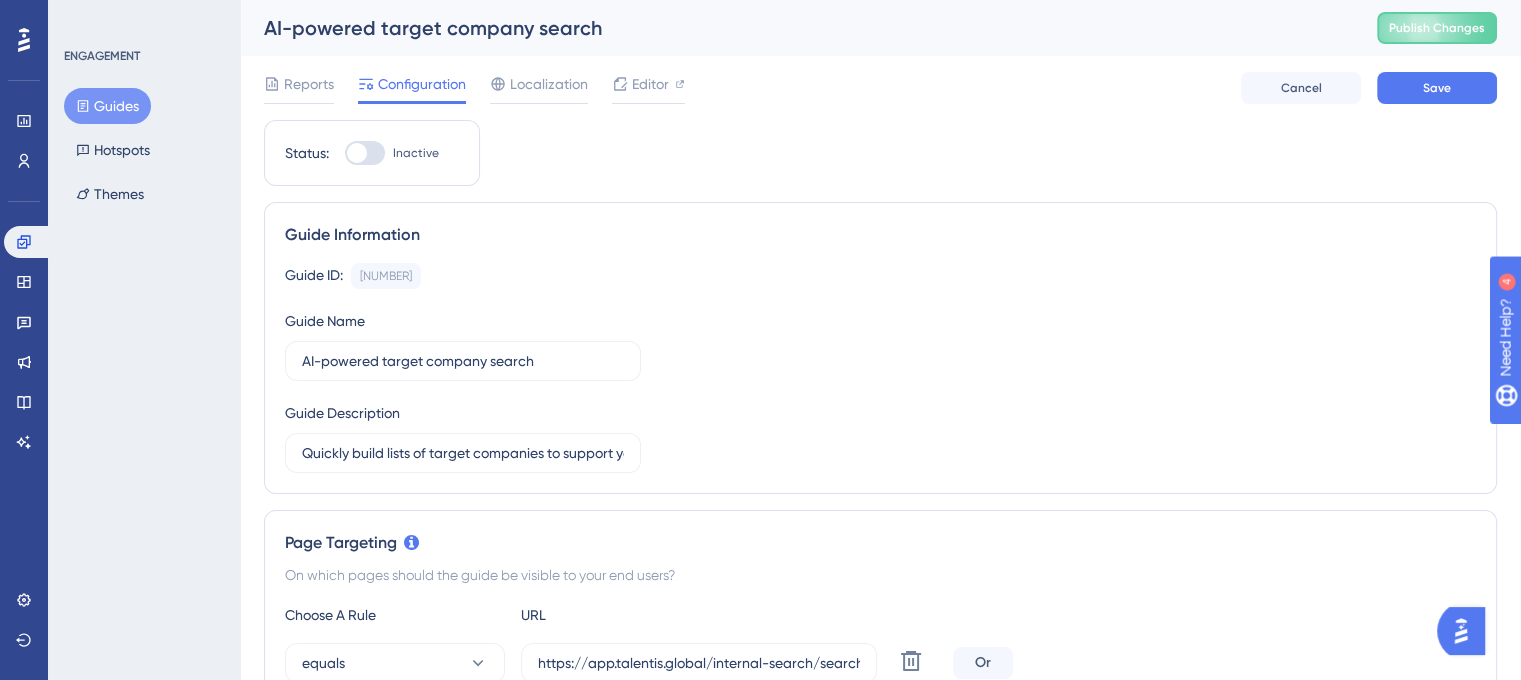 click on "ENGAGEMENT Guides Hotspots Themes" at bounding box center (144, 340) 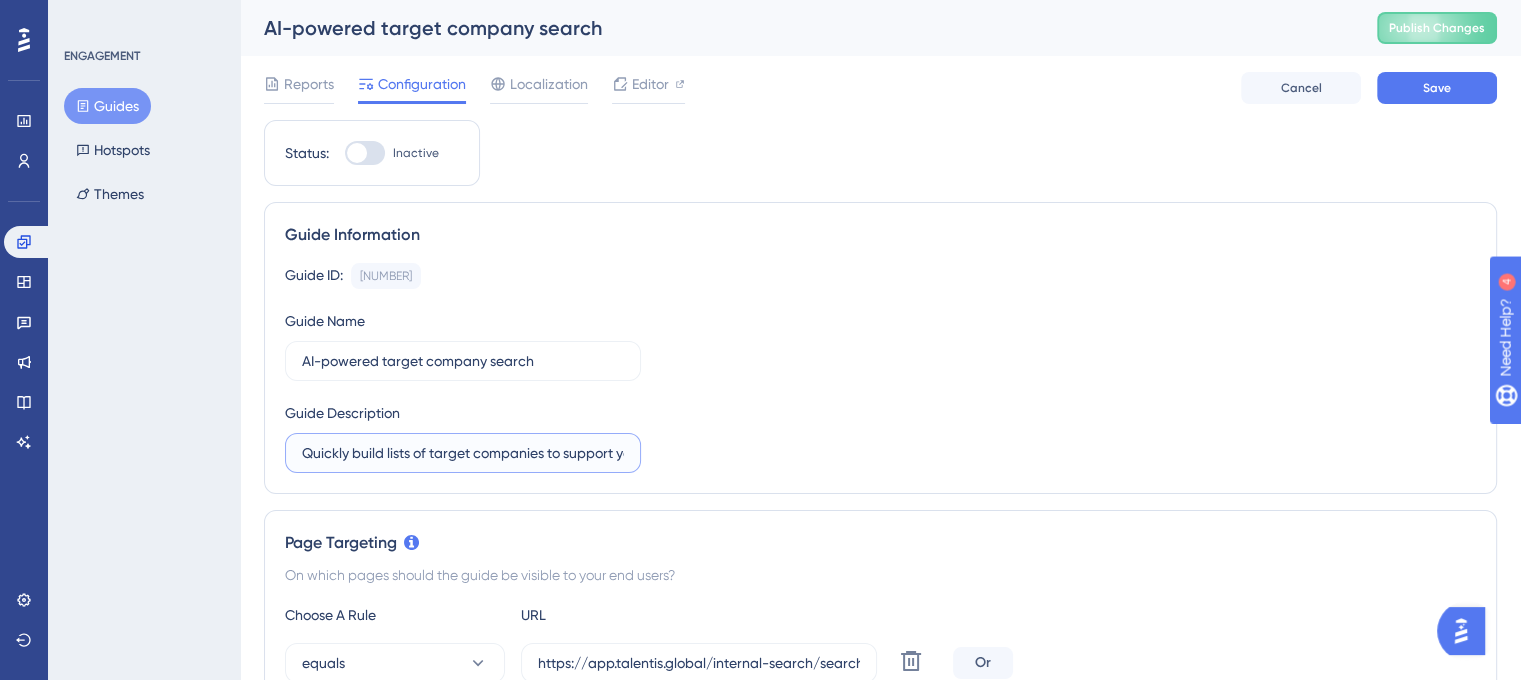 click on "Quickly build lists of target companies to support your business development or candidate sourcing. Stay focused and organised by targeting the right companies for each assignment or campaign." at bounding box center (463, 453) 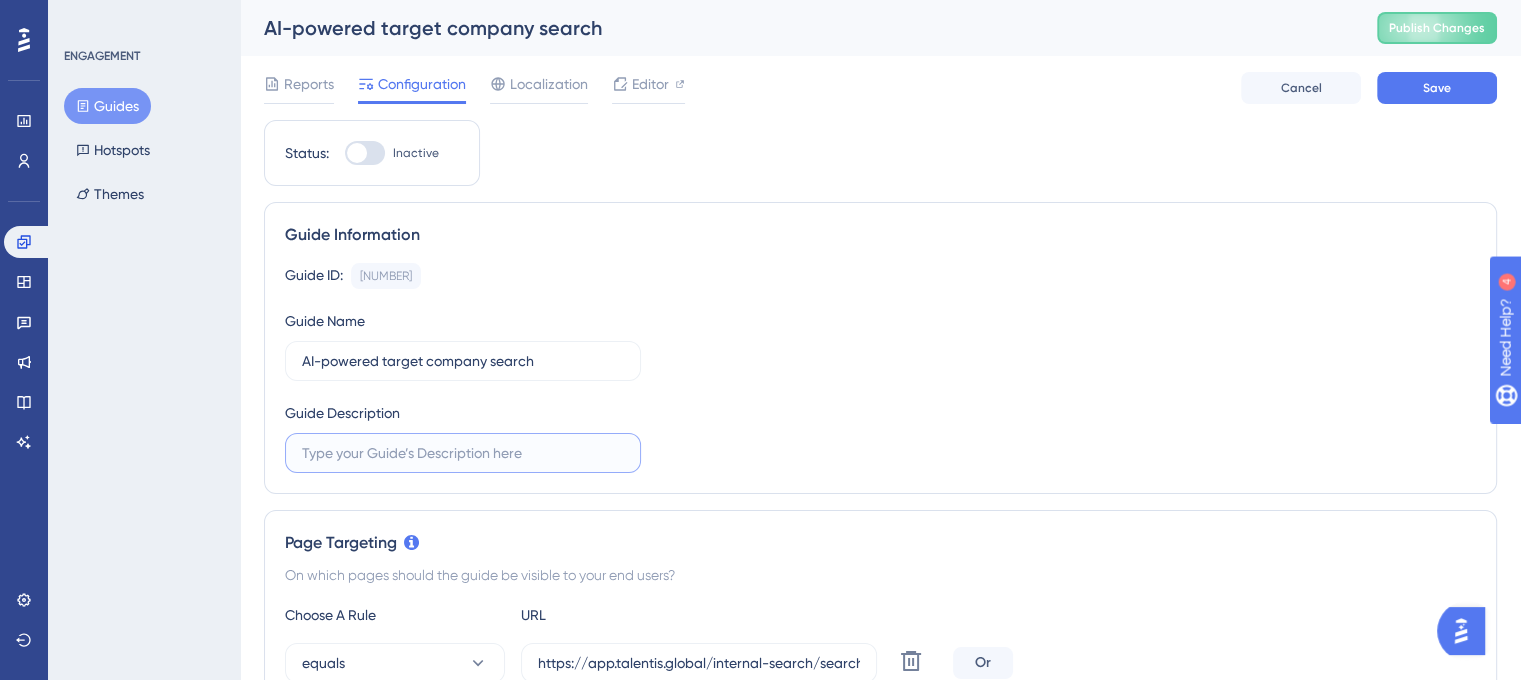 paste on "Use our AI-powered search to find relevant companies based on your query. Quickly add these companies to a campaign or assignment and start targeting people within them. Talentis also matches the company’s LinkedIn URL with records in TalentGraph and your database, giving you instant access to company details." 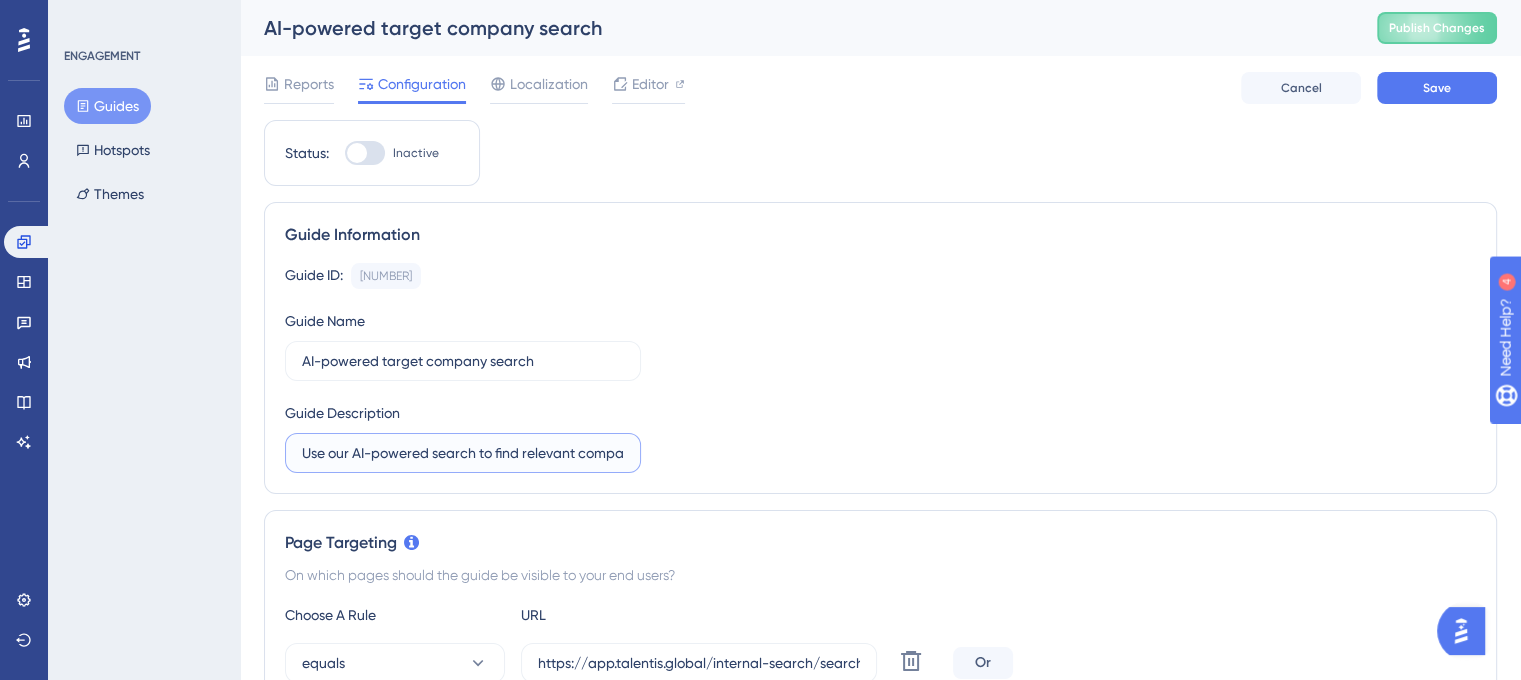 scroll, scrollTop: 0, scrollLeft: 1737, axis: horizontal 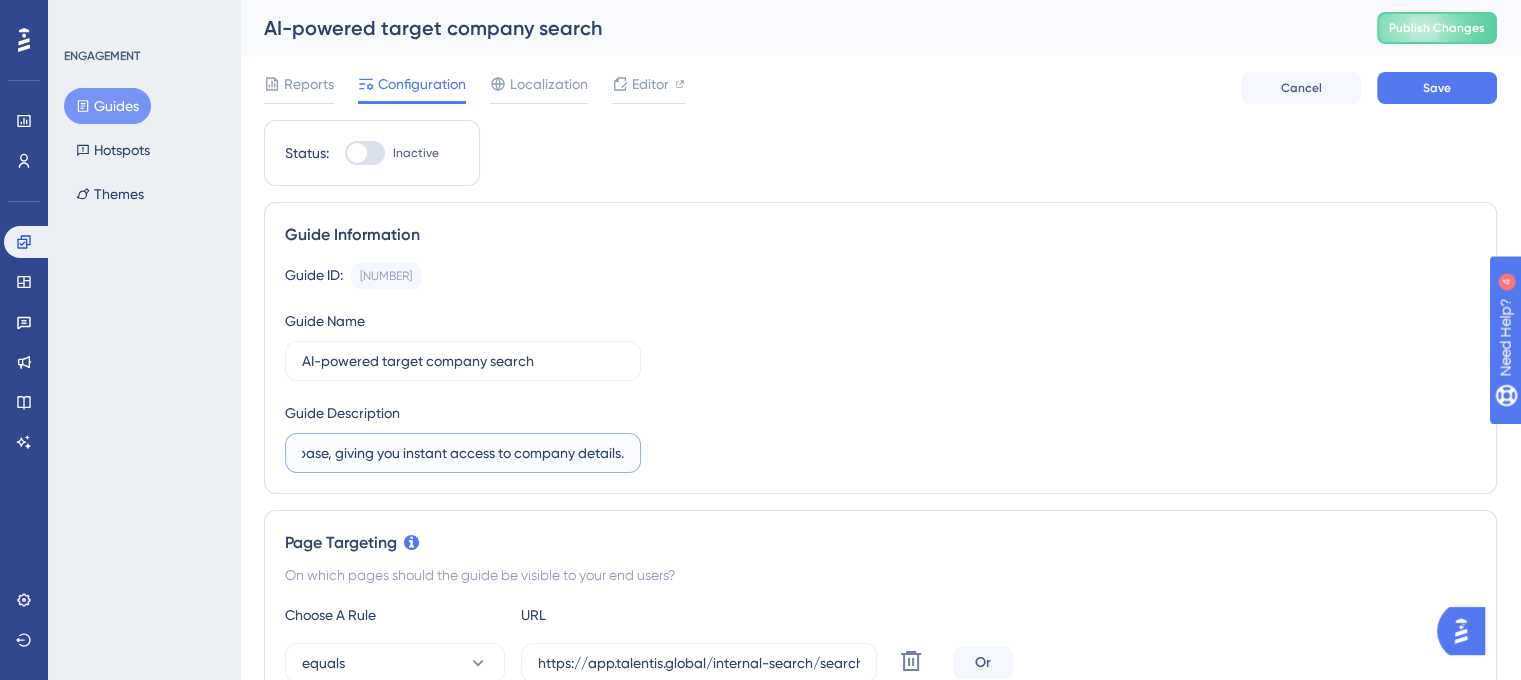 type on "Use our AI-powered search to find relevant companies based on your query. Quickly add these companies to a campaign or assignment and start targeting people within them. Talentis also matches the company’s LinkedIn URL with records in TalentGraph and your database, giving you instant access to company details." 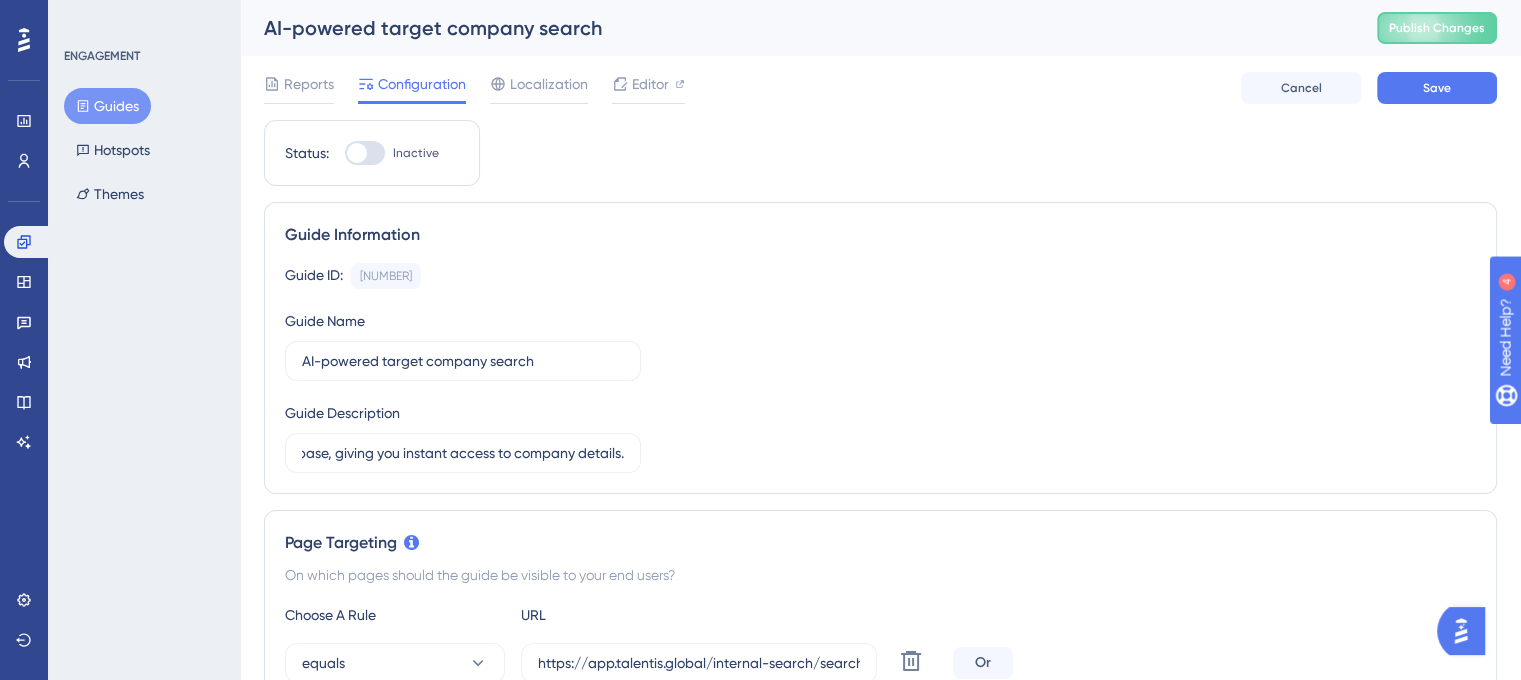 scroll, scrollTop: 0, scrollLeft: 0, axis: both 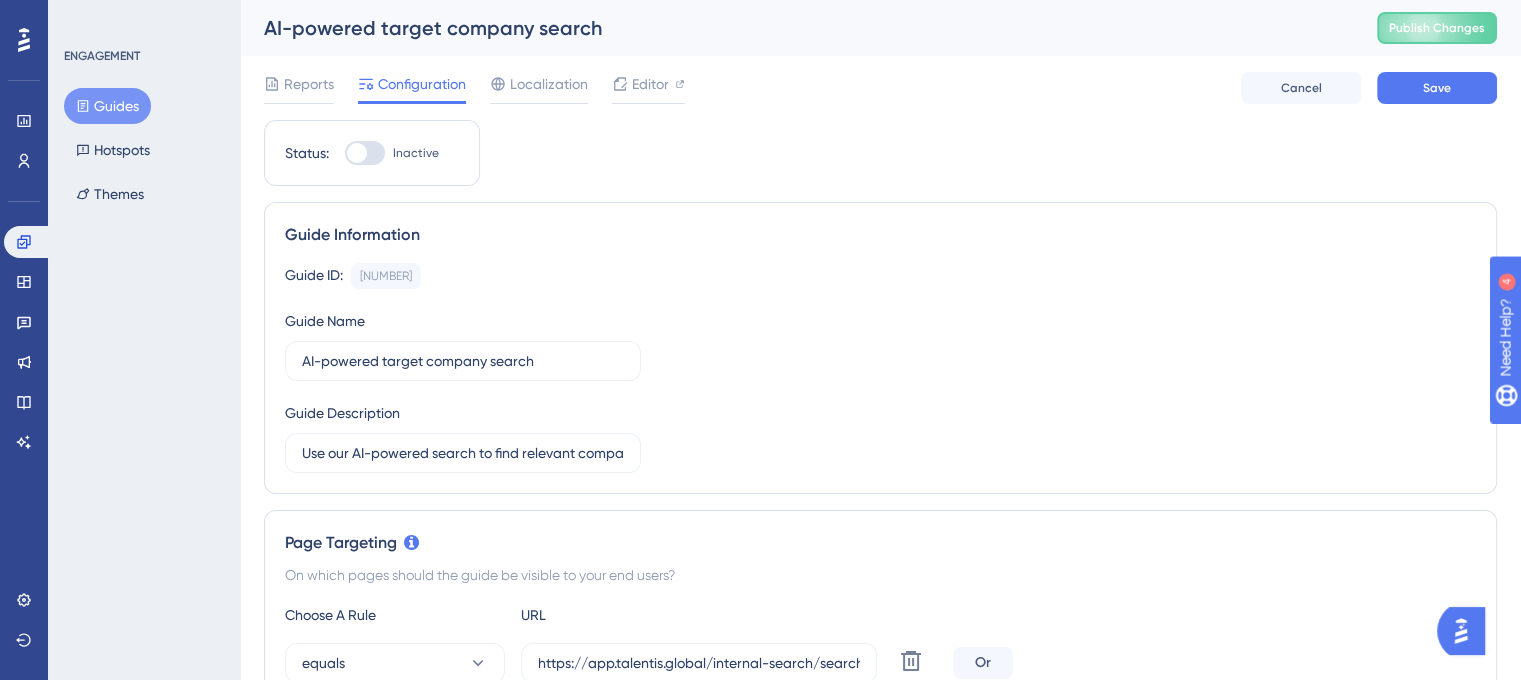 click on "Engagement Widgets Feedback Product Updates Knowledge Base AI Assistant" at bounding box center [24, 342] 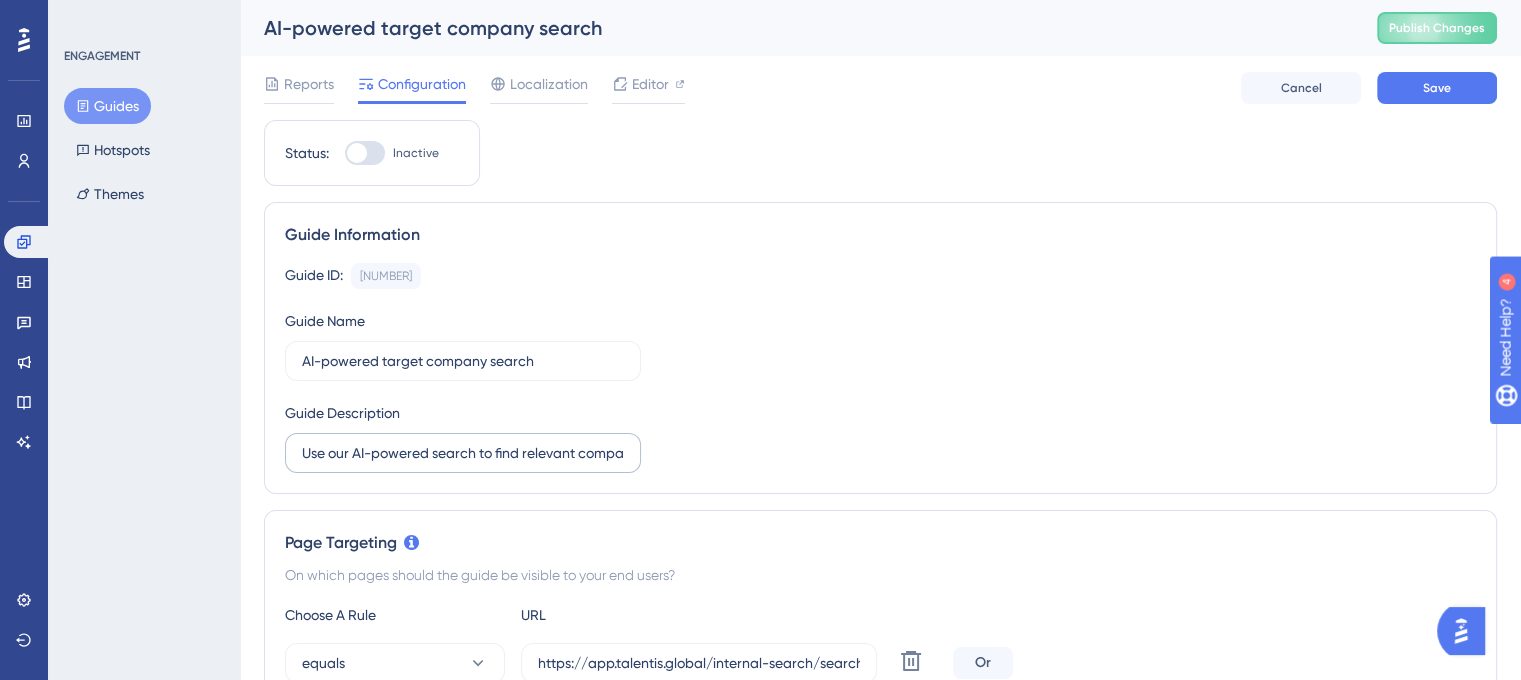click on "Use our AI-powered search to find relevant companies based on your query. Quickly add these companies to a campaign or assignment and start targeting people within them. Talentis also matches the company’s LinkedIn URL with records in TalentGraph and your database, giving you instant access to company details." at bounding box center (463, 453) 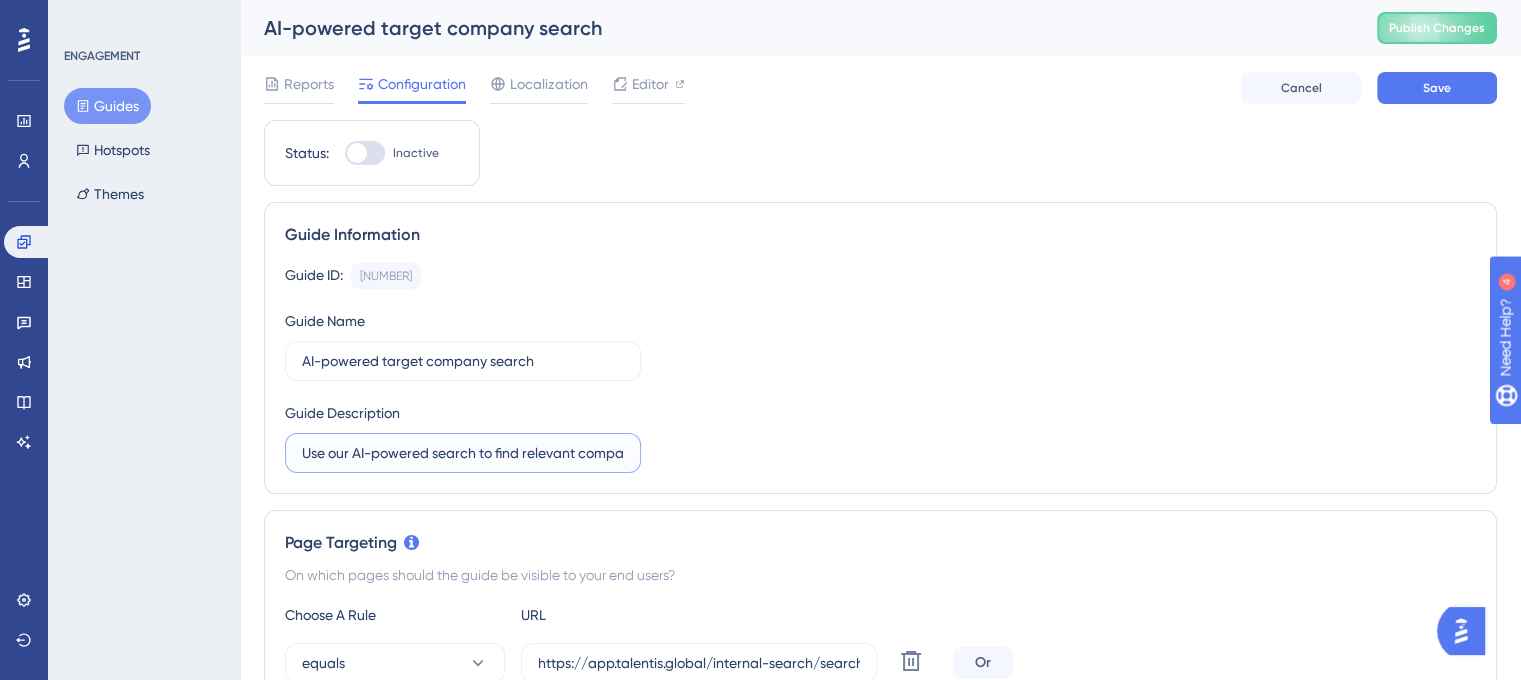 click on "Use our AI-powered search to find relevant companies based on your query. Quickly add these companies to a campaign or assignment and start targeting people within them. Talentis also matches the company’s LinkedIn URL with records in TalentGraph and your database, giving you instant access to company details." at bounding box center [463, 453] 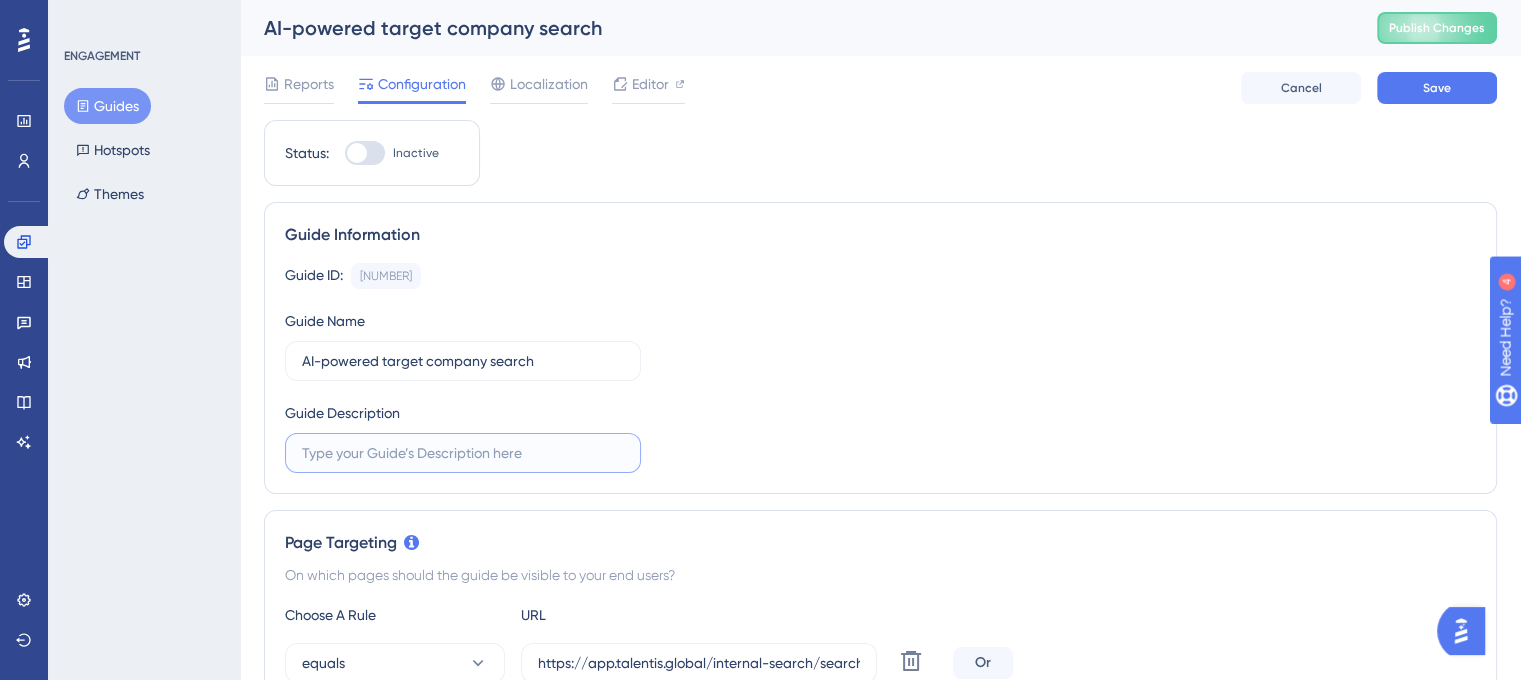 scroll, scrollTop: 0, scrollLeft: 0, axis: both 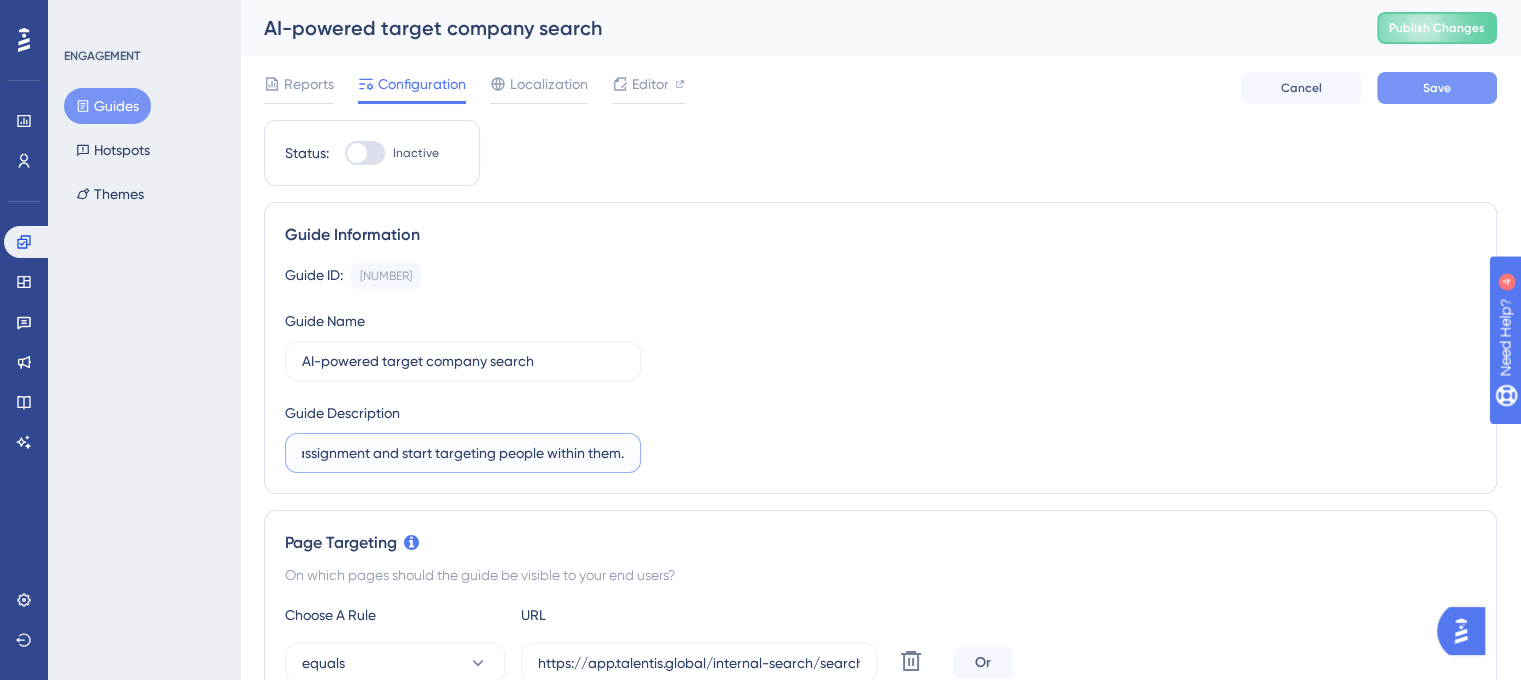 type on "Use our AI-powered search to find relevant companies based on your query. Quickly add these companies to a campaign or assignment and start targeting people within them." 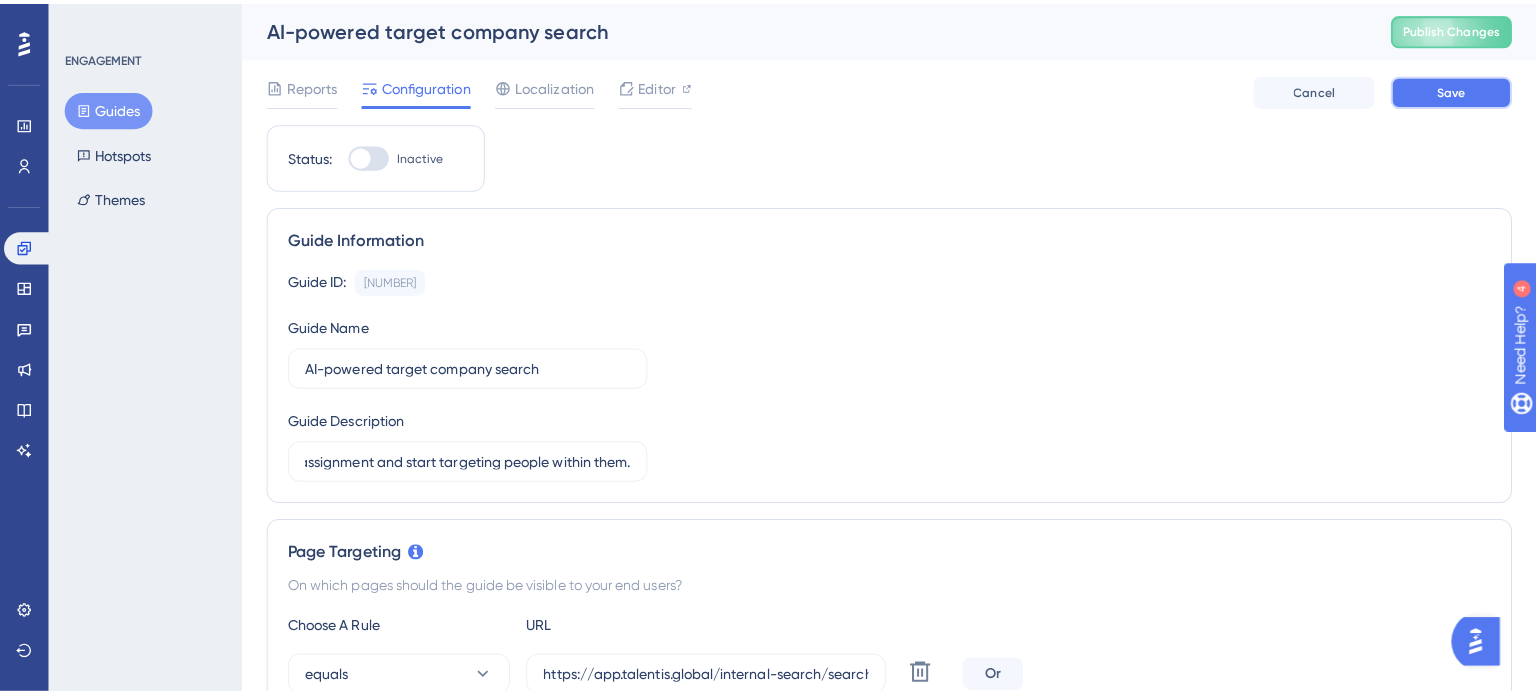 scroll, scrollTop: 0, scrollLeft: 0, axis: both 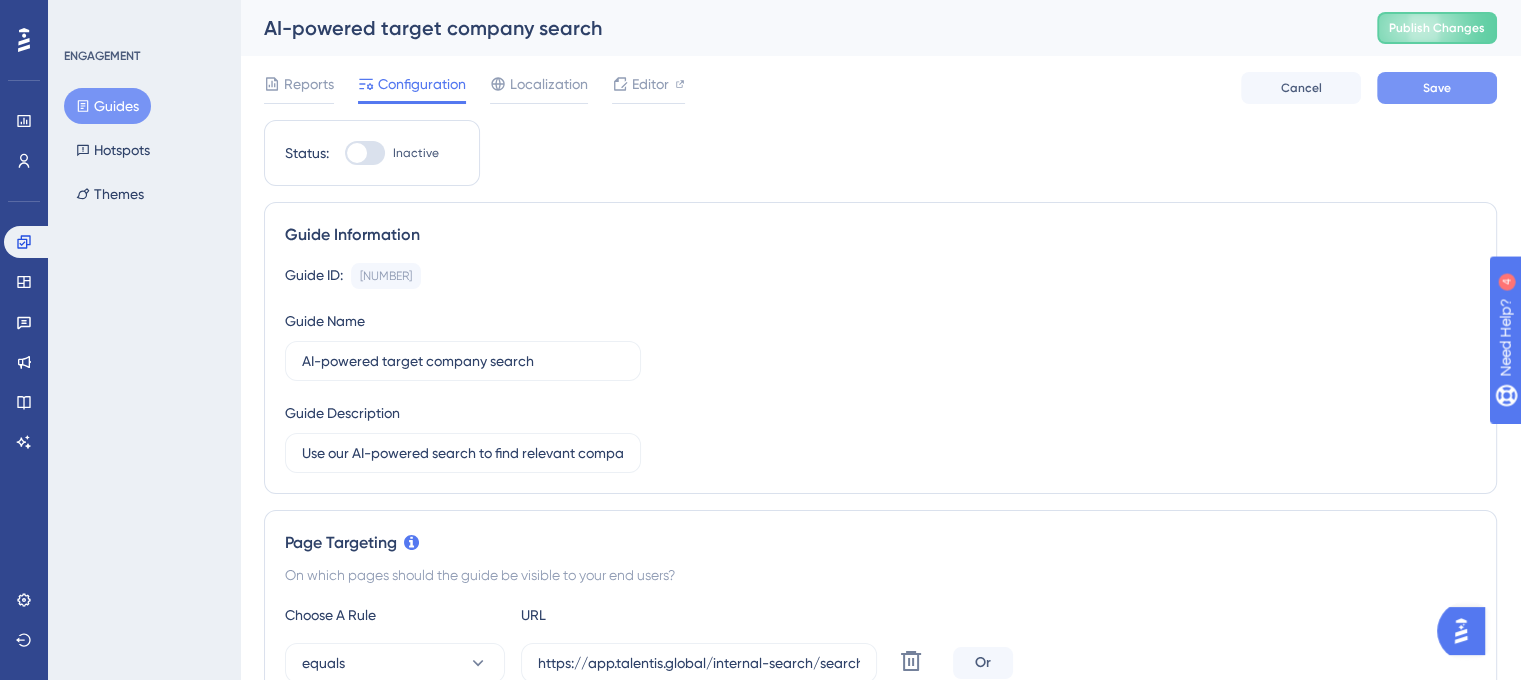 click on "Save" at bounding box center (1437, 88) 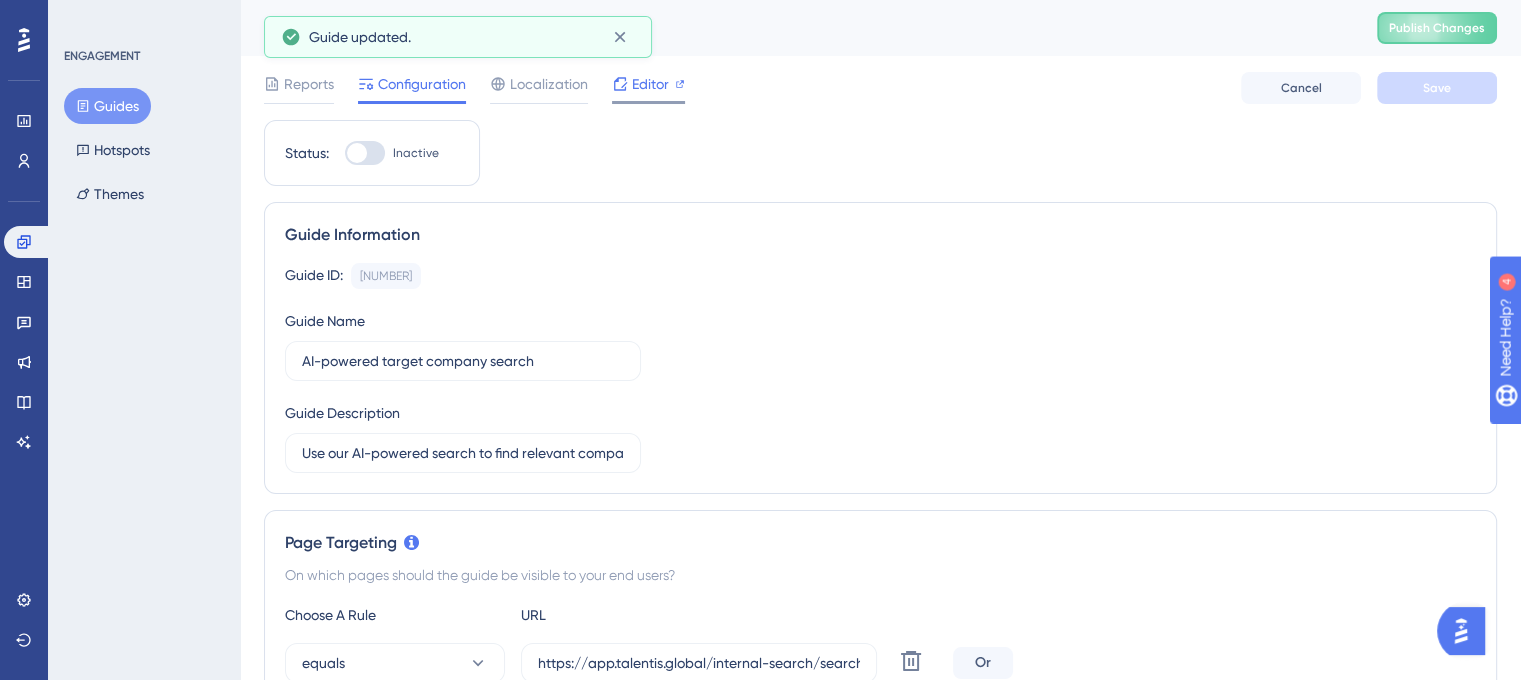 click 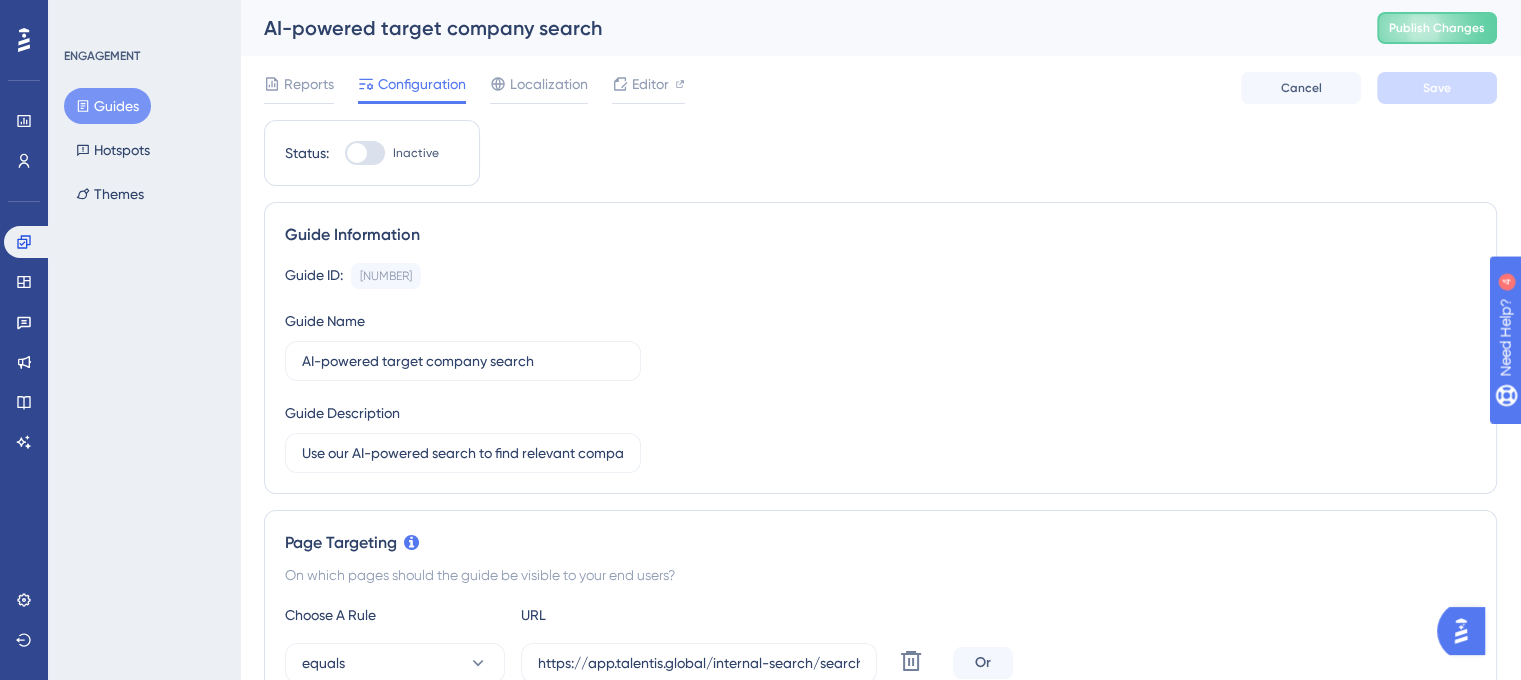 click at bounding box center [365, 153] 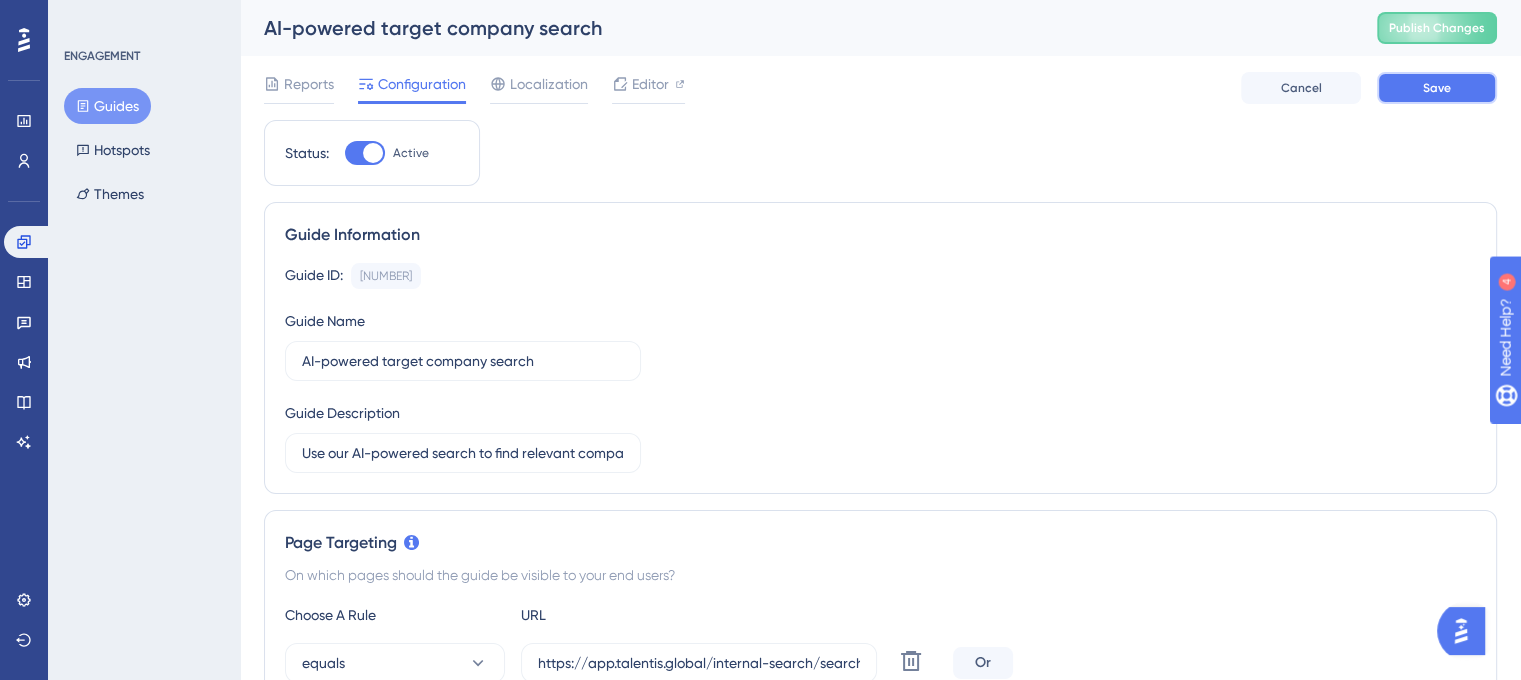 click on "Save" at bounding box center [1437, 88] 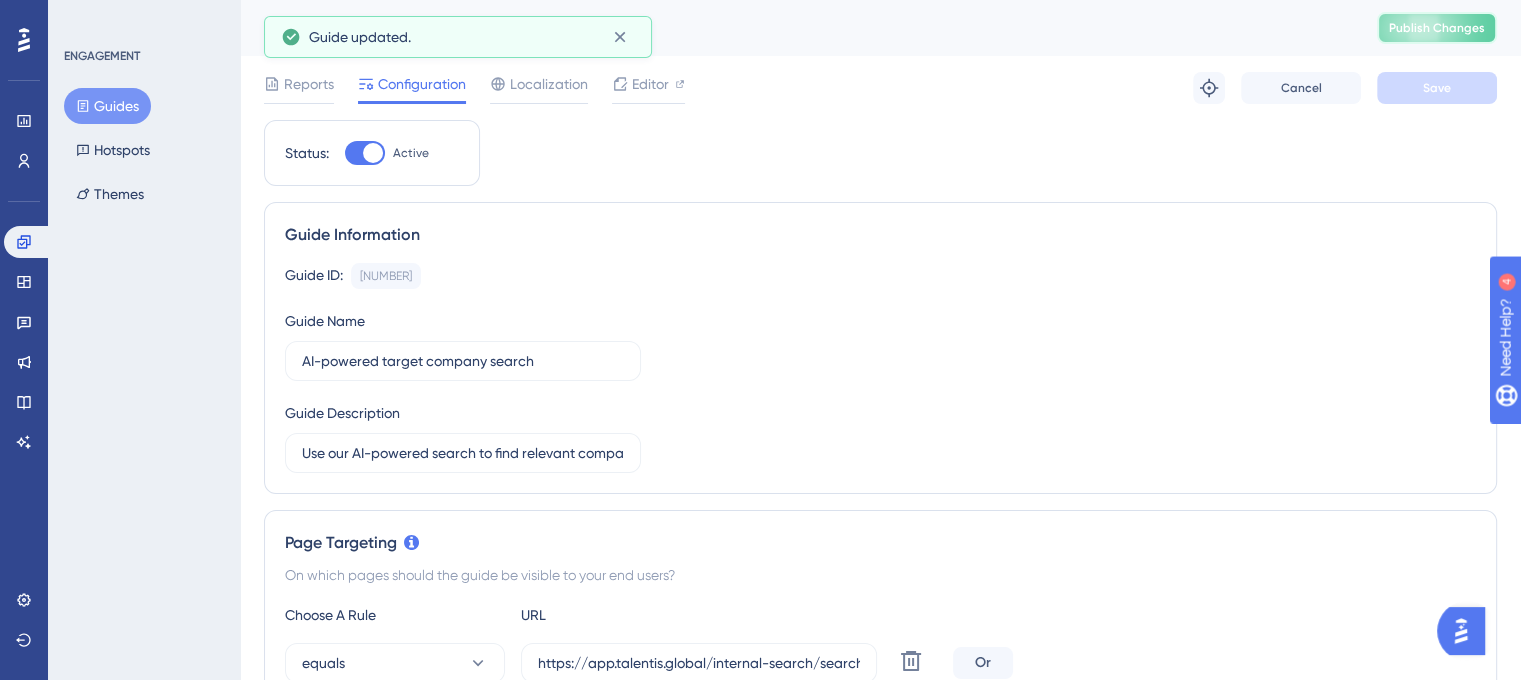 click on "Publish Changes" at bounding box center [1437, 28] 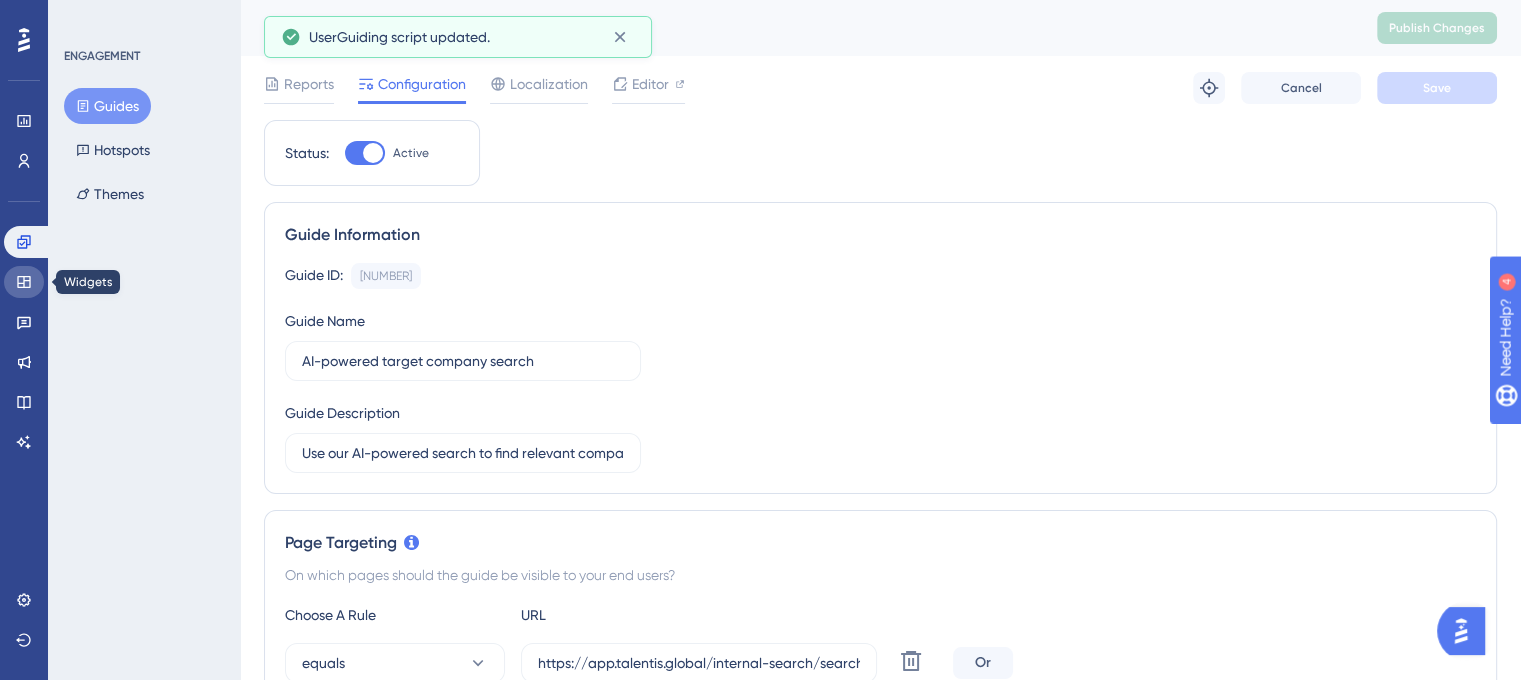 click at bounding box center (24, 282) 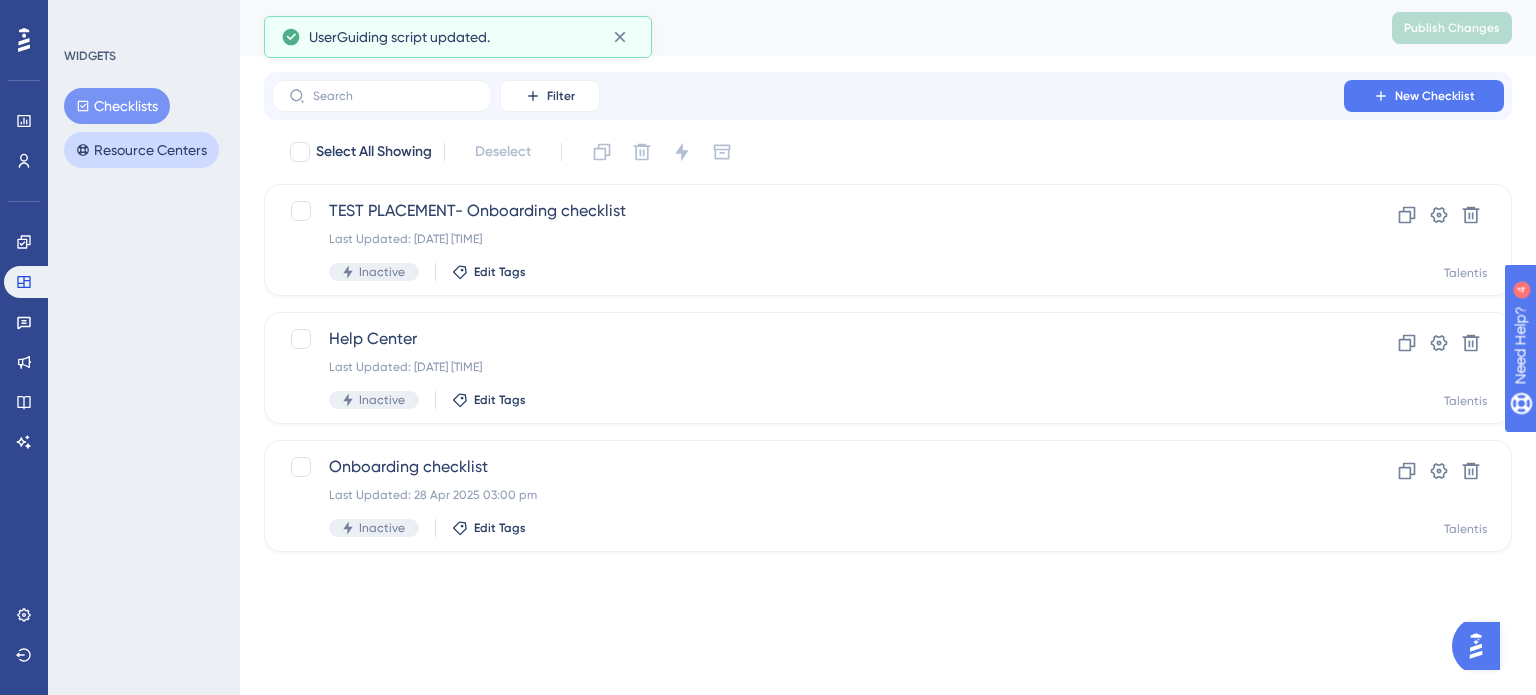 click on "Resource Centers" at bounding box center [141, 150] 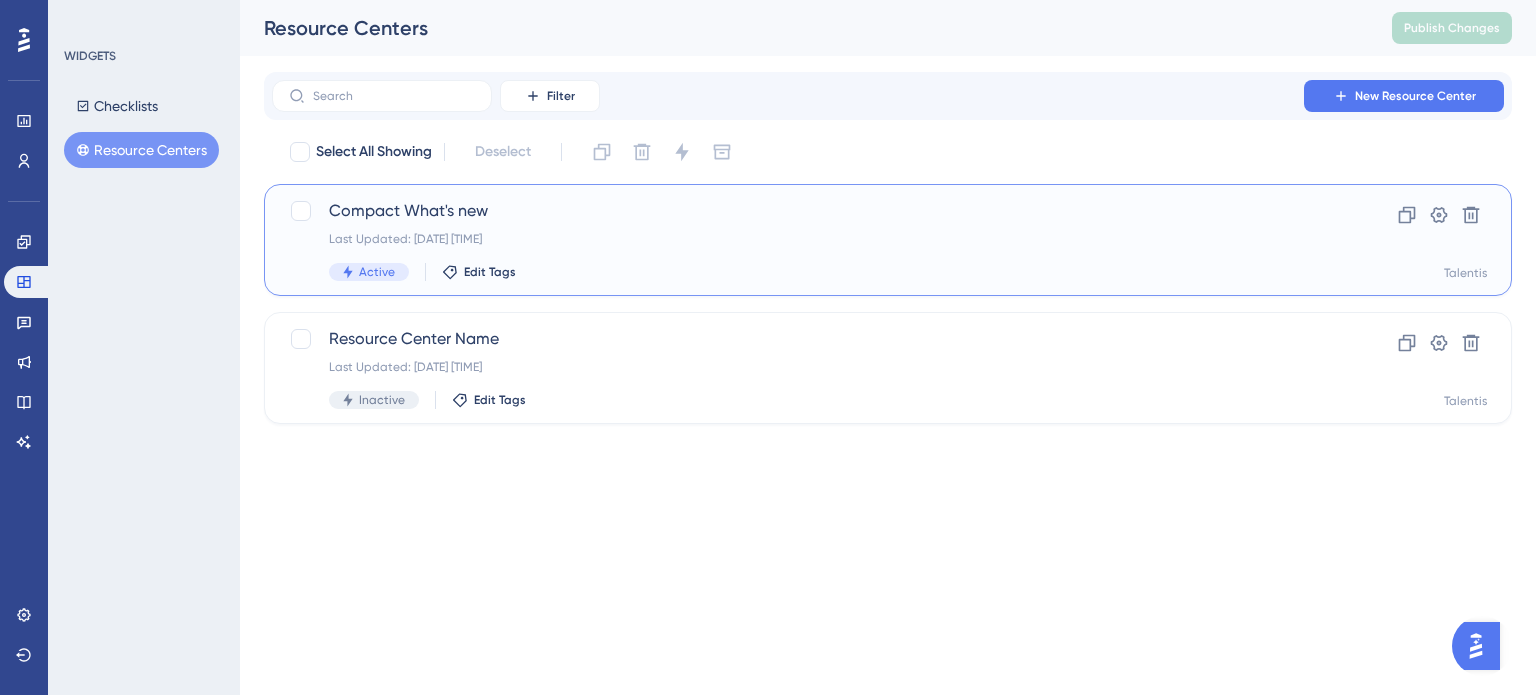 click on "Compact What's new" at bounding box center [808, 211] 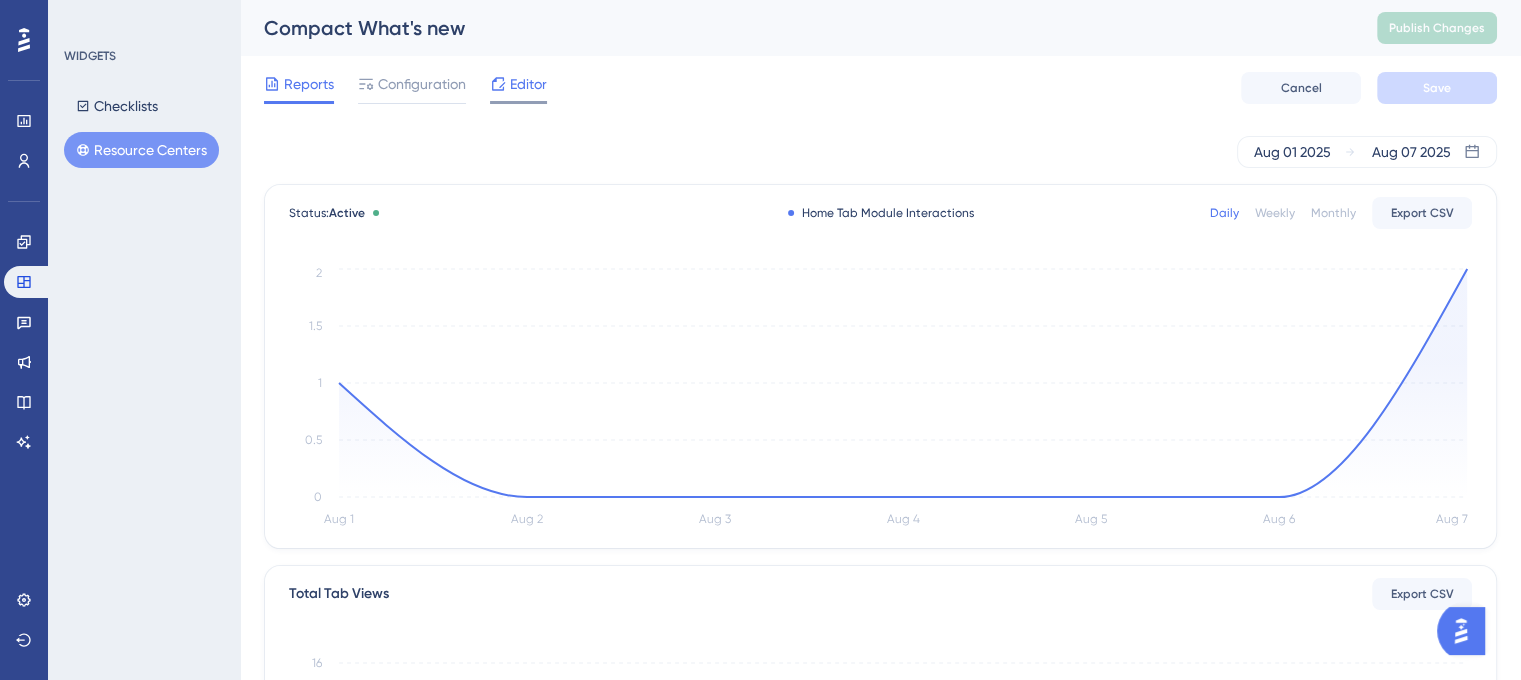 click on "Editor" at bounding box center [528, 84] 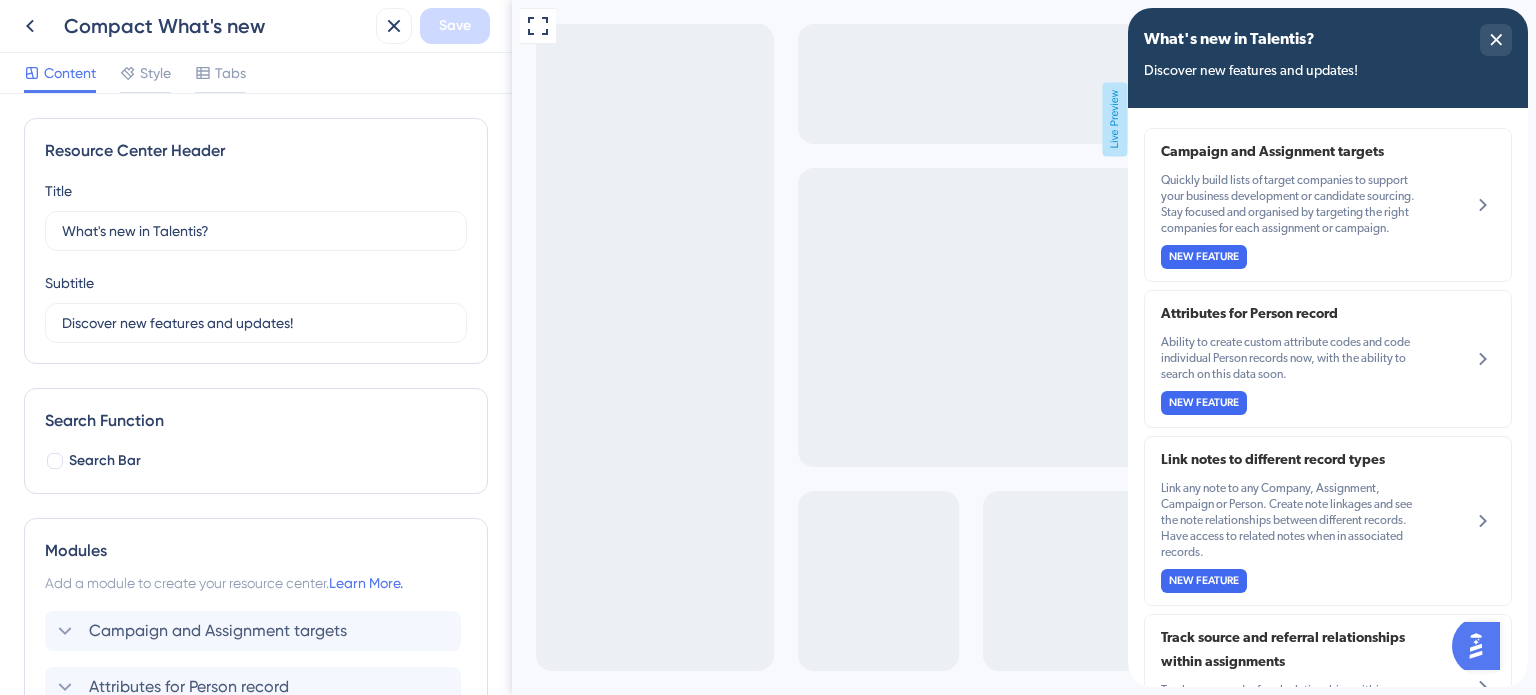 scroll, scrollTop: 0, scrollLeft: 0, axis: both 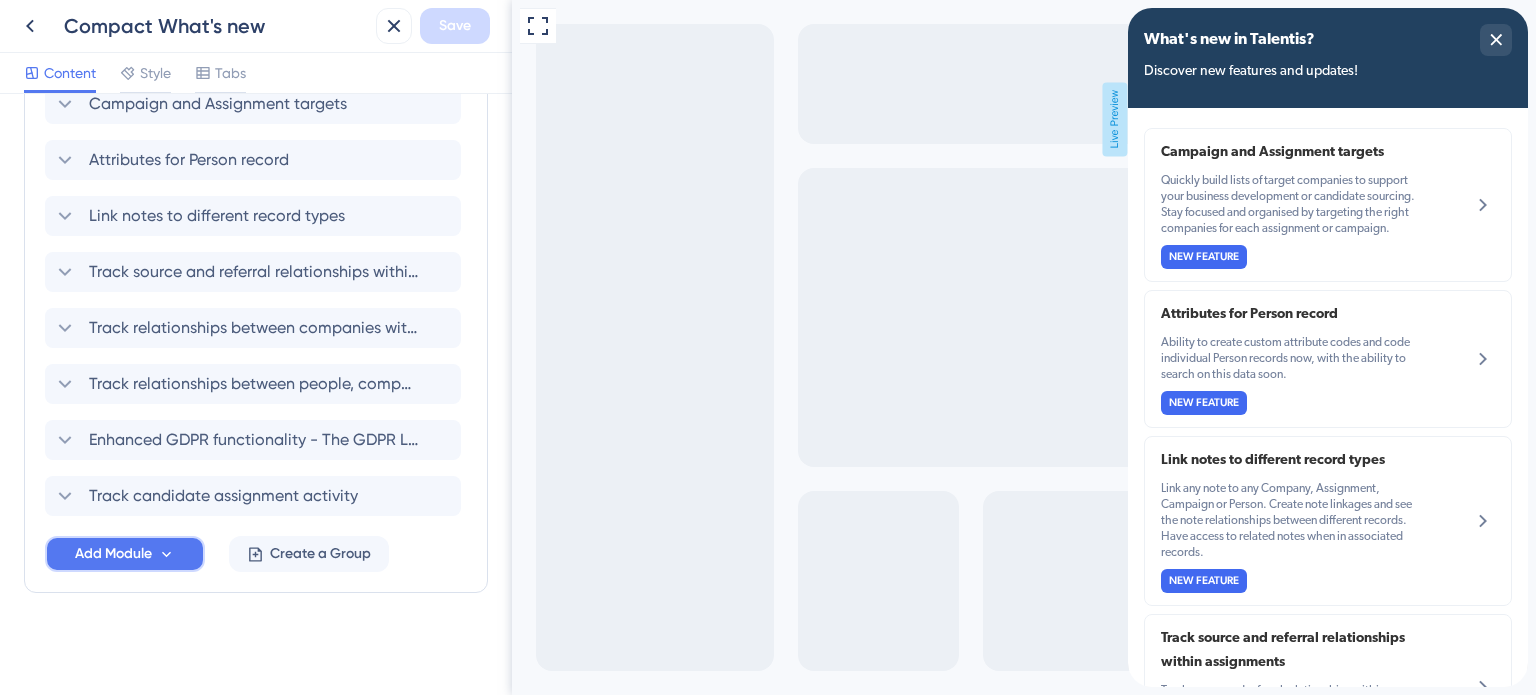 click on "Add Module" at bounding box center [113, 554] 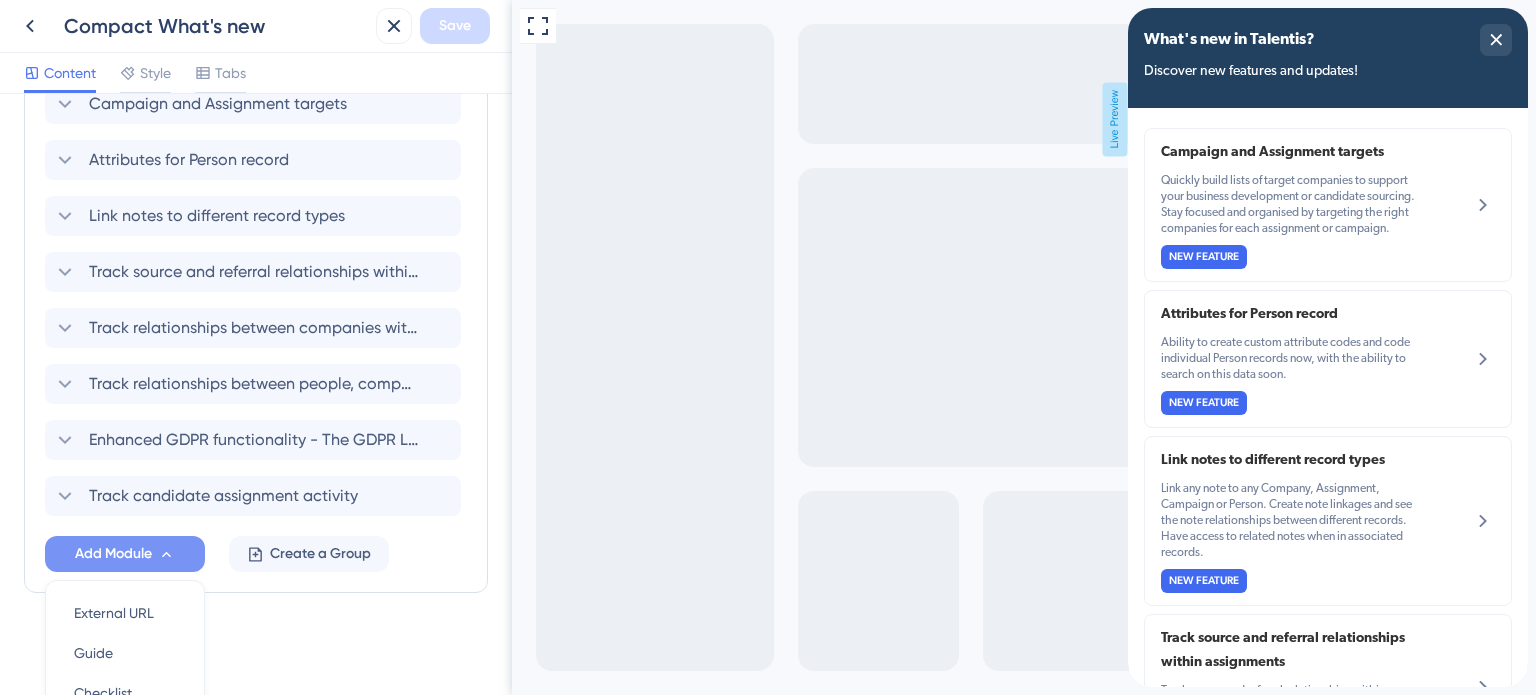 scroll, scrollTop: 716, scrollLeft: 0, axis: vertical 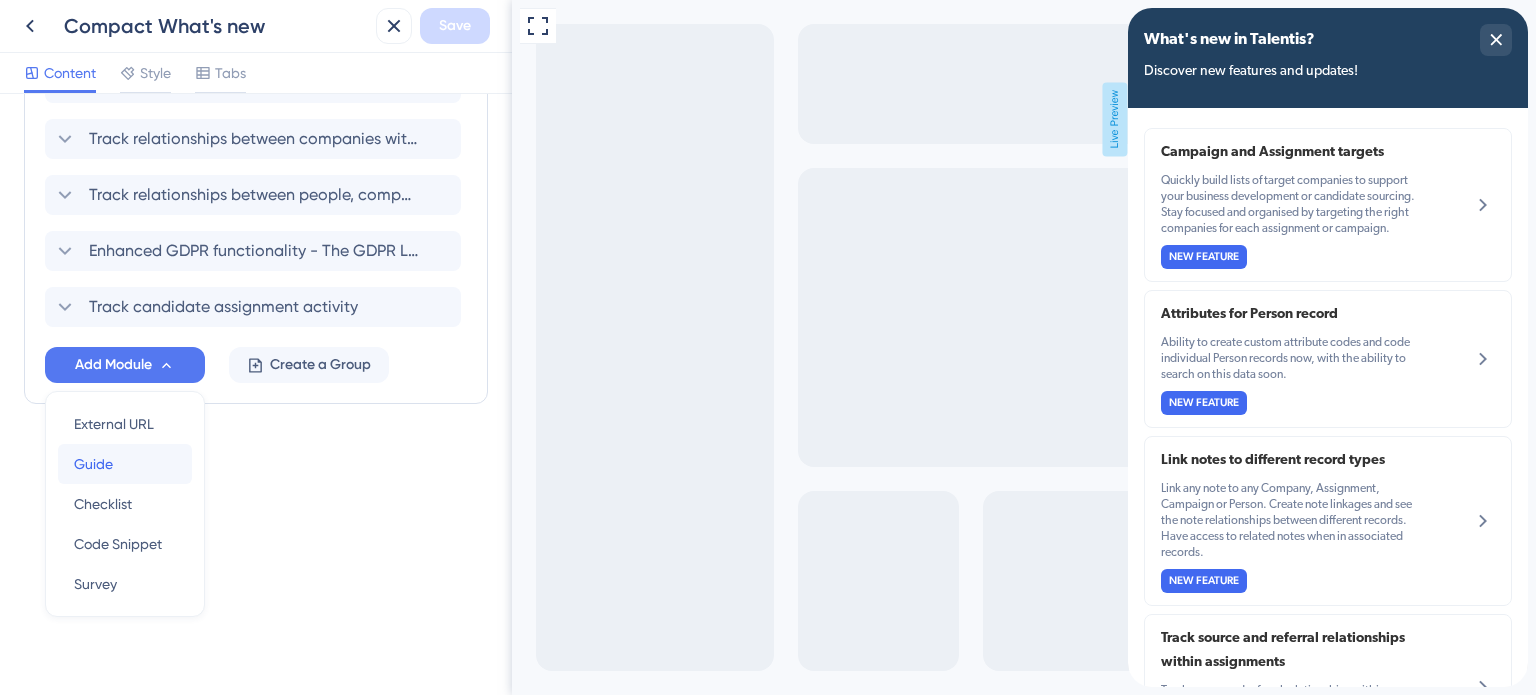 click on "Guide Guide" at bounding box center (125, 464) 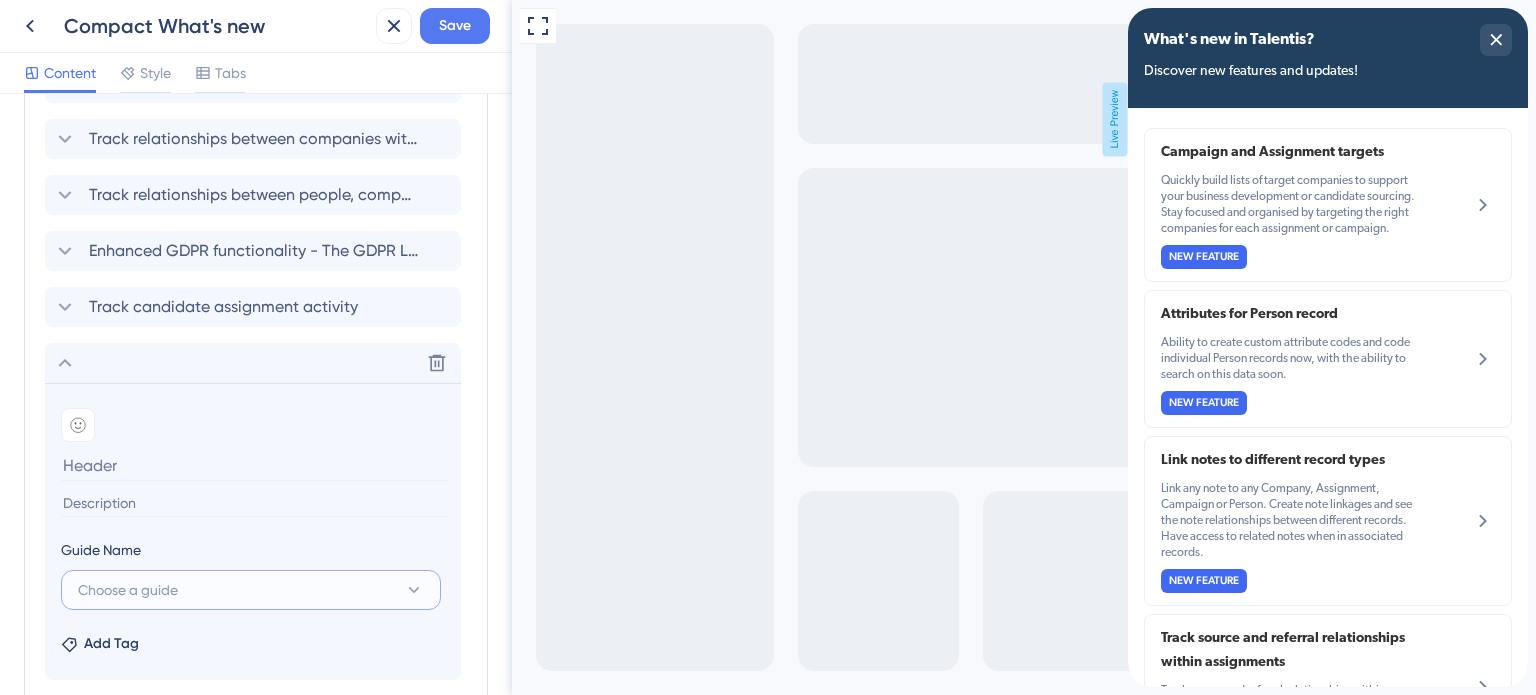 click on "Choose a guide" at bounding box center (128, 590) 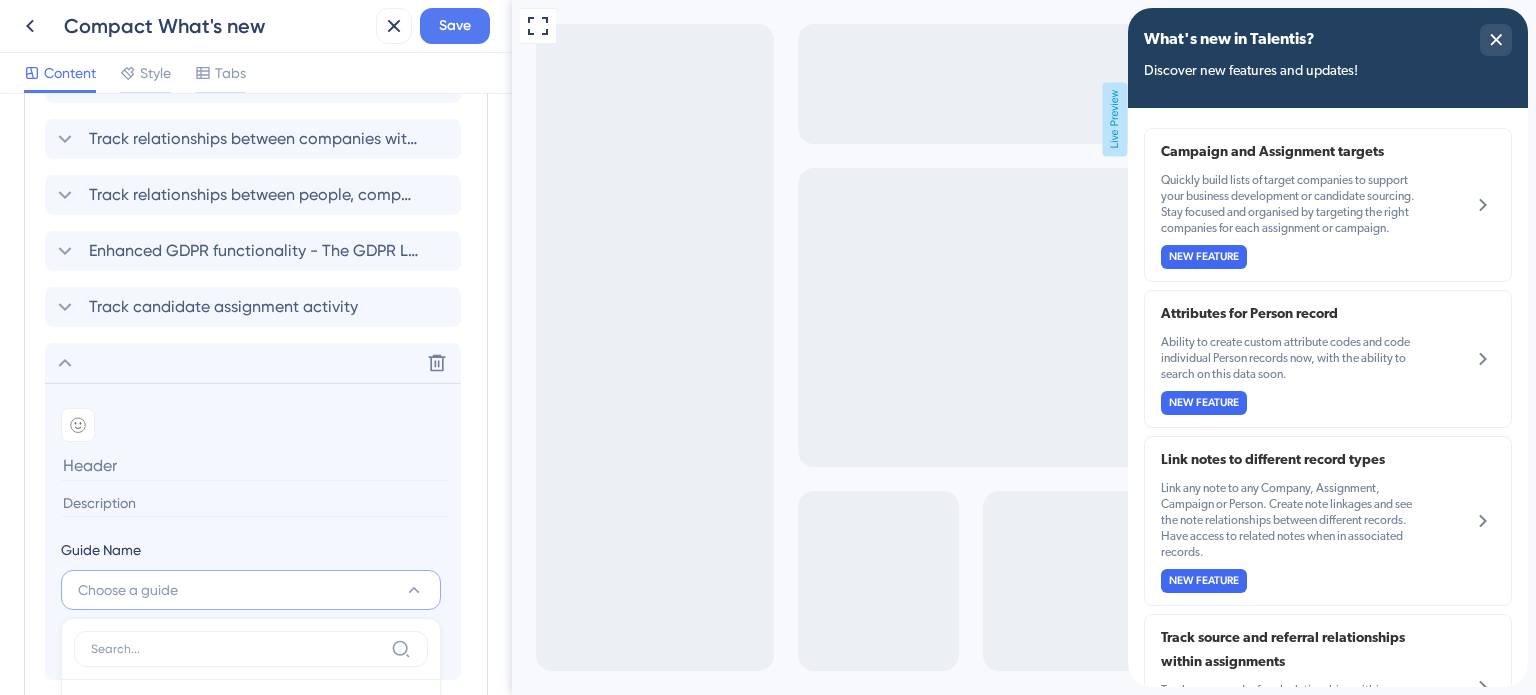 scroll, scrollTop: 1023, scrollLeft: 0, axis: vertical 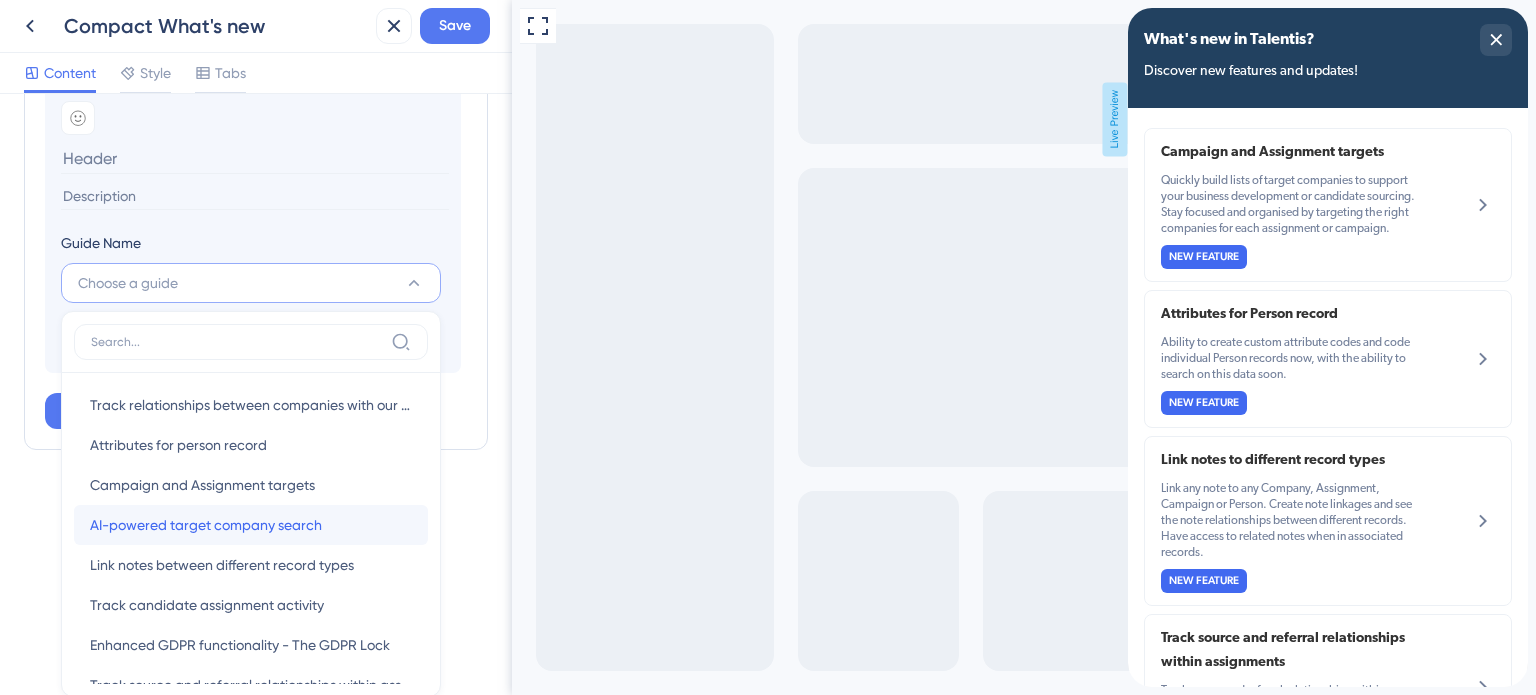 click on "AI-powered target company search" at bounding box center (206, 525) 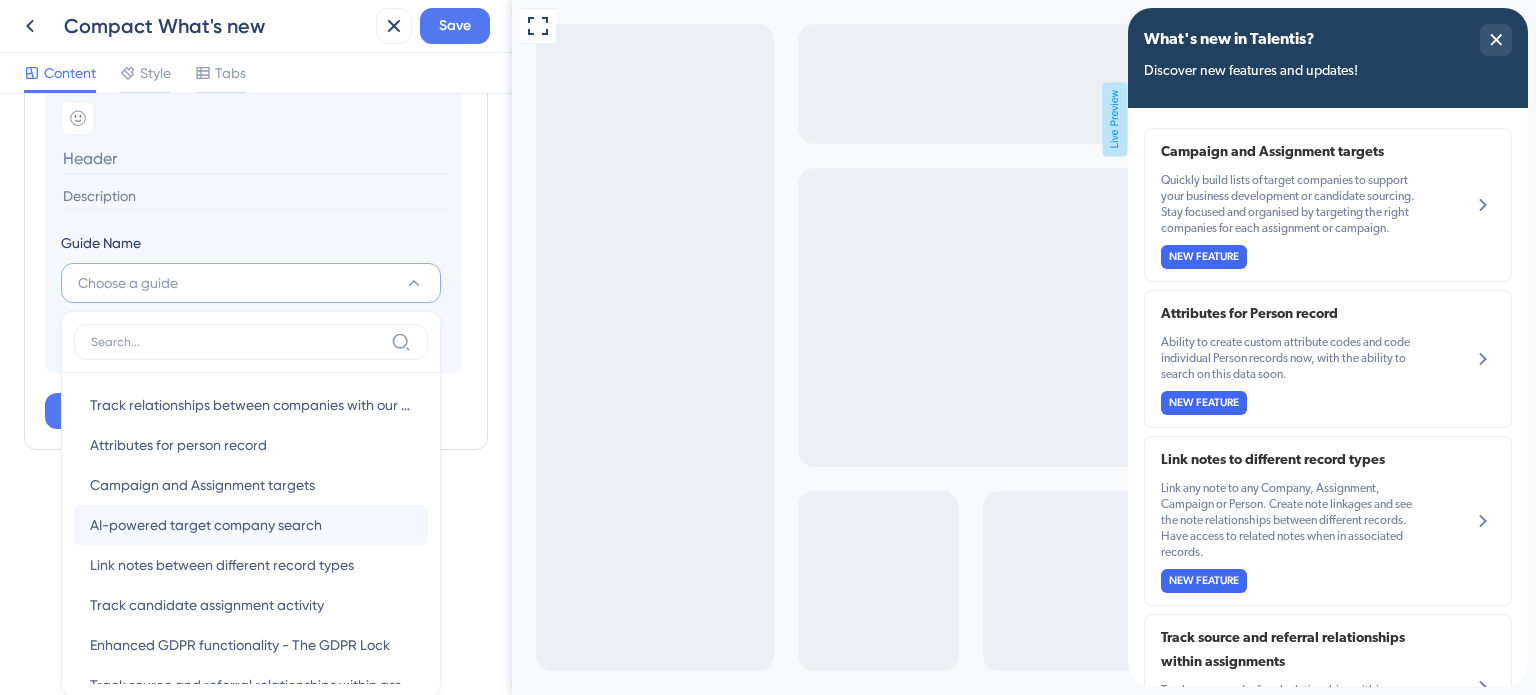 type on "AI-powered target company search" 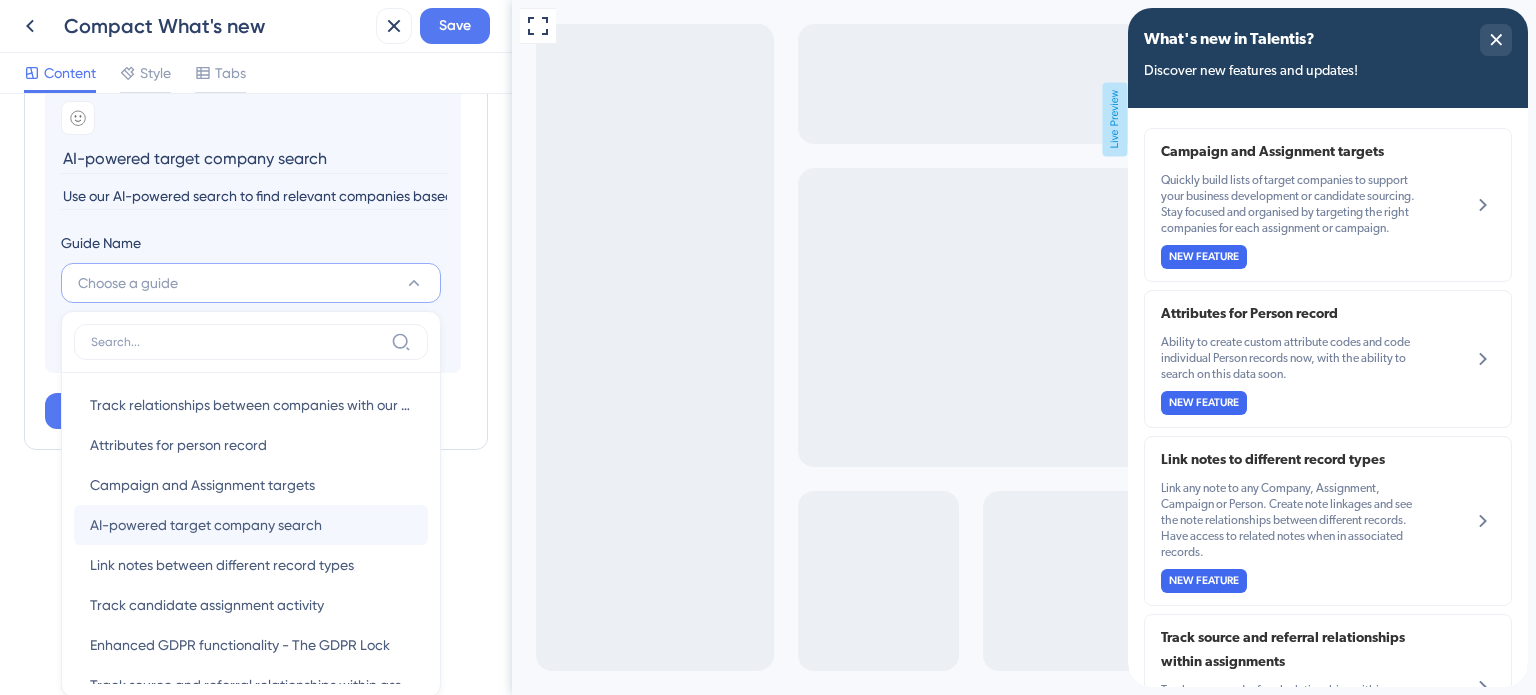 scroll, scrollTop: 928, scrollLeft: 0, axis: vertical 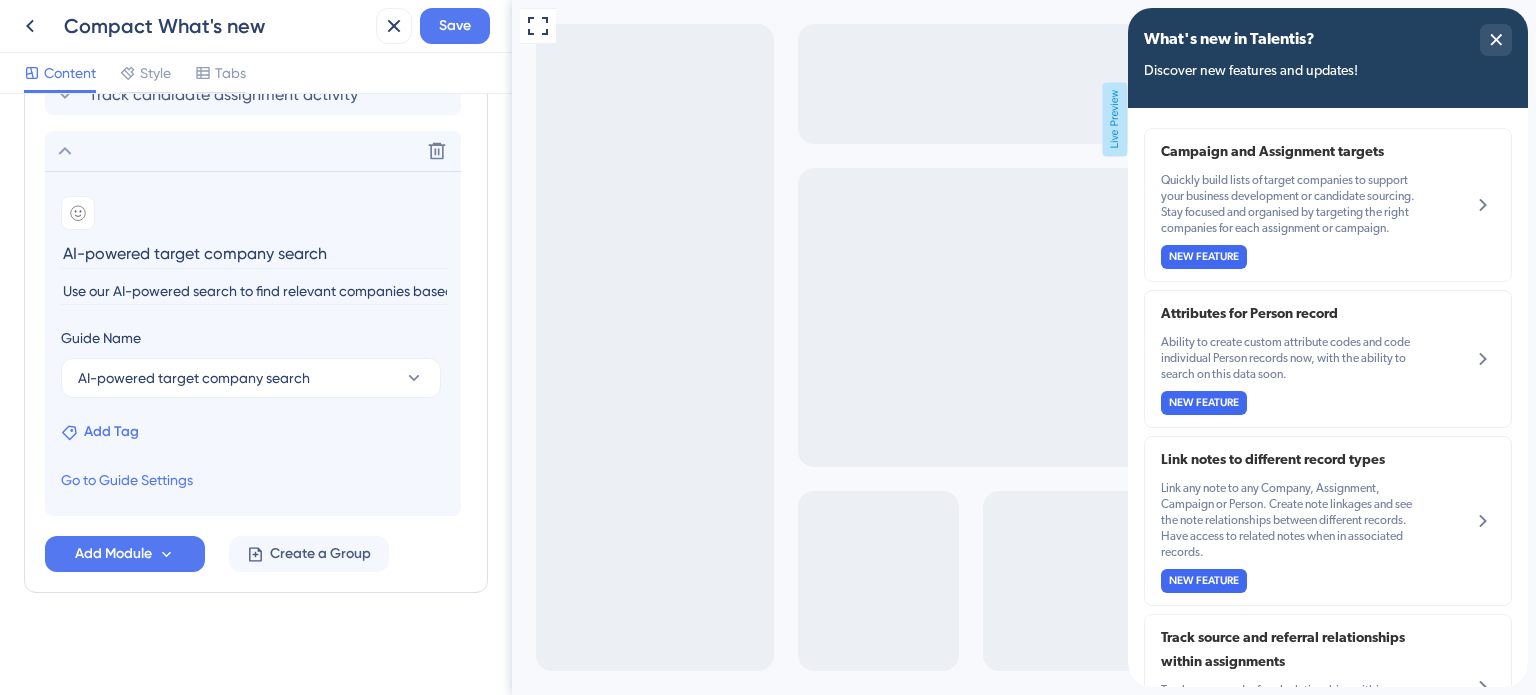 click on "Add Tag" at bounding box center [100, 432] 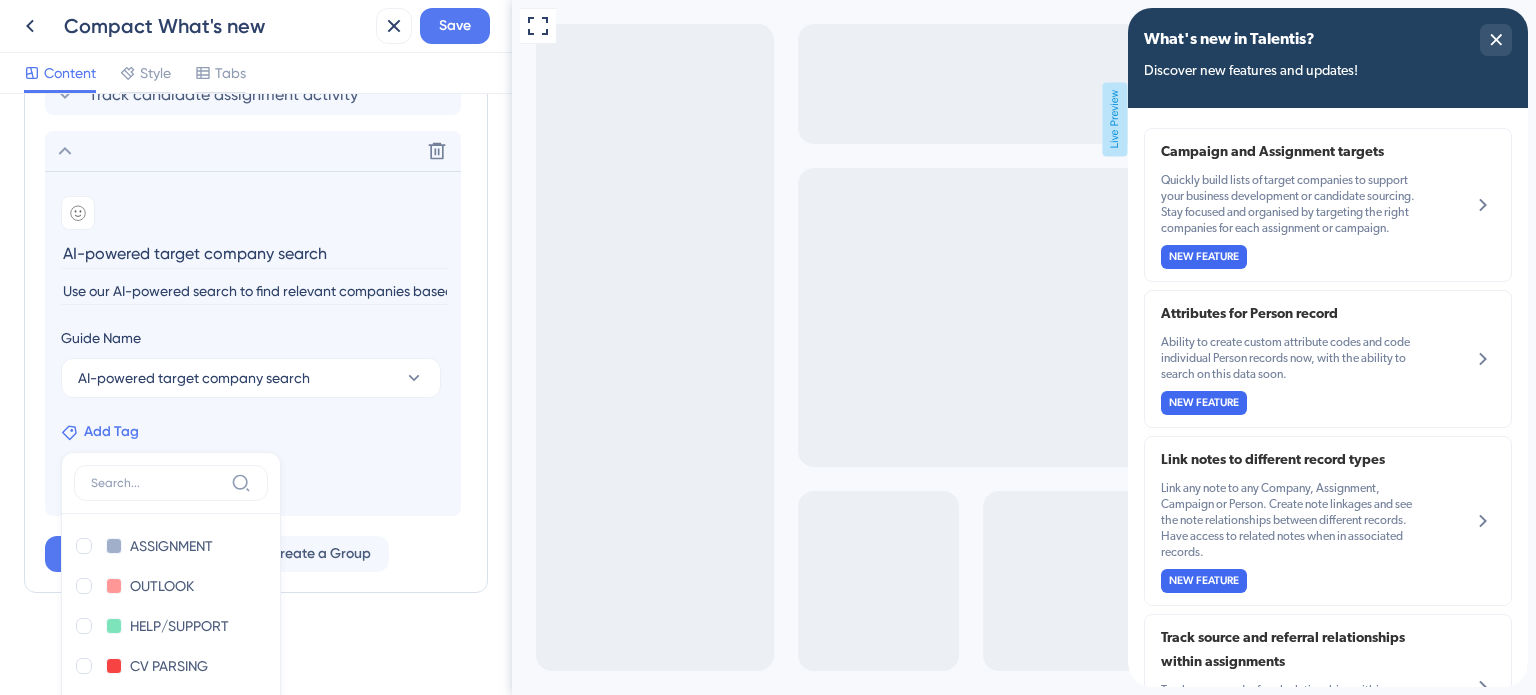 scroll, scrollTop: 1184, scrollLeft: 0, axis: vertical 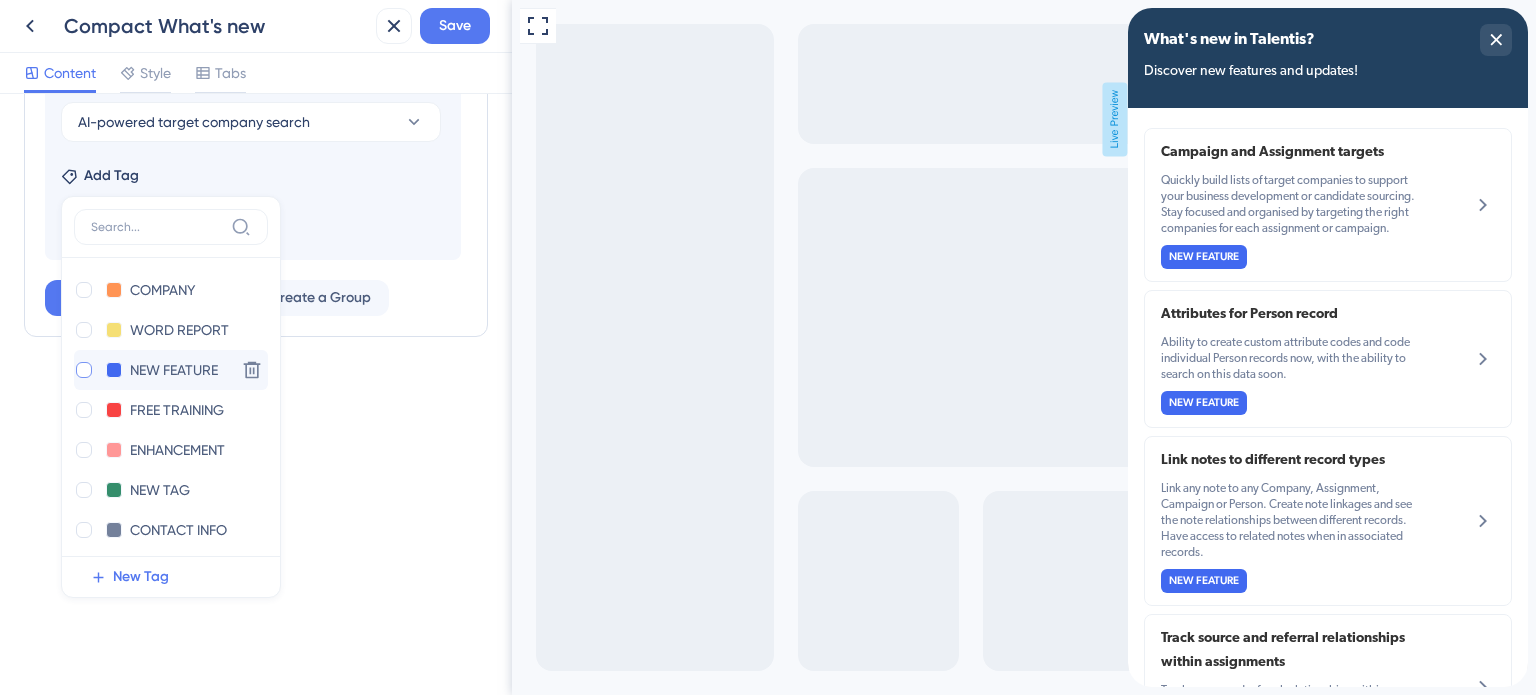 click at bounding box center [84, 370] 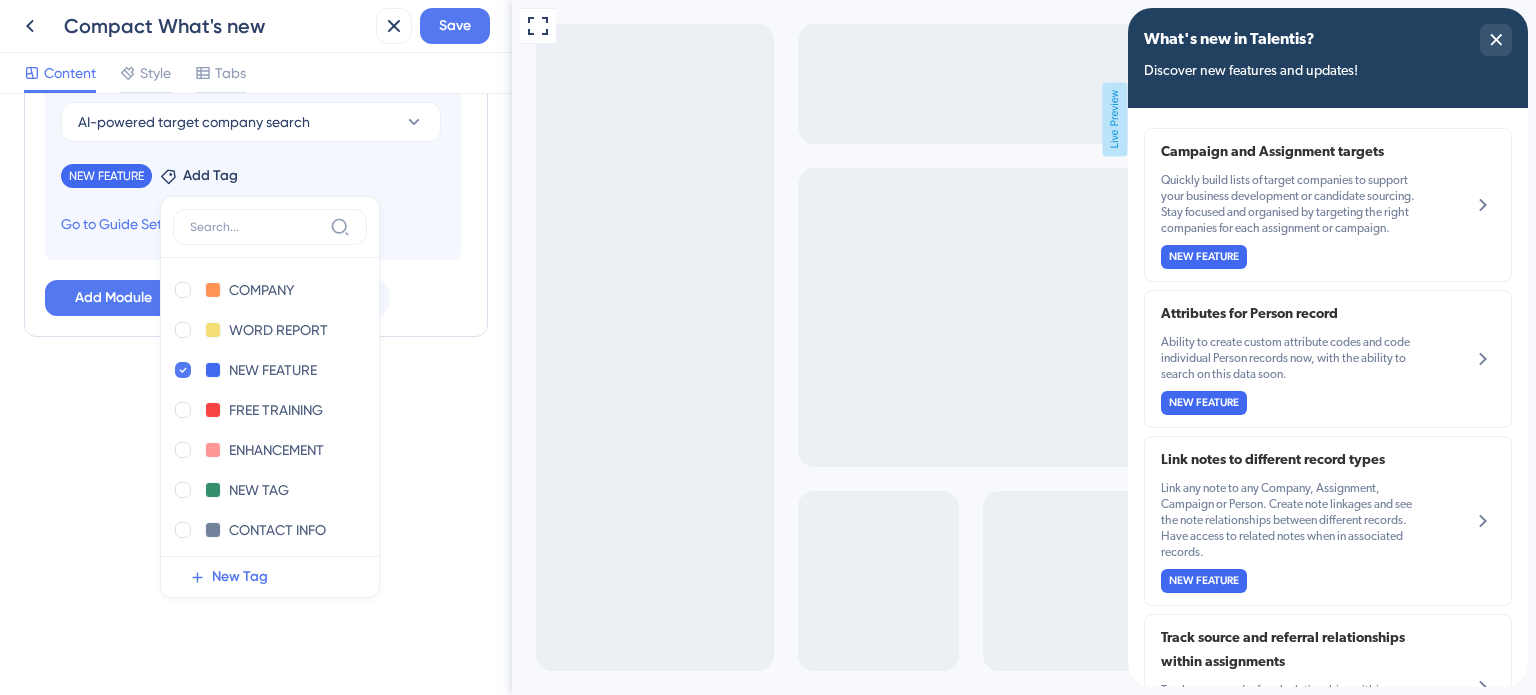 click on "Resource Center Header Title What's new in Talentis? 5 What's new in Talentis? Subtitle Discover new features and updates! 2 Search Function Search Bar Modules Add a module to create your resource center.  Learn More. Campaign and Assignment targets Attributes for Person record Link notes to different record types Track source and referral relationships within assignments Track relationships between companies with our enhanced relationship tools Track relationships between people, companies and assignments Enhanced GDPR functionality - The GDPR Lock Track candidate assignment activity Delete Add emoji AI-powered target company search Use our AI-powered search to find relevant companies based on your query. Quickly add these companies to a campaign or assignment and start targeting people within them. Guide Name AI-powered target company search NEW FEATURE Remove Add Tag ASSIGNMENT ASSIGNMENT Delete OUTLOOK OUTLOOK Delete HELP/SUPPORT HELP/SUPPORT Delete CV PARSING CV PARSING Delete PERSON PERSON Delete Delete" at bounding box center (256, 394) 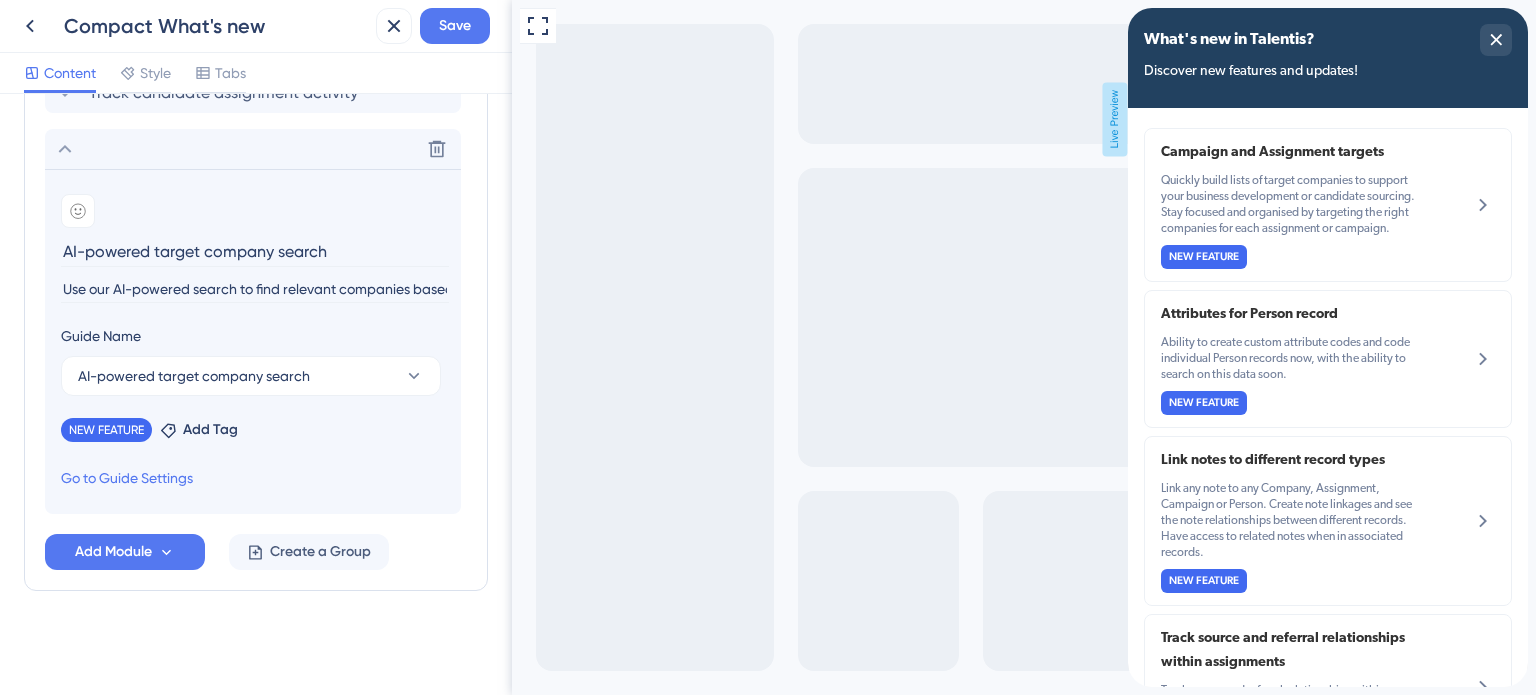 scroll, scrollTop: 928, scrollLeft: 0, axis: vertical 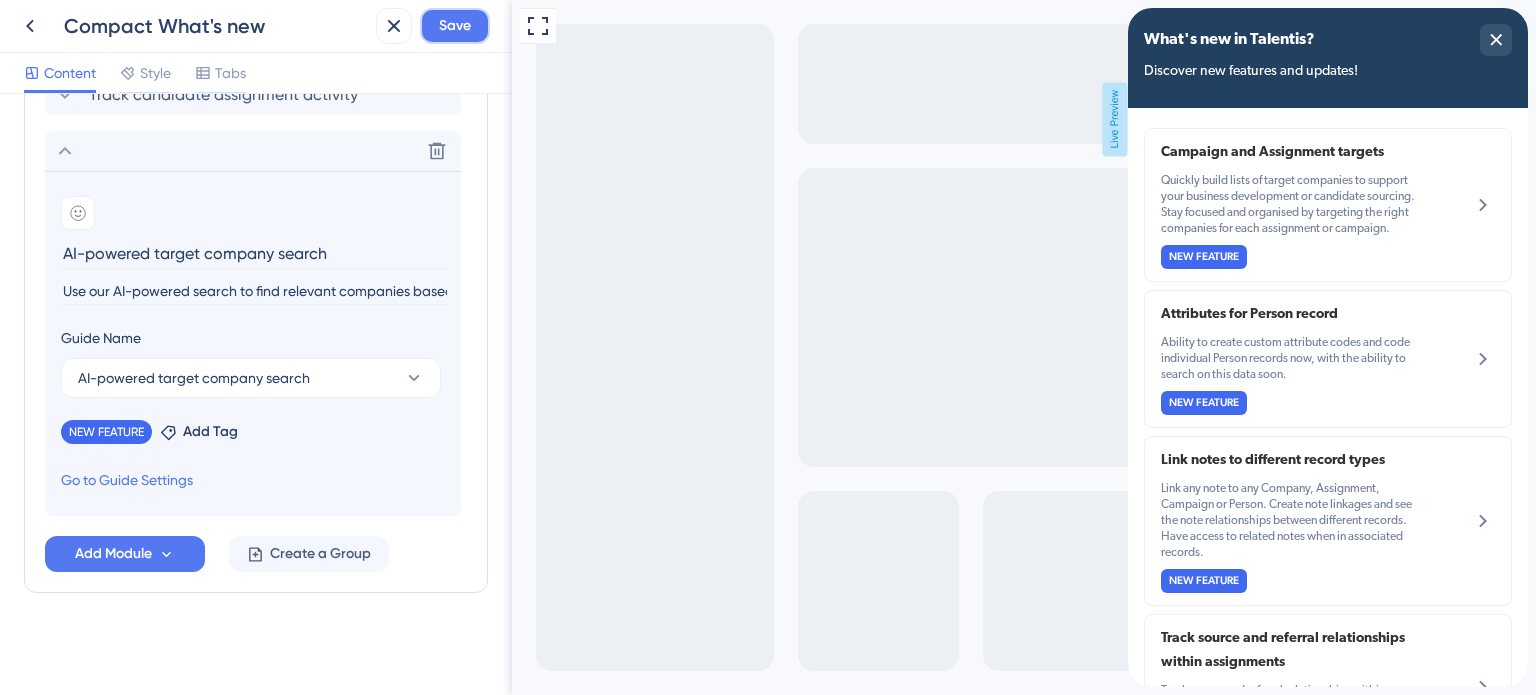 click on "Save" at bounding box center (455, 26) 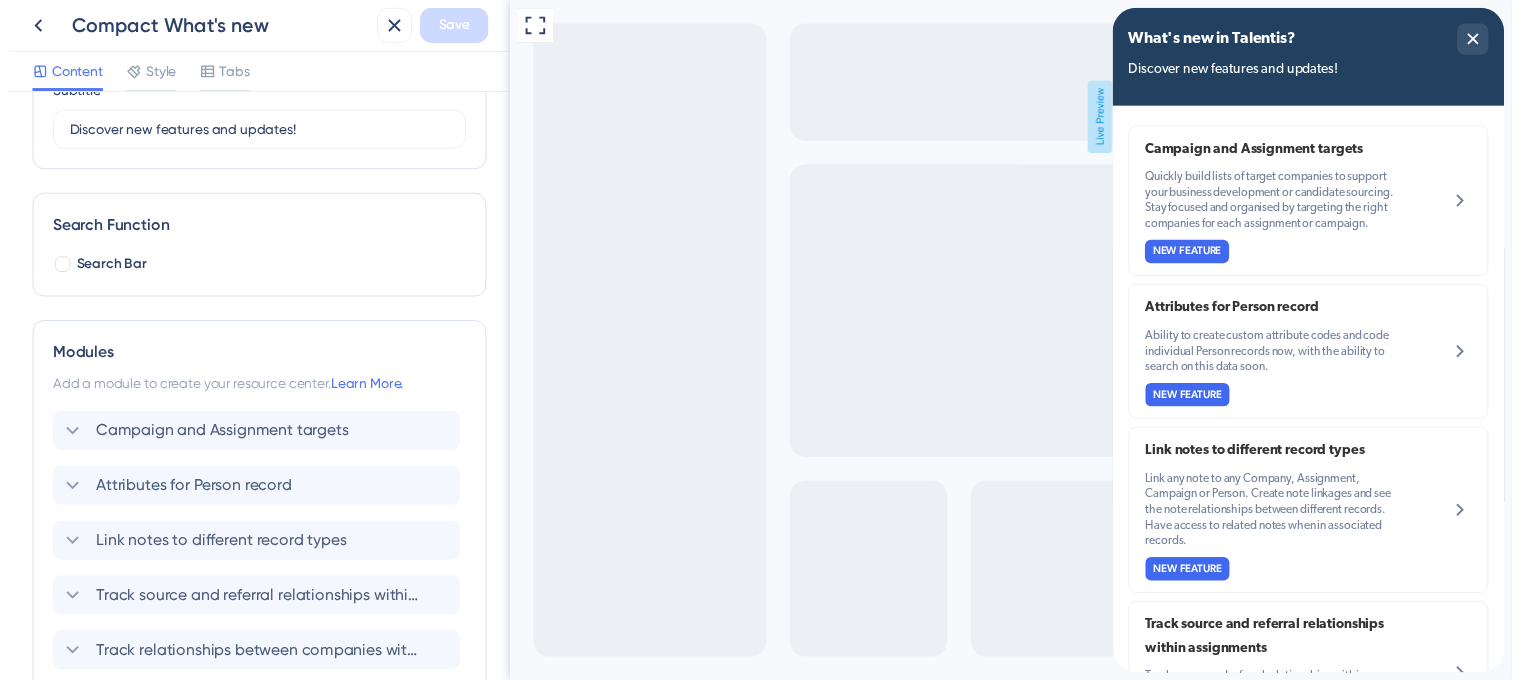 scroll, scrollTop: 0, scrollLeft: 0, axis: both 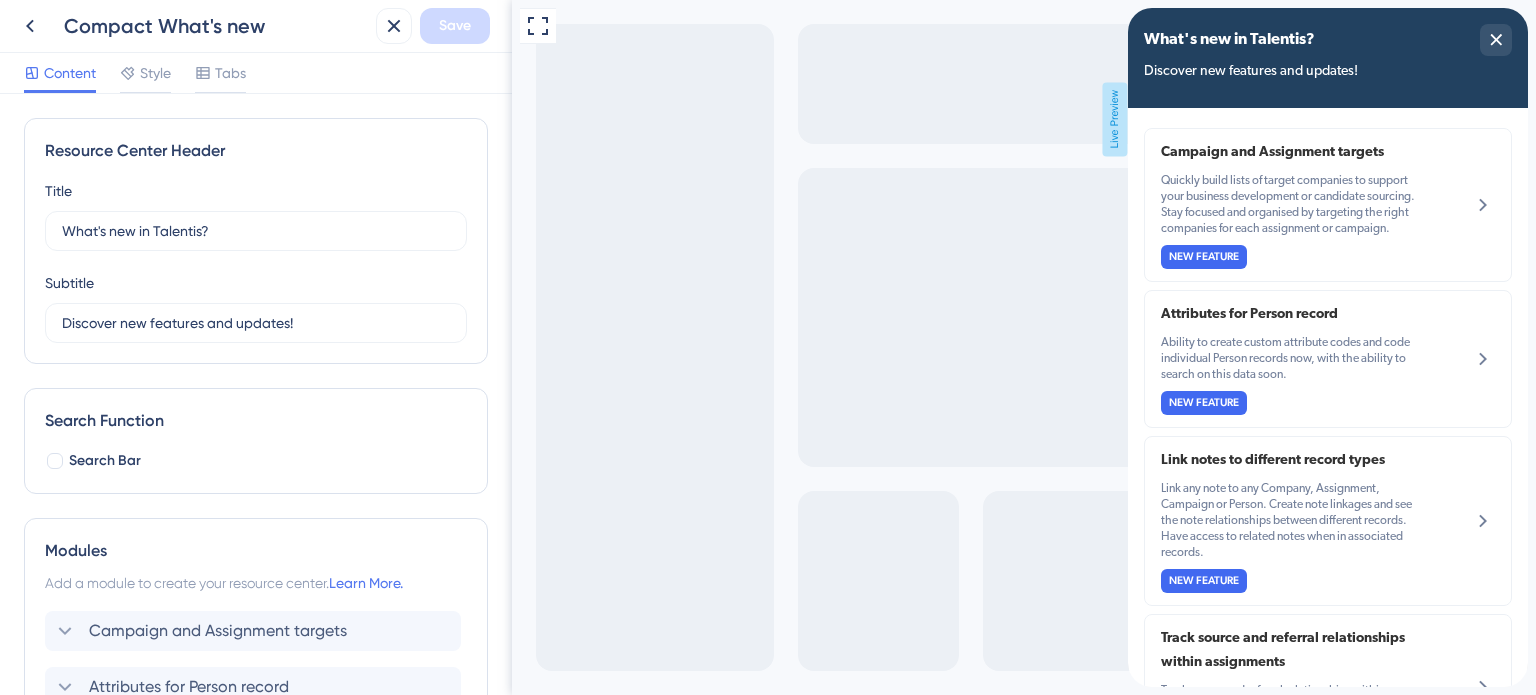 drag, startPoint x: 4, startPoint y: 88, endPoint x: 42, endPoint y: 68, distance: 42.941822 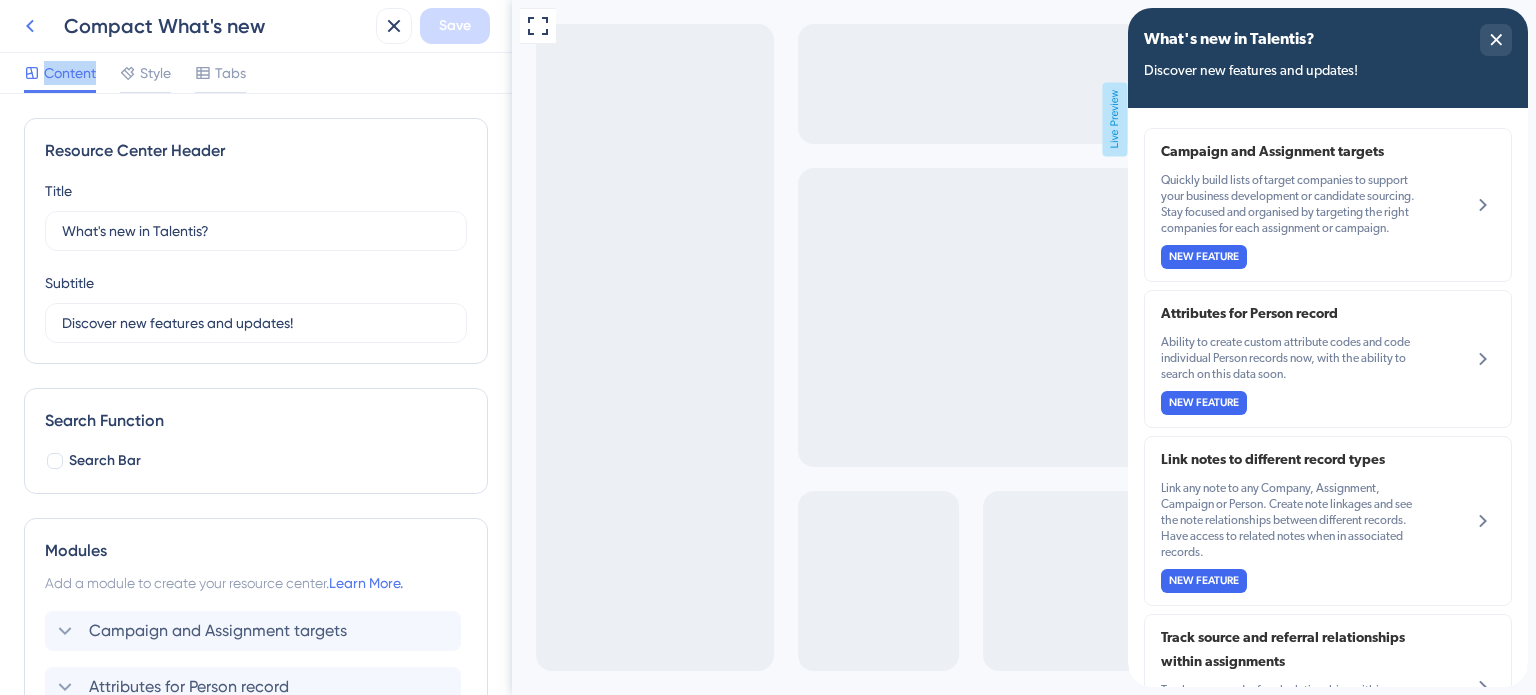 click 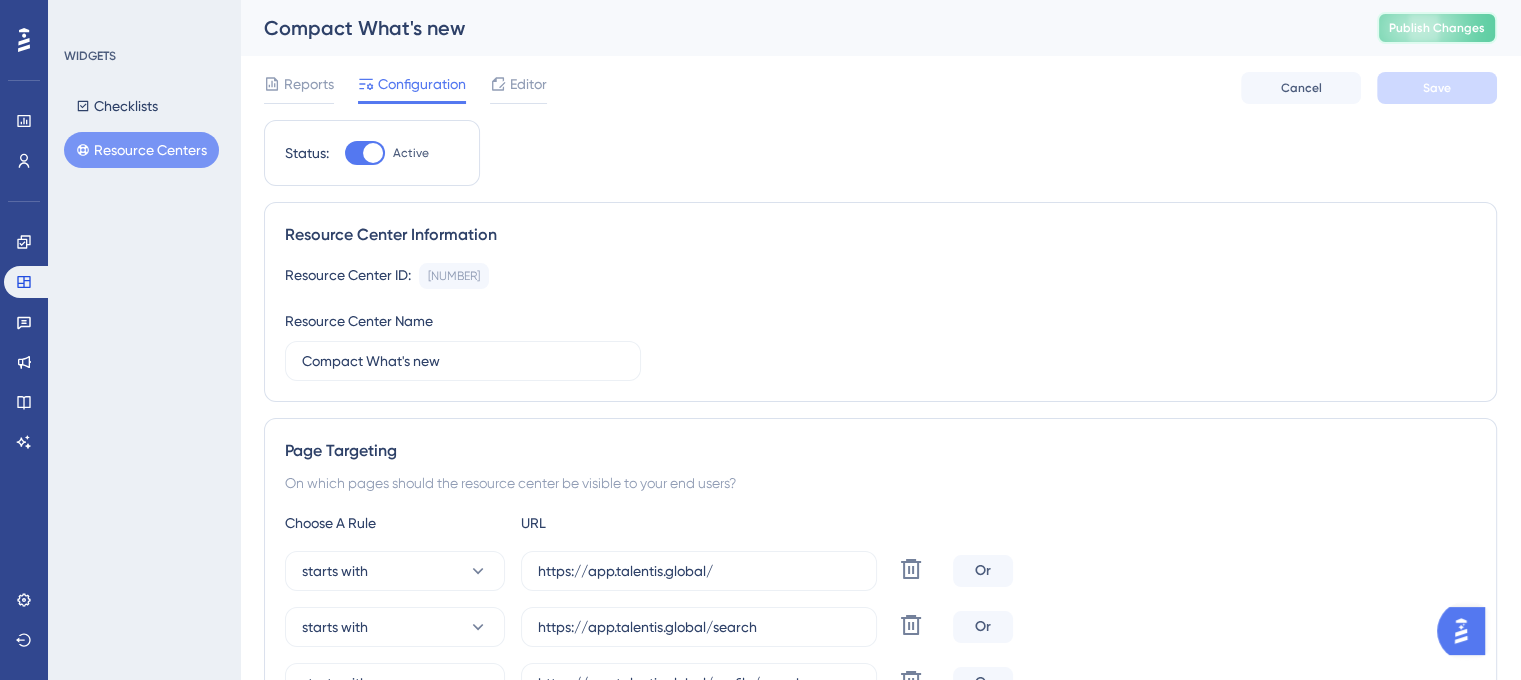click on "Publish Changes" at bounding box center [1437, 28] 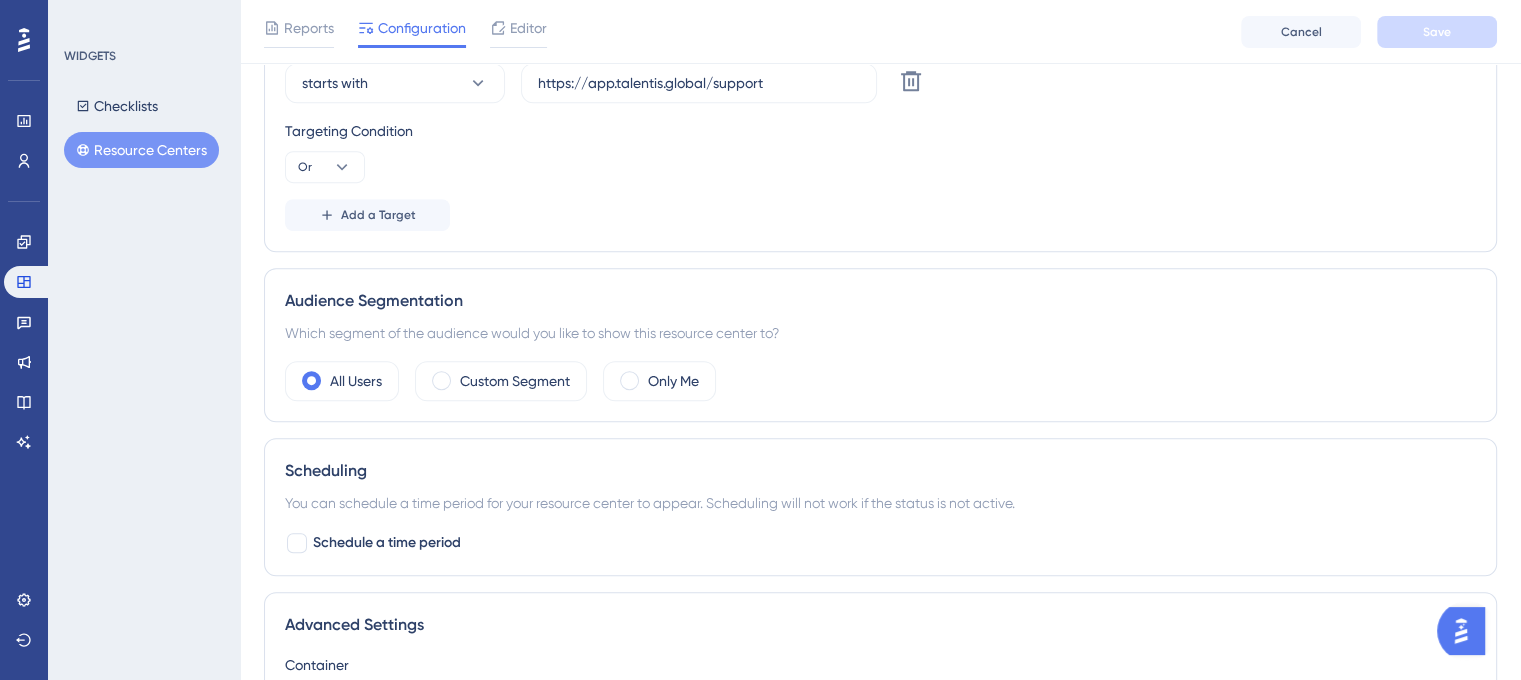 scroll, scrollTop: 600, scrollLeft: 0, axis: vertical 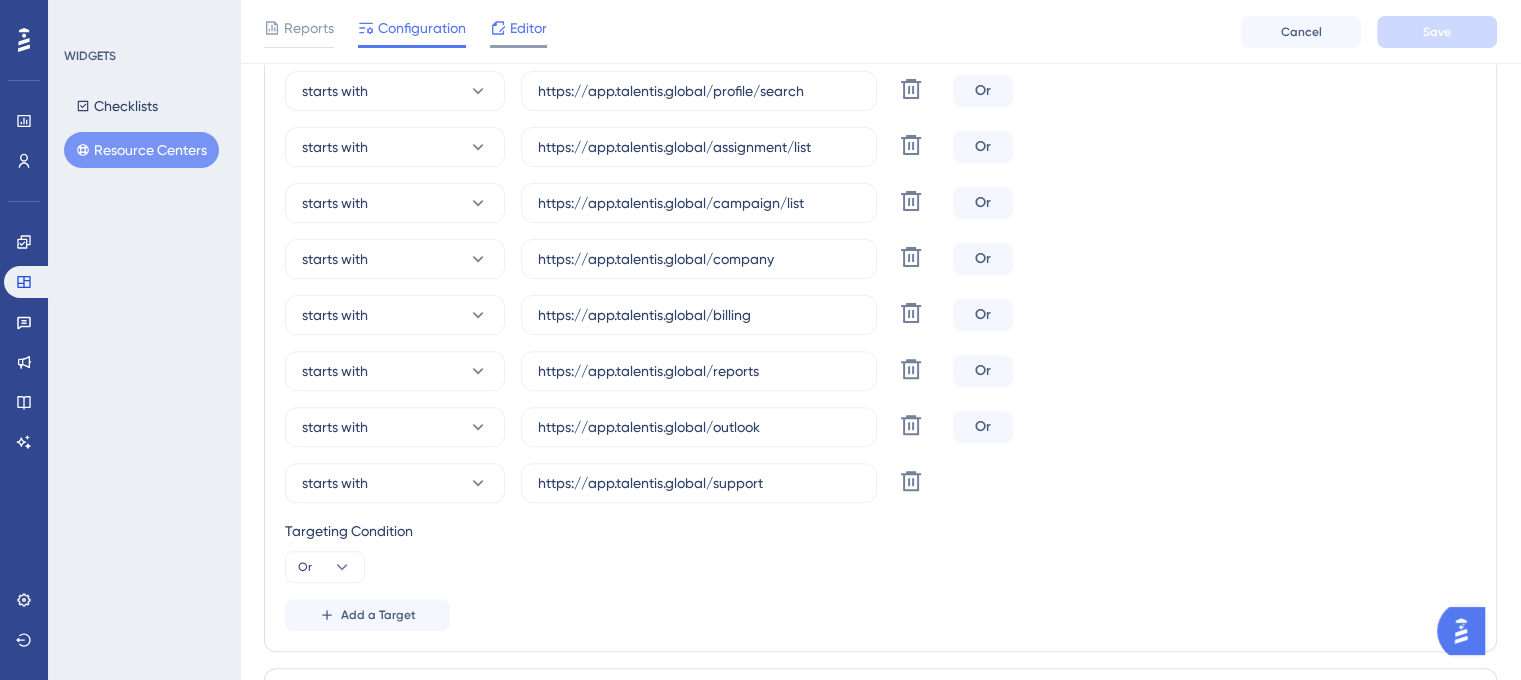 click on "Editor" at bounding box center (528, 28) 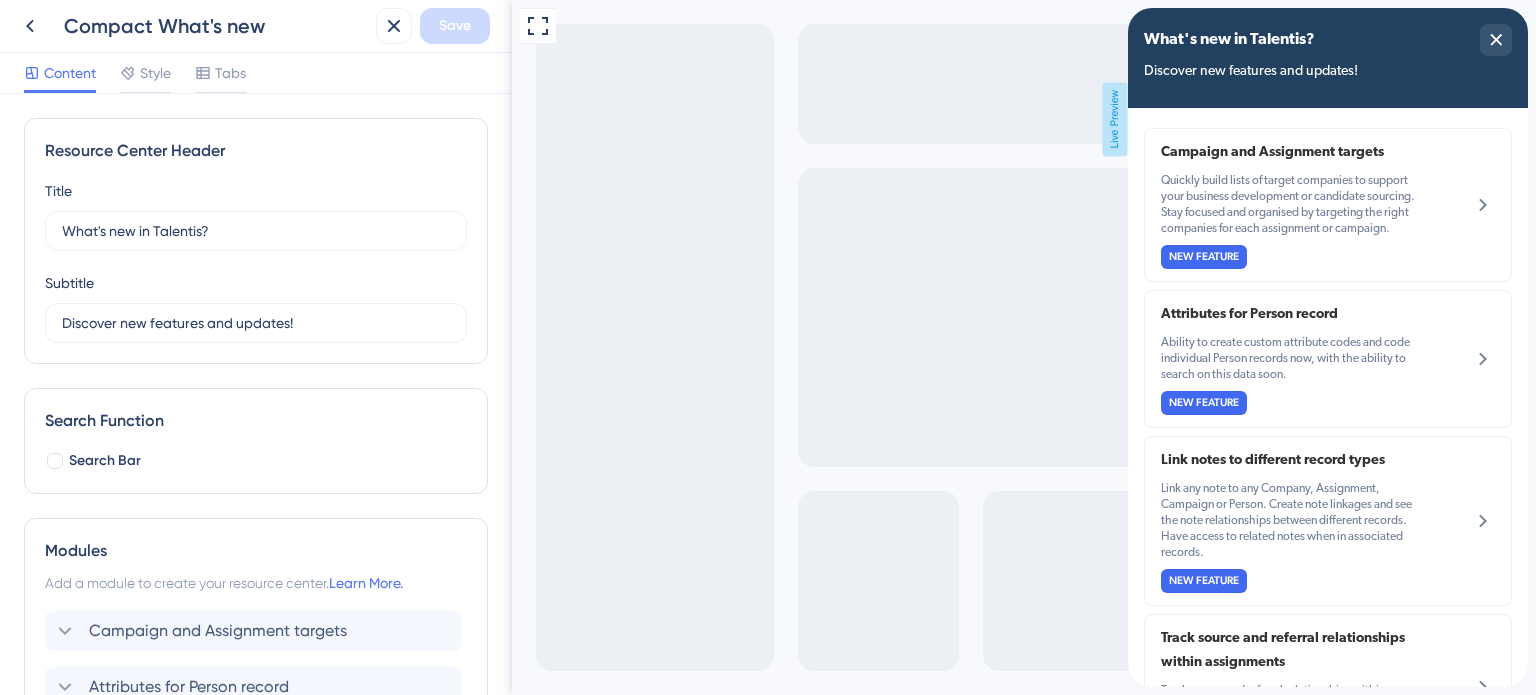 scroll, scrollTop: 0, scrollLeft: 0, axis: both 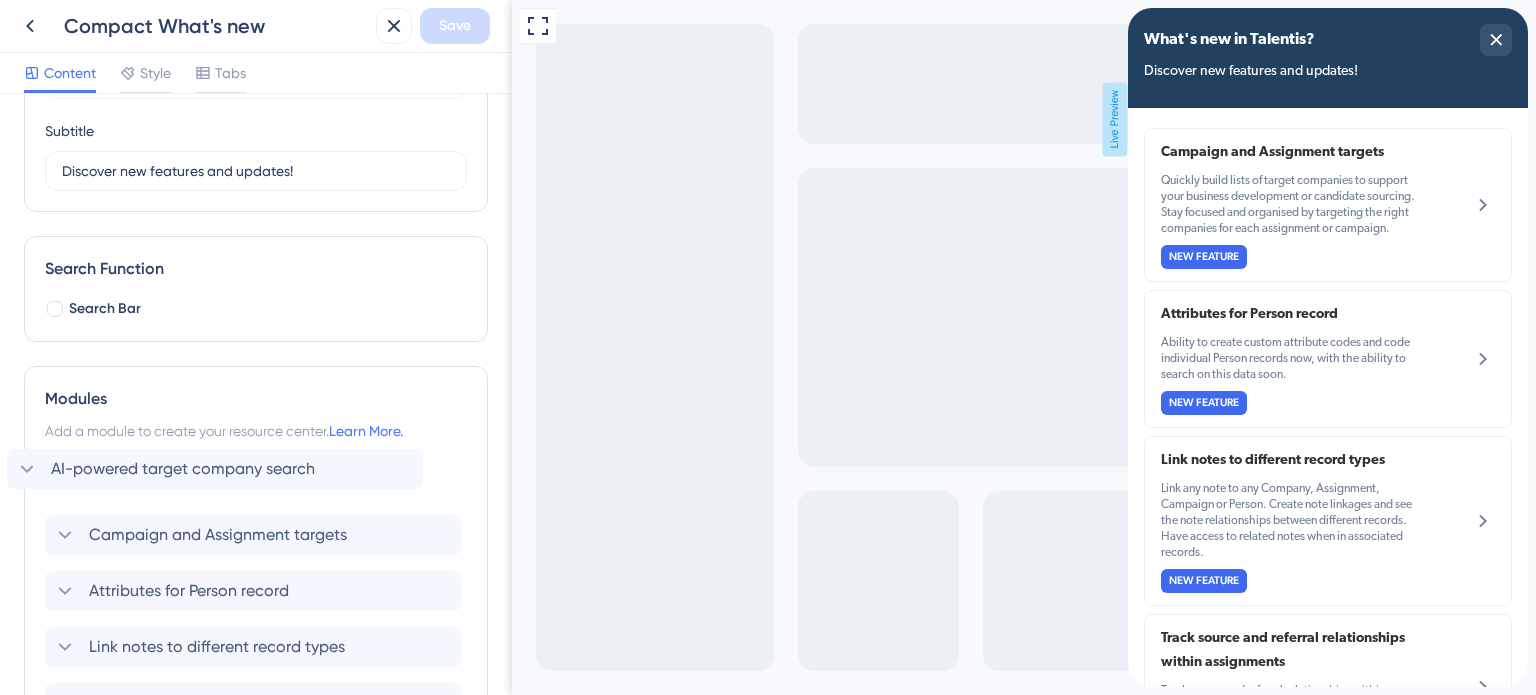 drag, startPoint x: 371, startPoint y: 578, endPoint x: 336, endPoint y: 465, distance: 118.29624 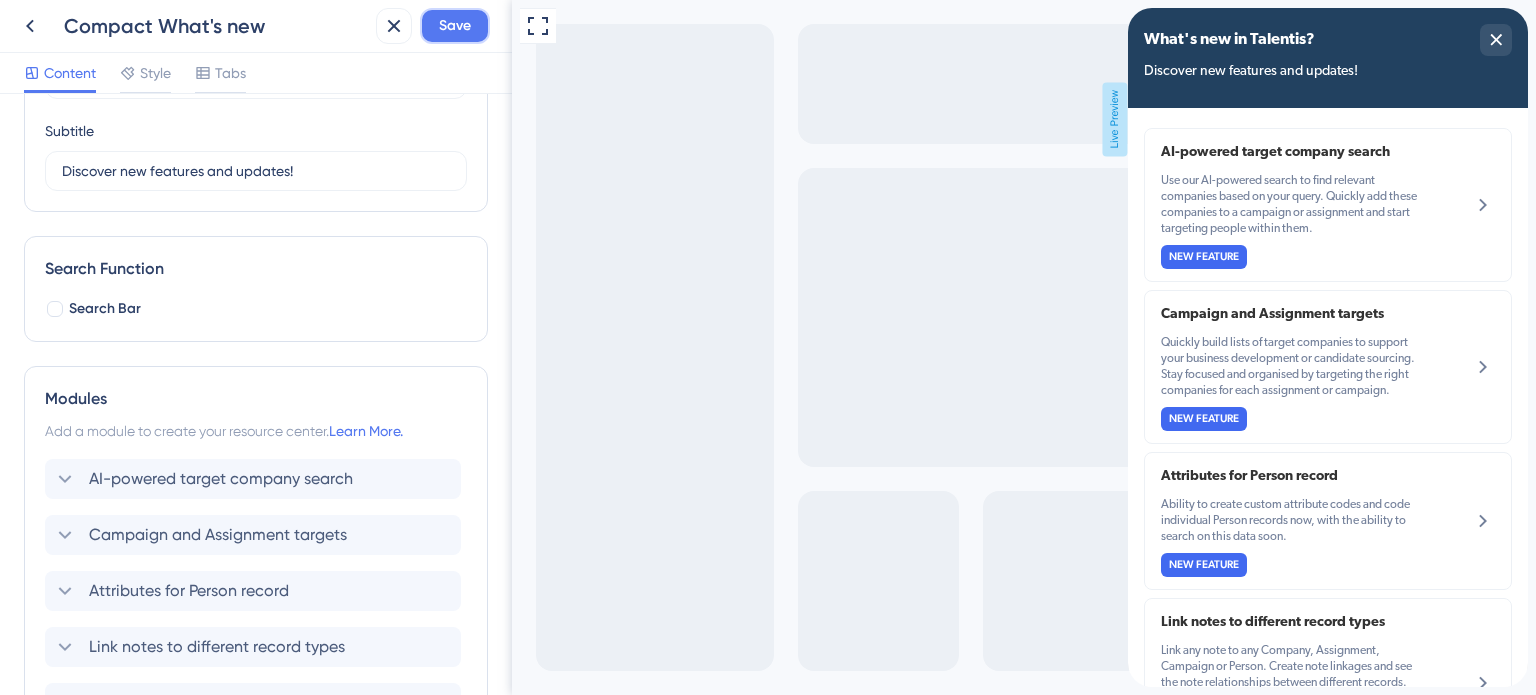 click on "Save" at bounding box center [455, 26] 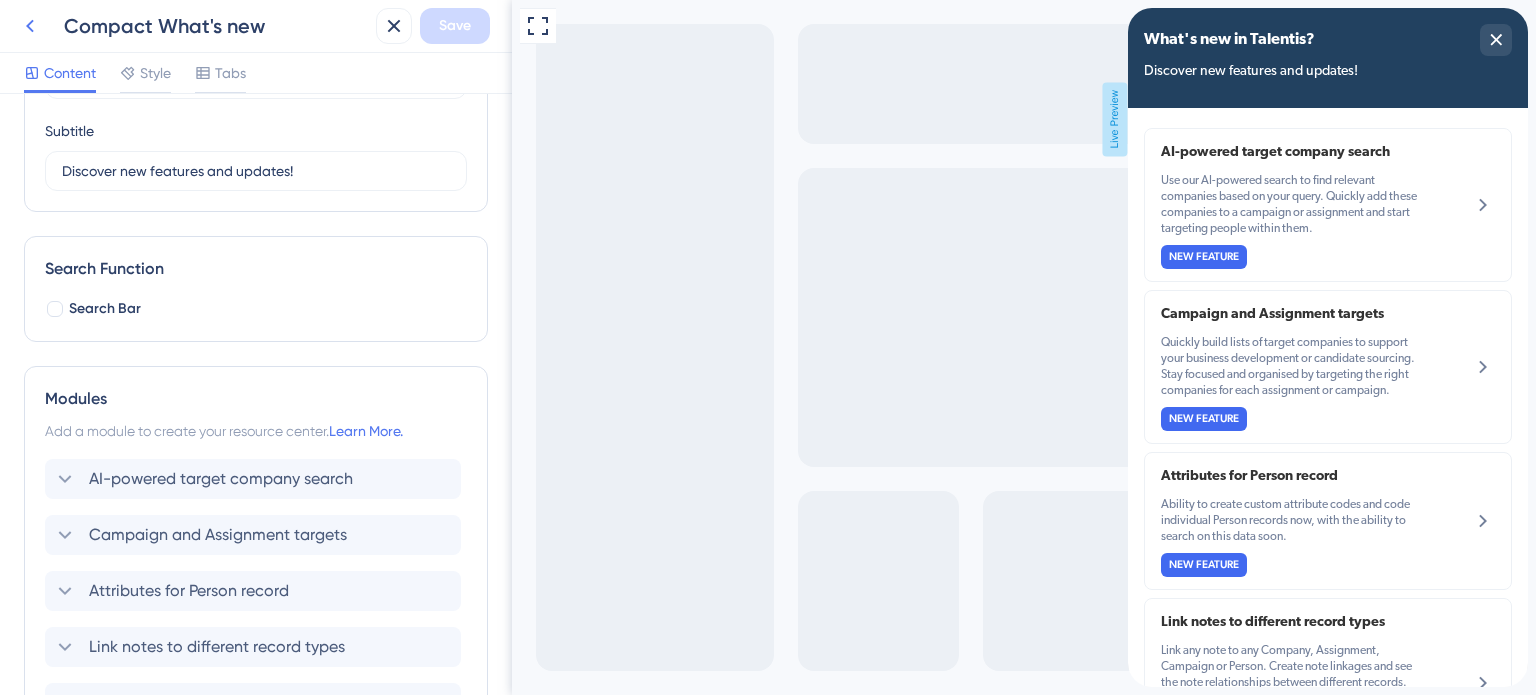 click 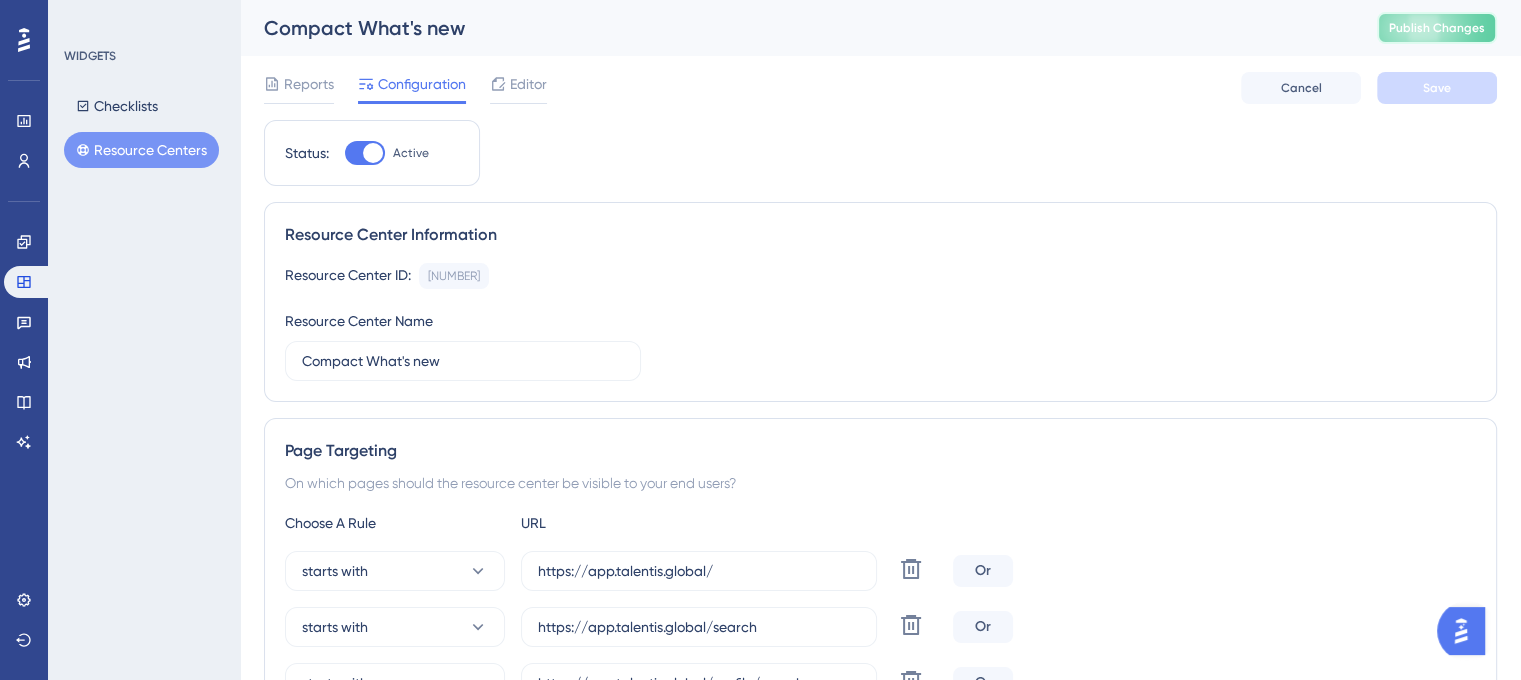 click on "Publish Changes" at bounding box center (1437, 28) 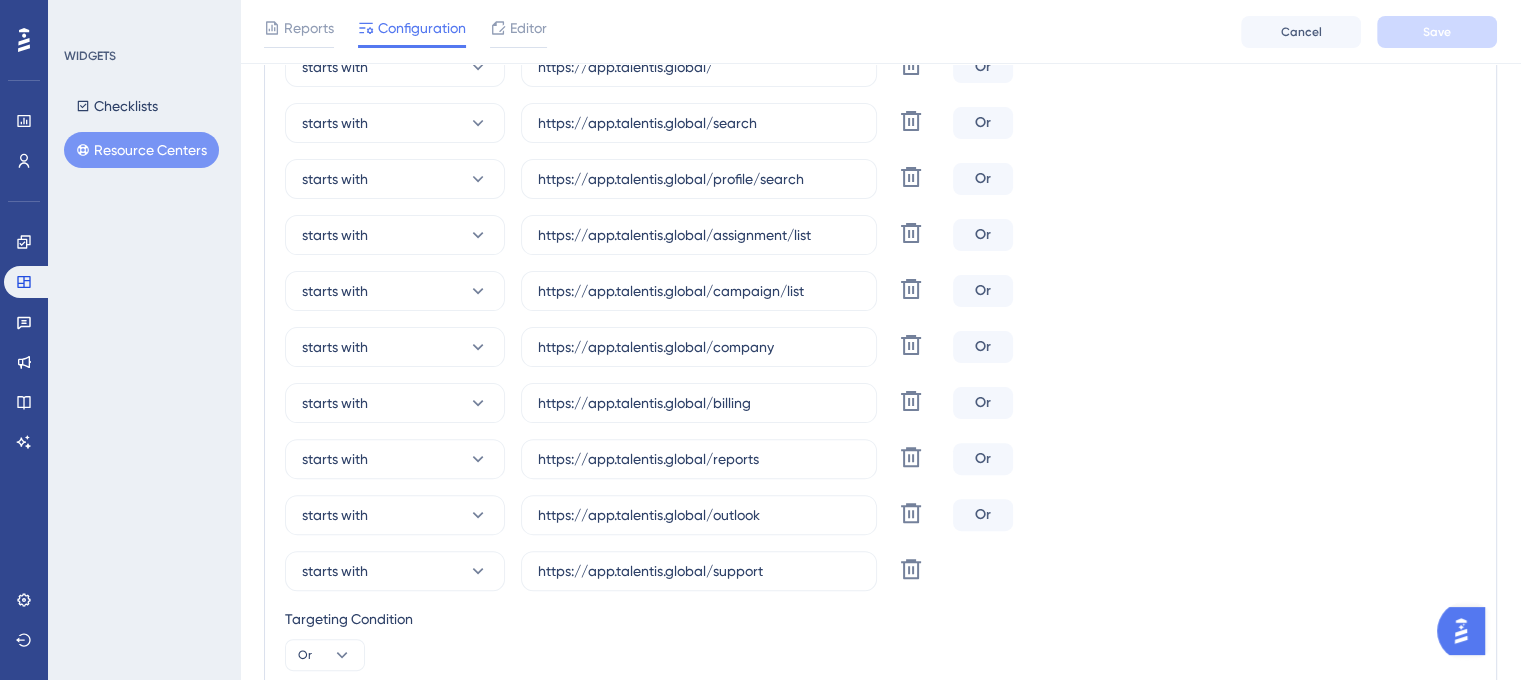 scroll, scrollTop: 400, scrollLeft: 0, axis: vertical 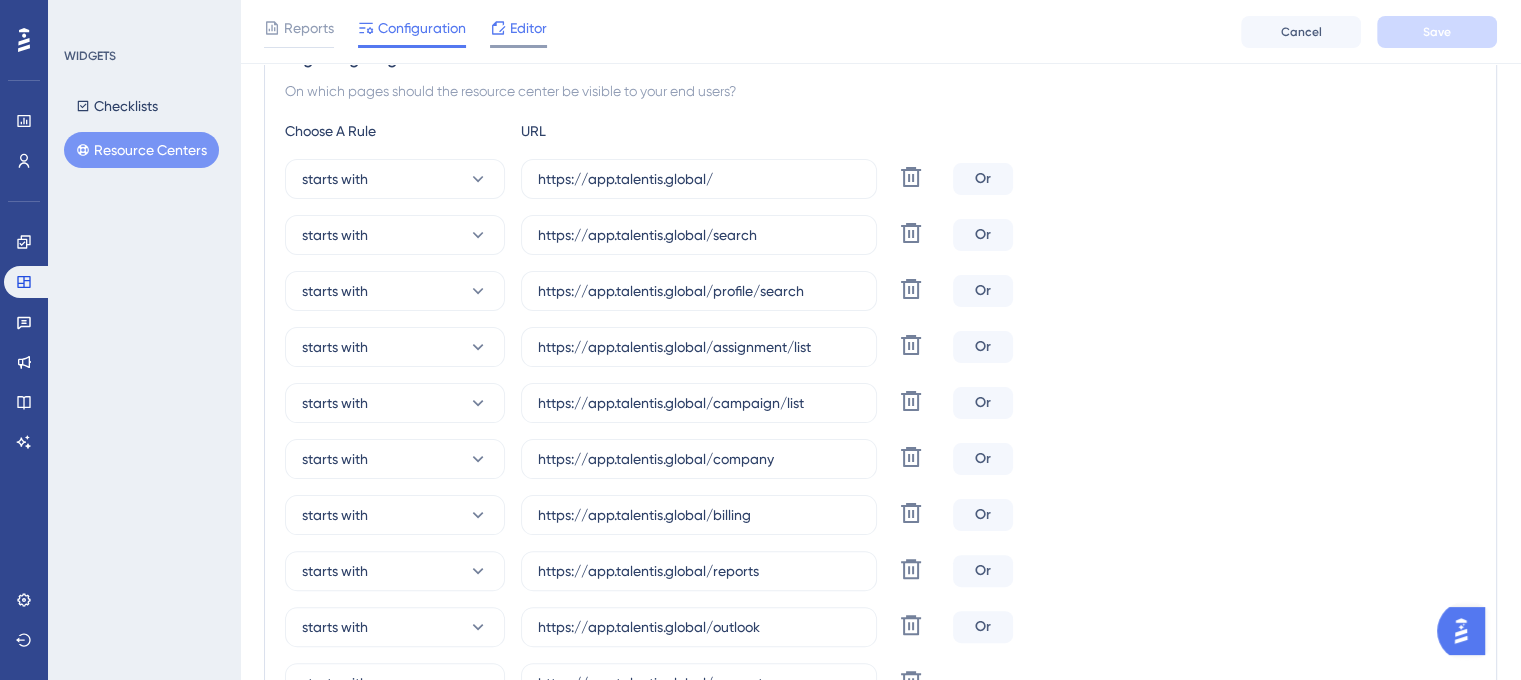 click on "Editor" at bounding box center (528, 28) 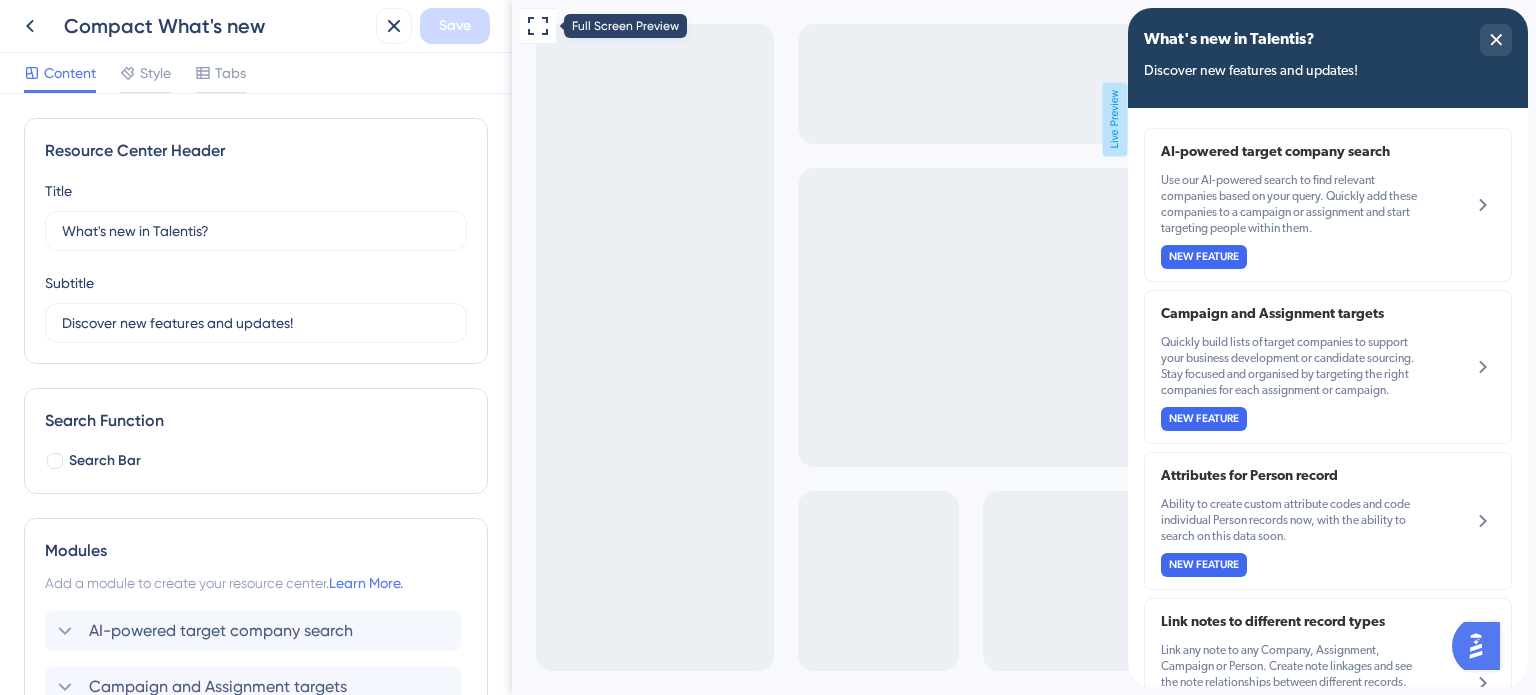 scroll, scrollTop: 0, scrollLeft: 0, axis: both 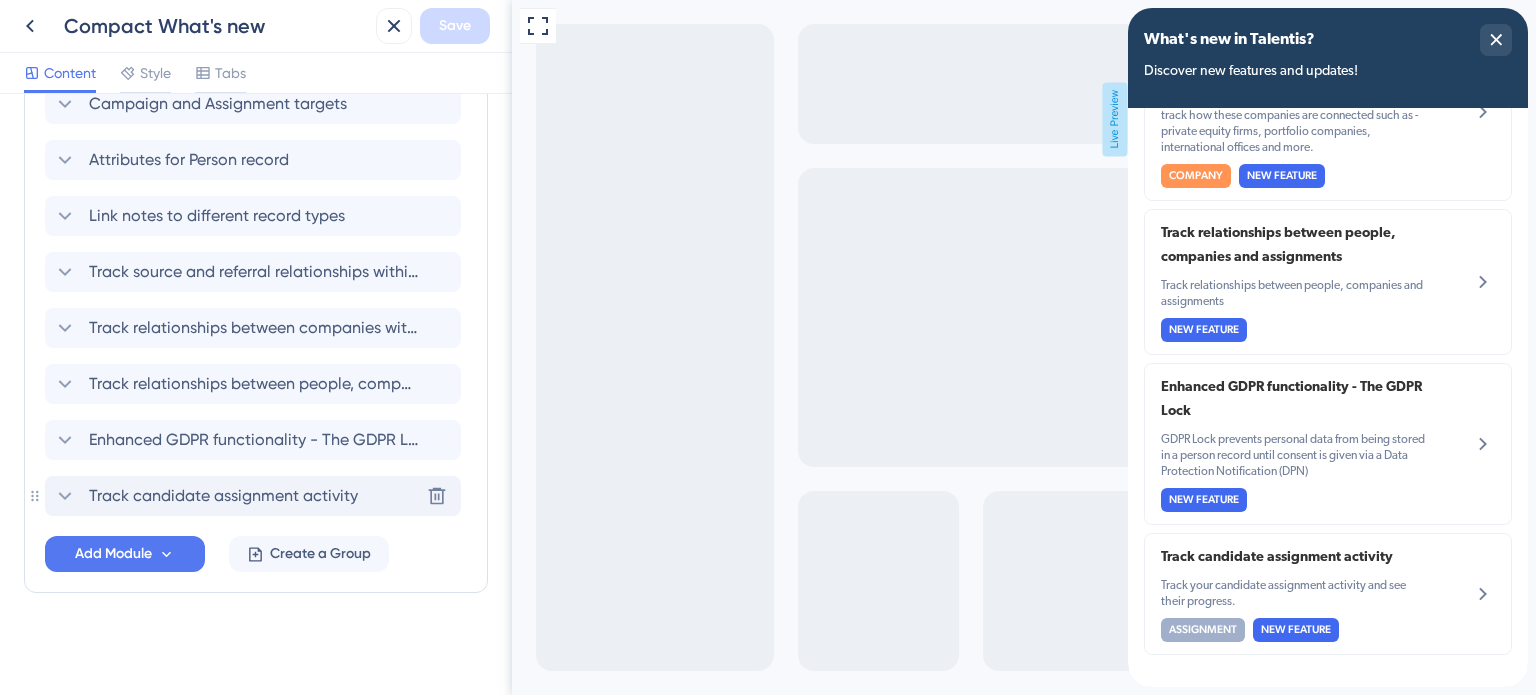 click on "Track candidate assignment activity" at bounding box center (223, 496) 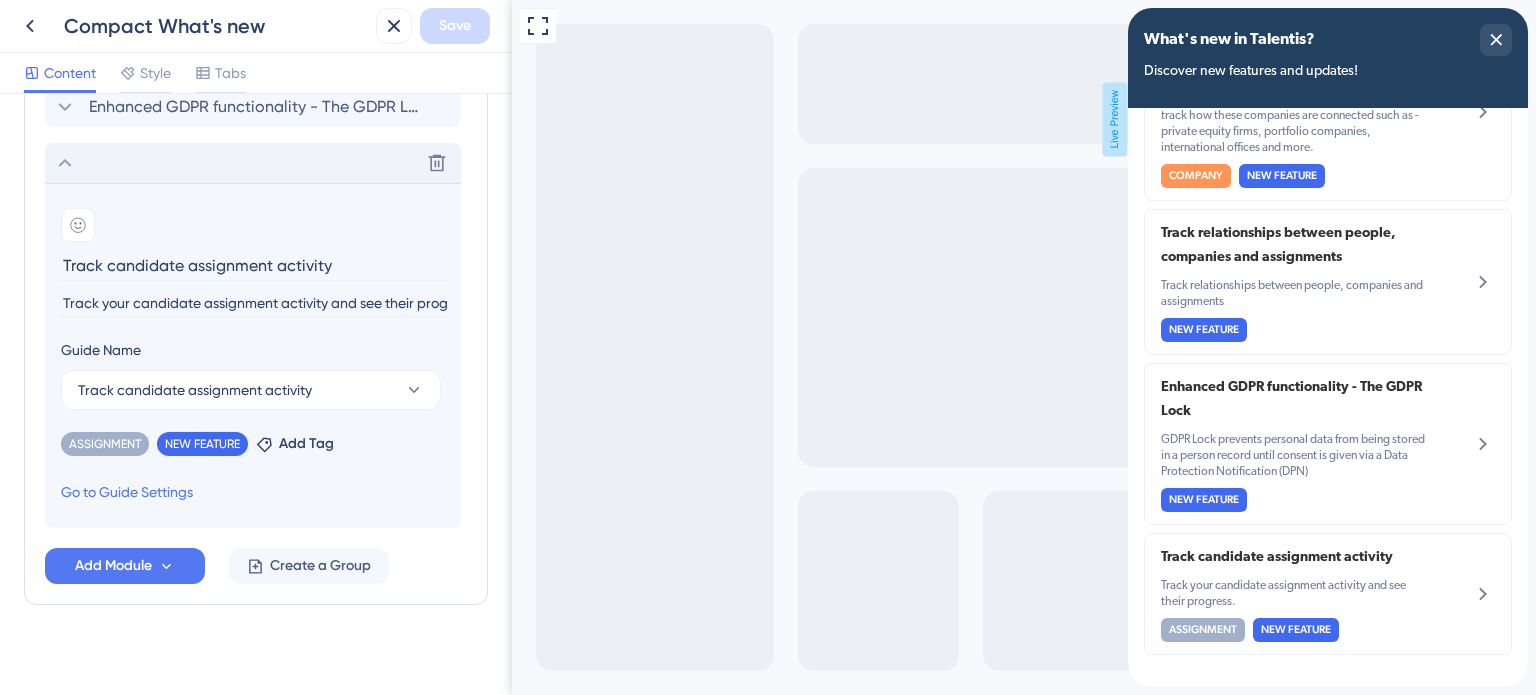 scroll, scrollTop: 928, scrollLeft: 0, axis: vertical 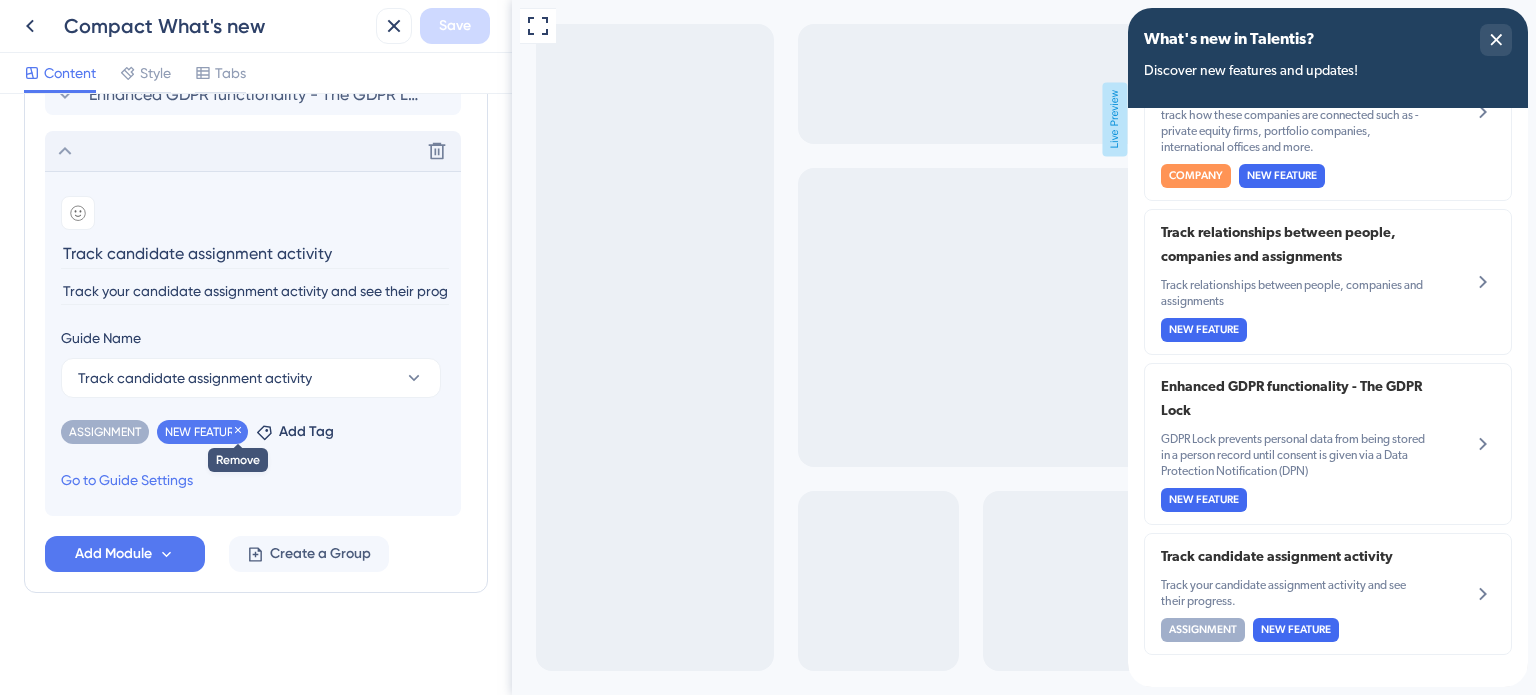 click 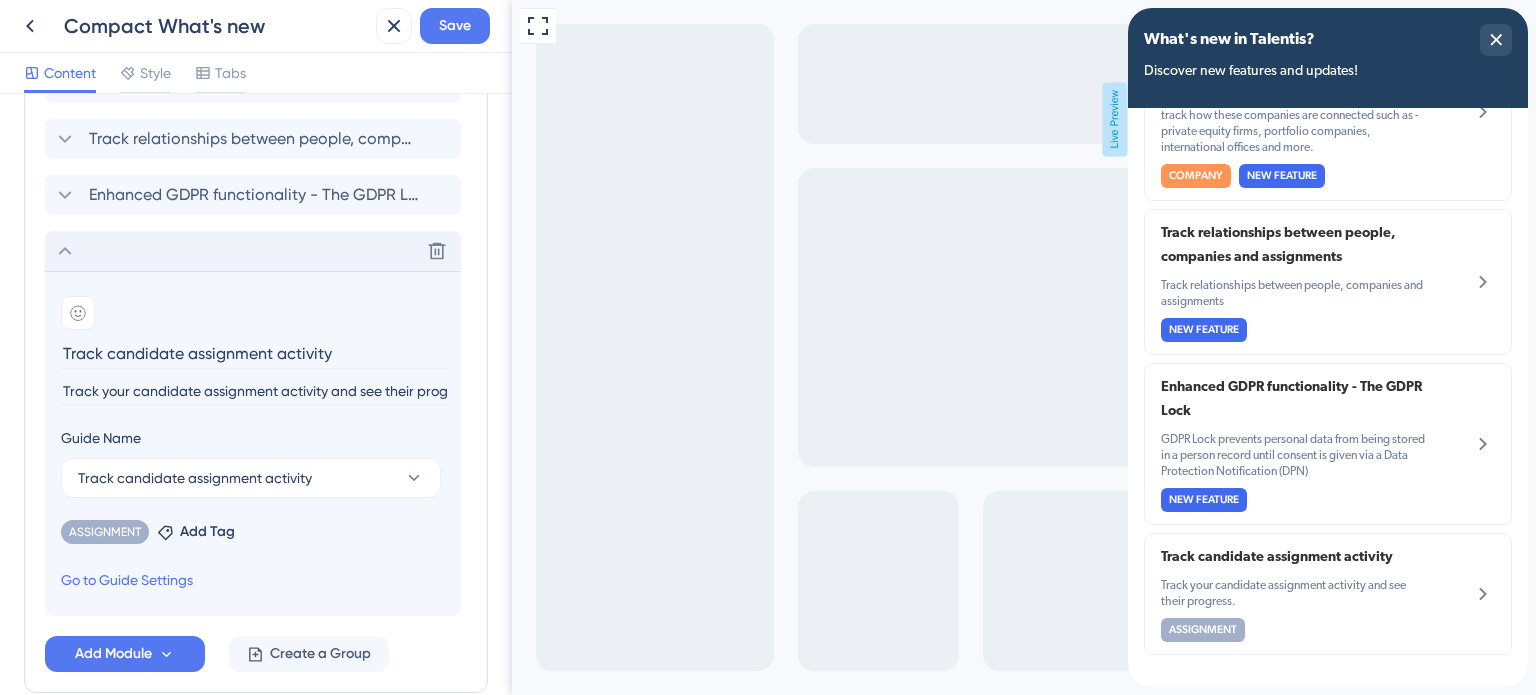 scroll, scrollTop: 728, scrollLeft: 0, axis: vertical 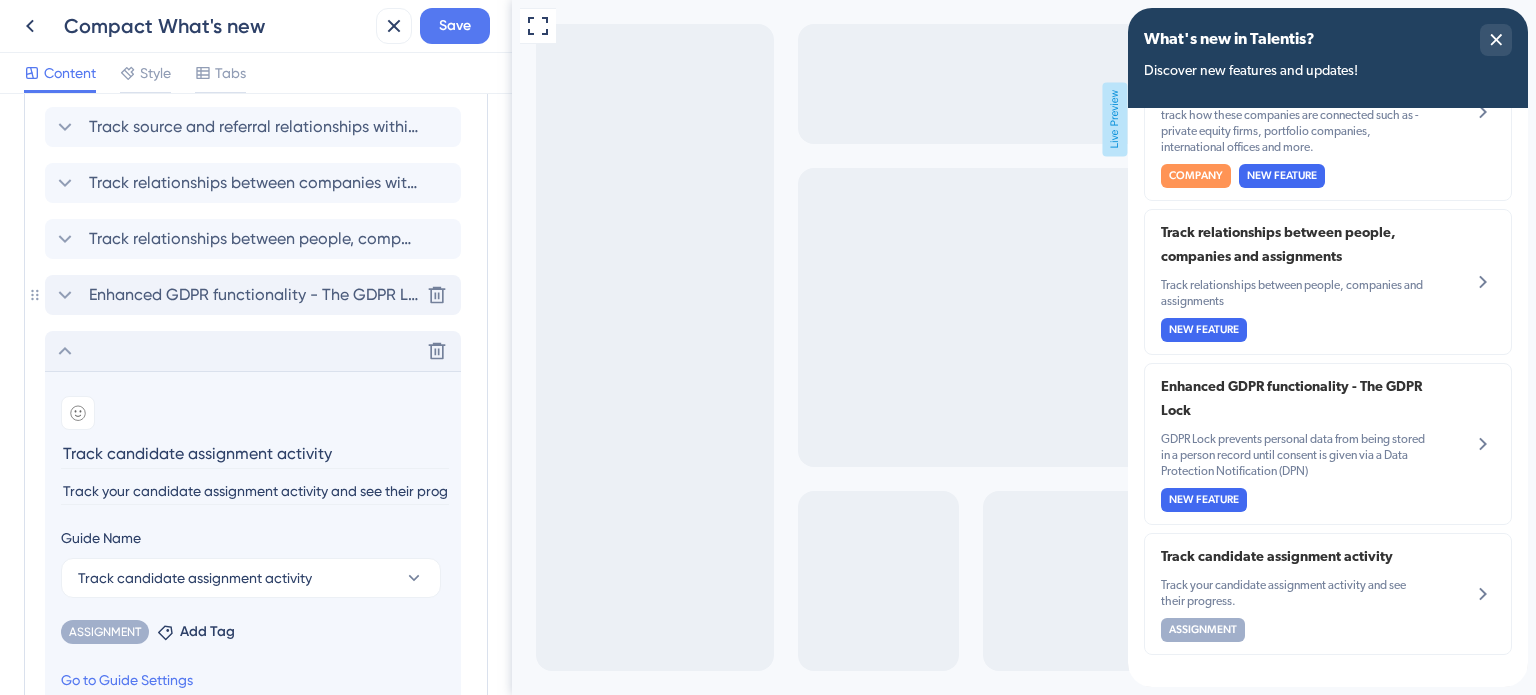 click on "Enhanced GDPR functionality - The GDPR Lock Delete" at bounding box center [253, 295] 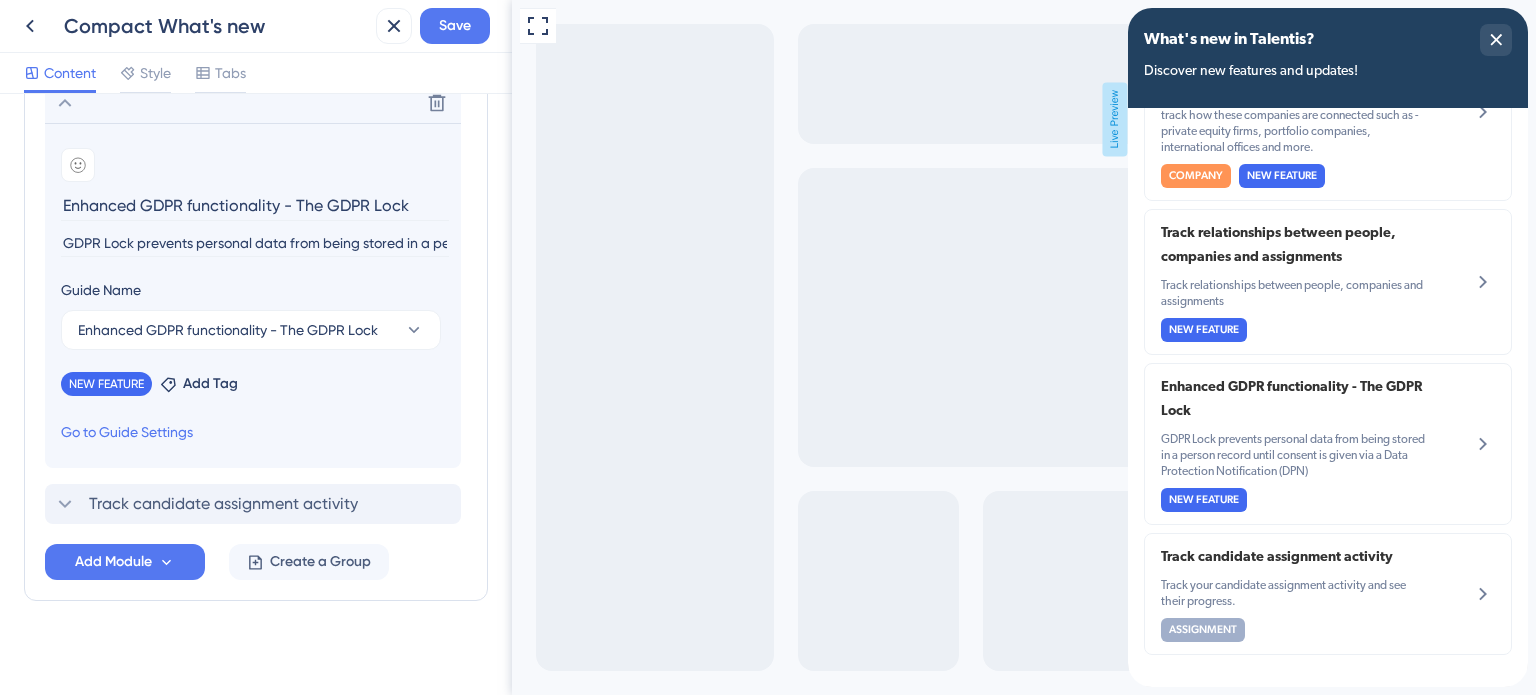 scroll, scrollTop: 928, scrollLeft: 0, axis: vertical 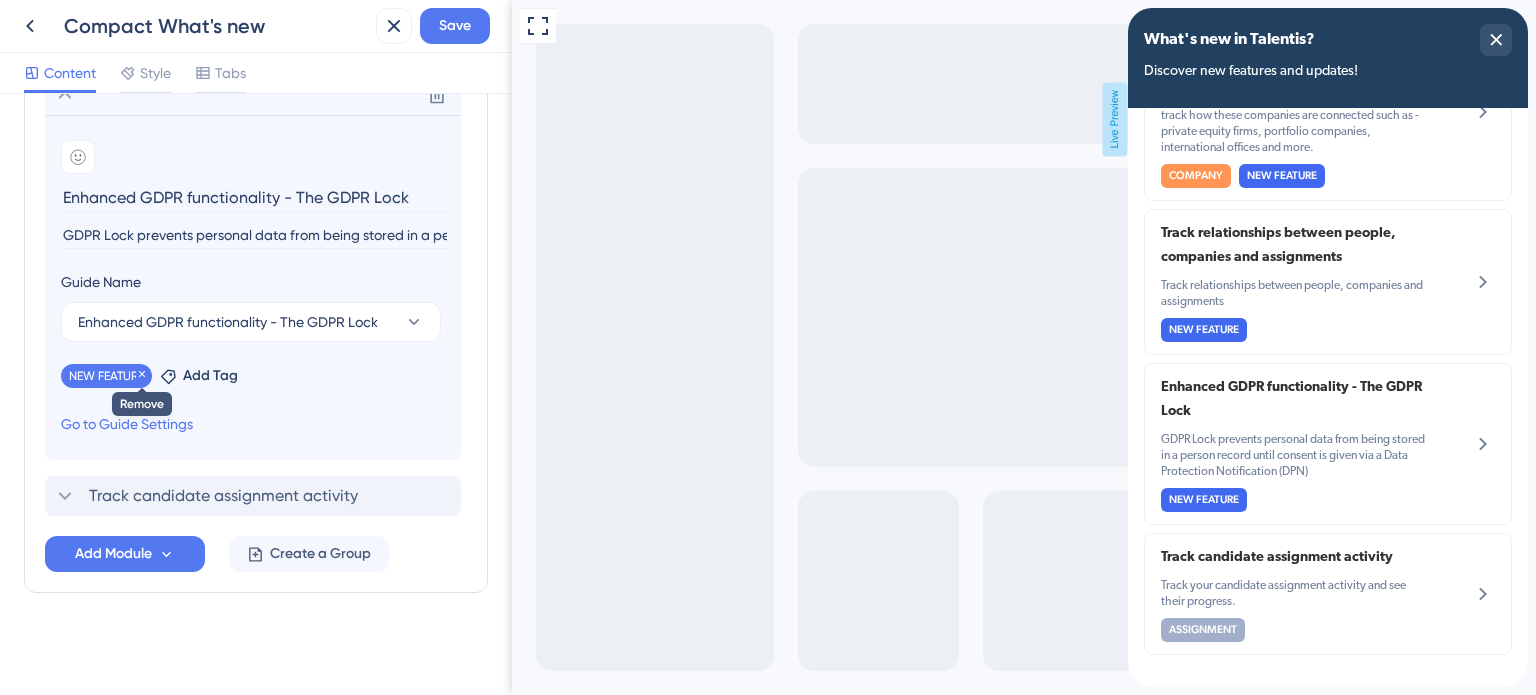 click 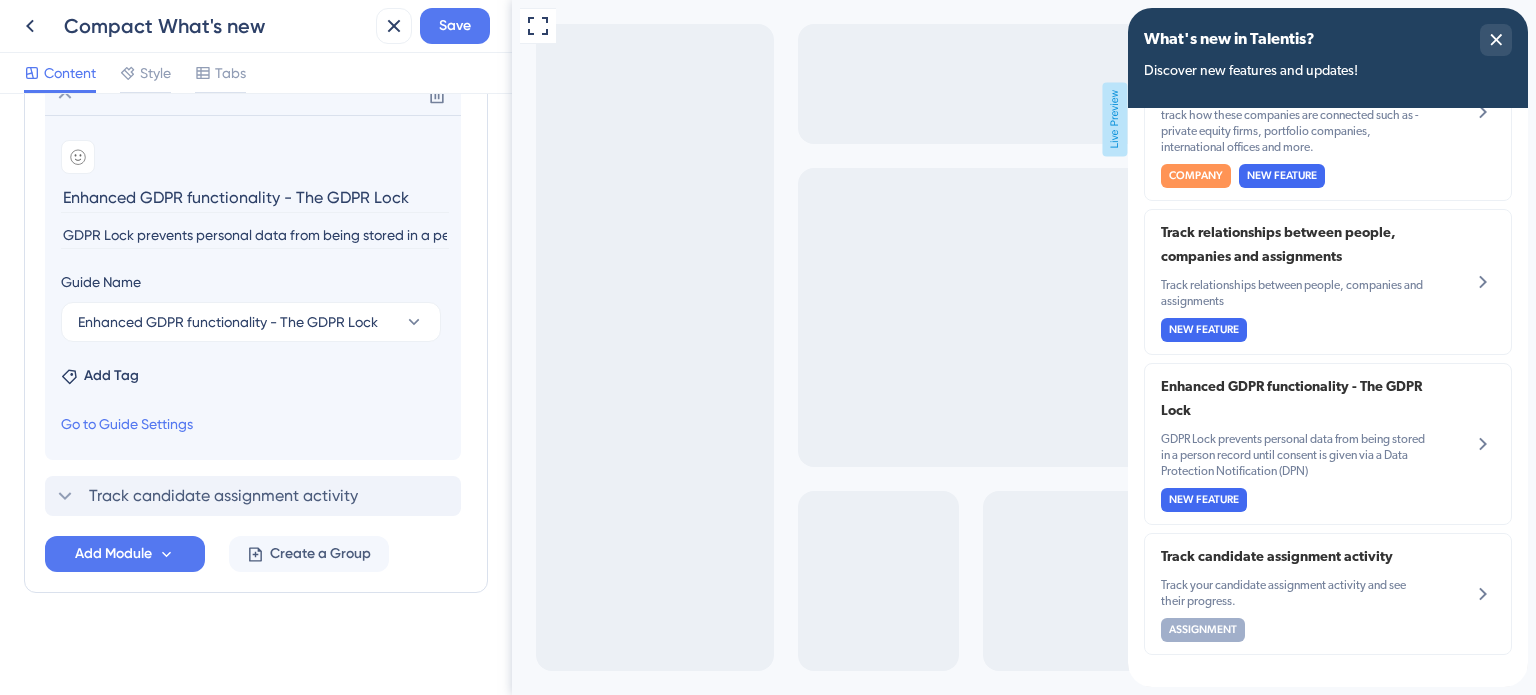 scroll, scrollTop: 887, scrollLeft: 0, axis: vertical 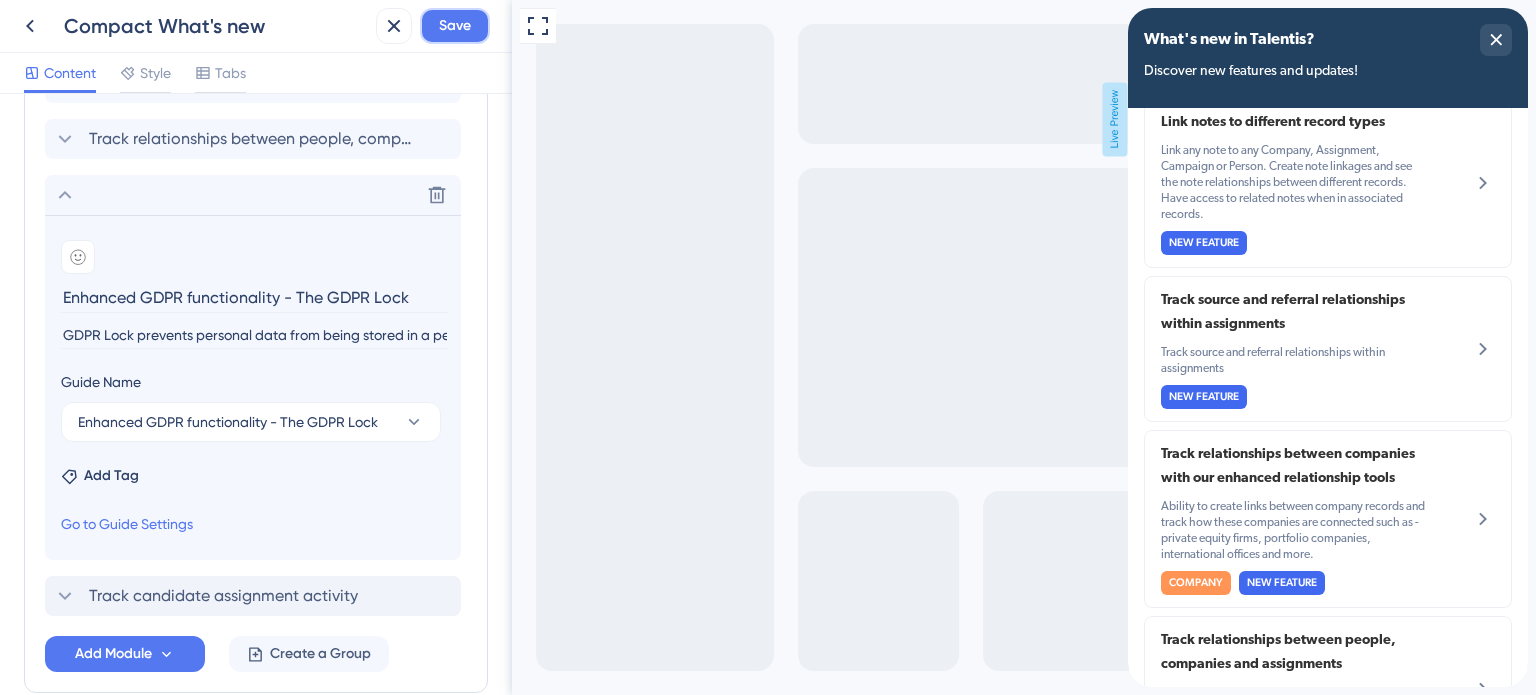 click on "Save" at bounding box center [455, 26] 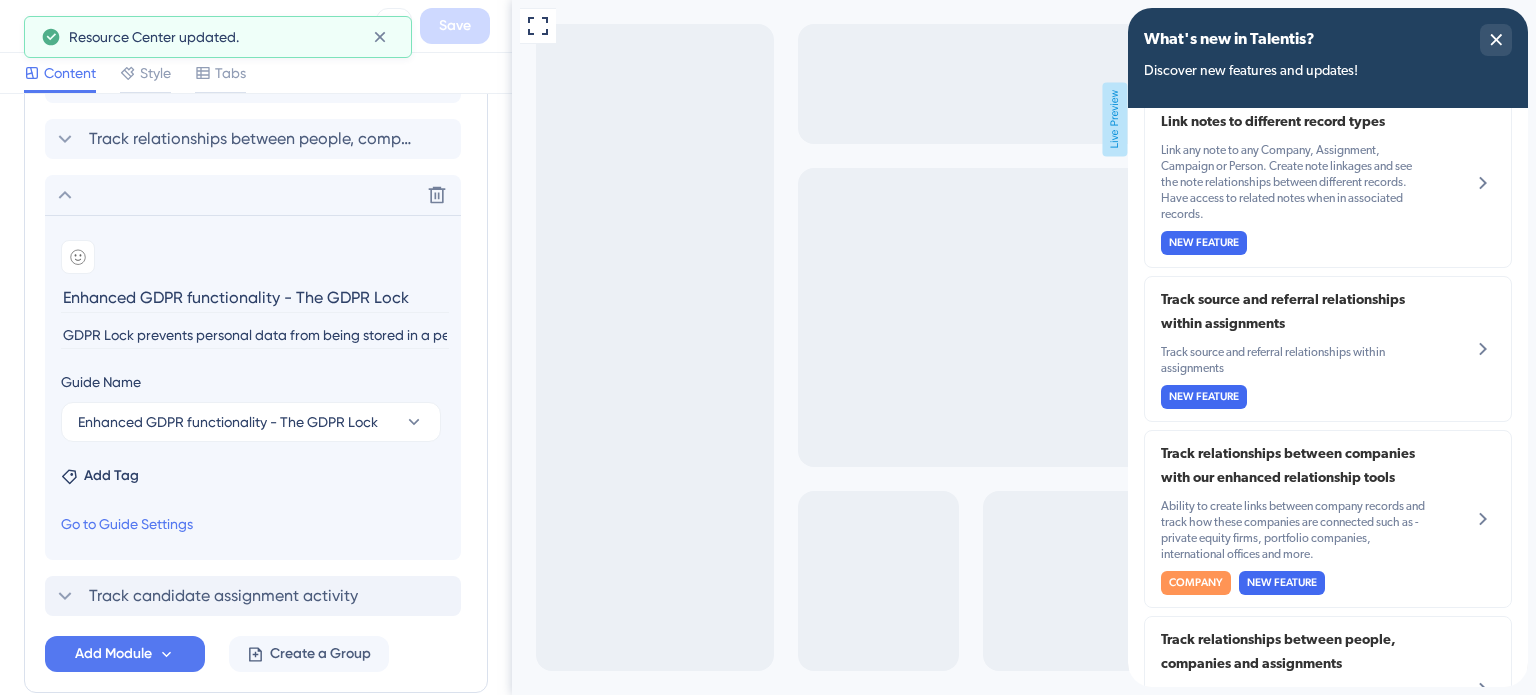 scroll, scrollTop: 0, scrollLeft: 0, axis: both 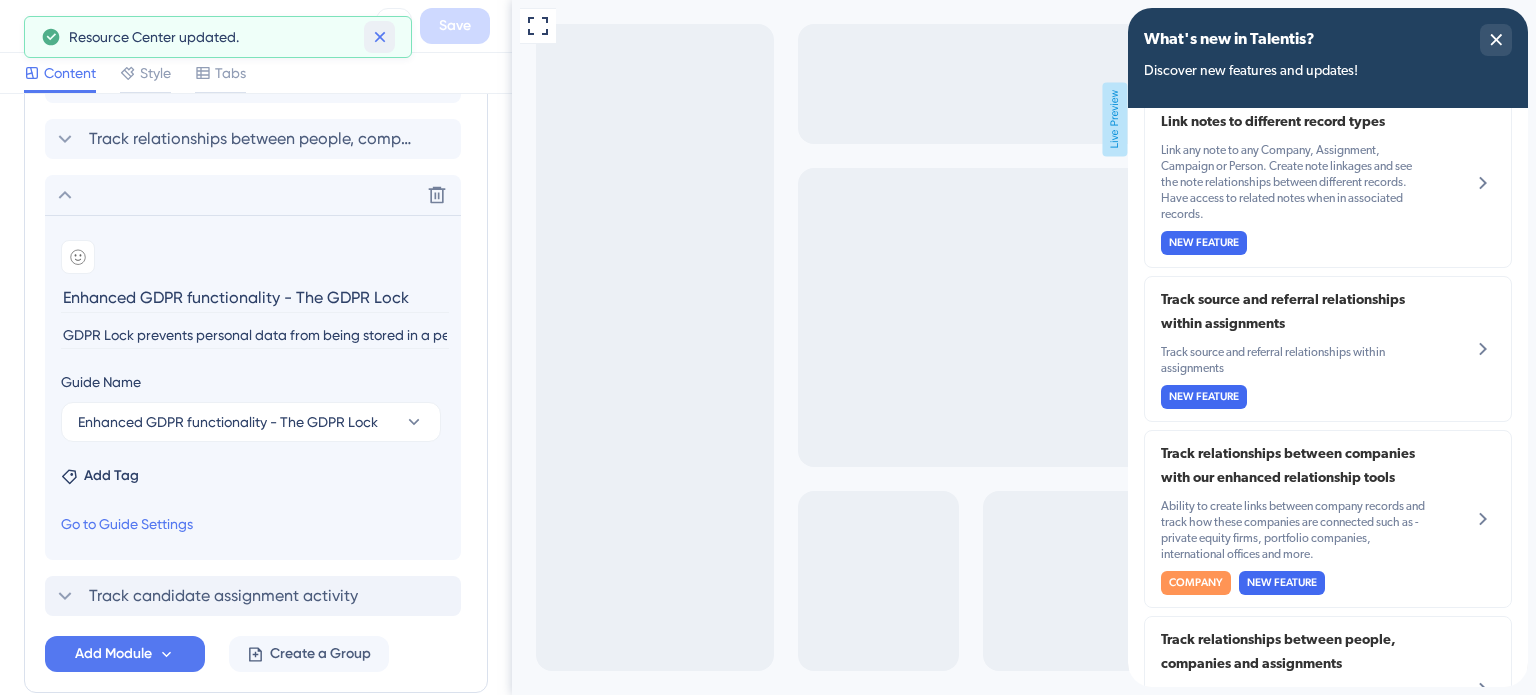 click 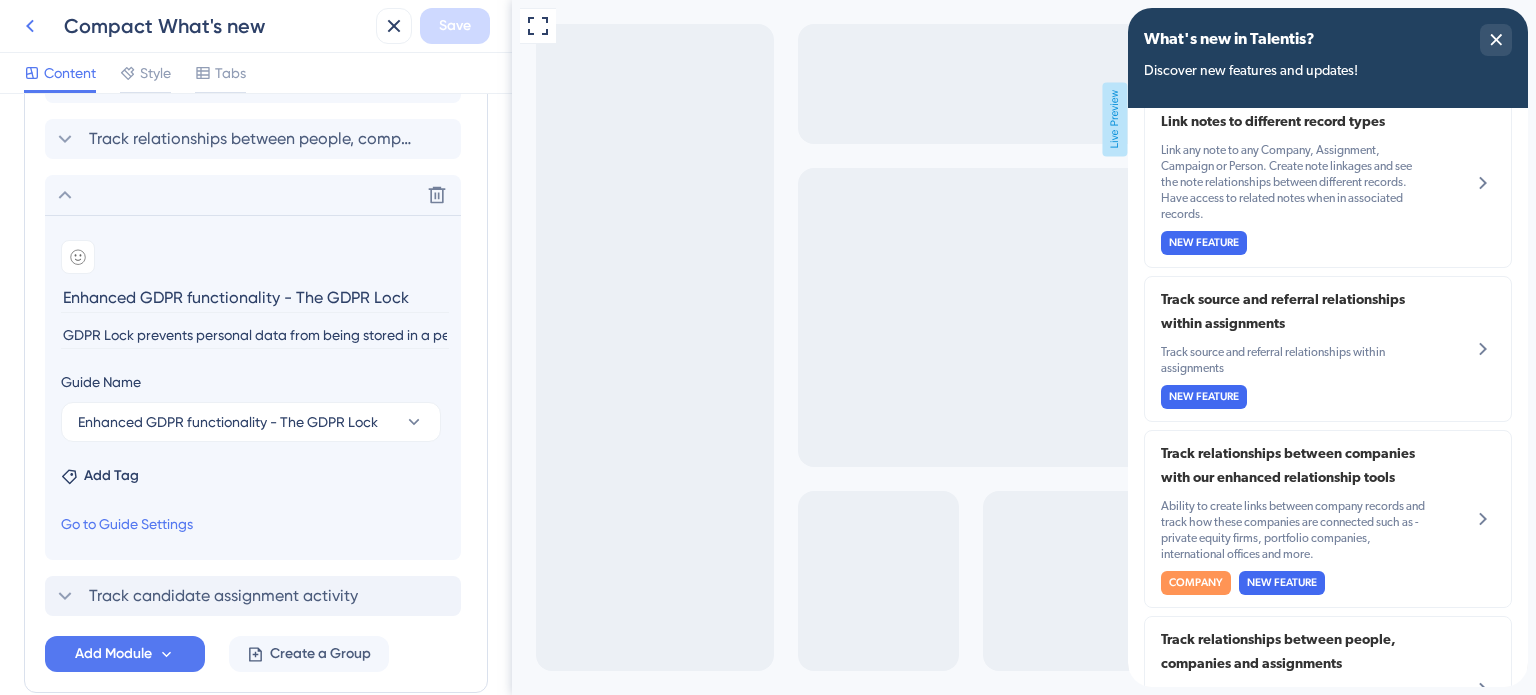 click 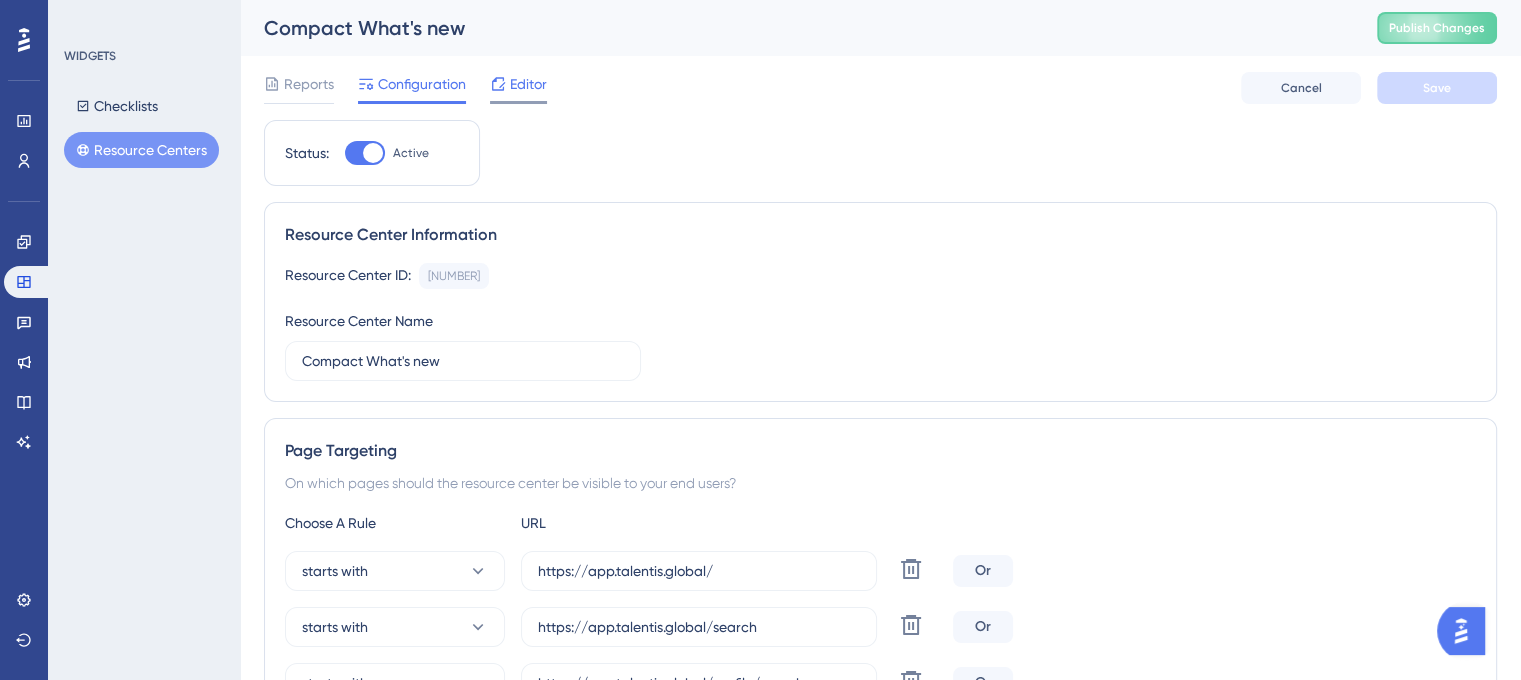 click on "Editor" at bounding box center [528, 84] 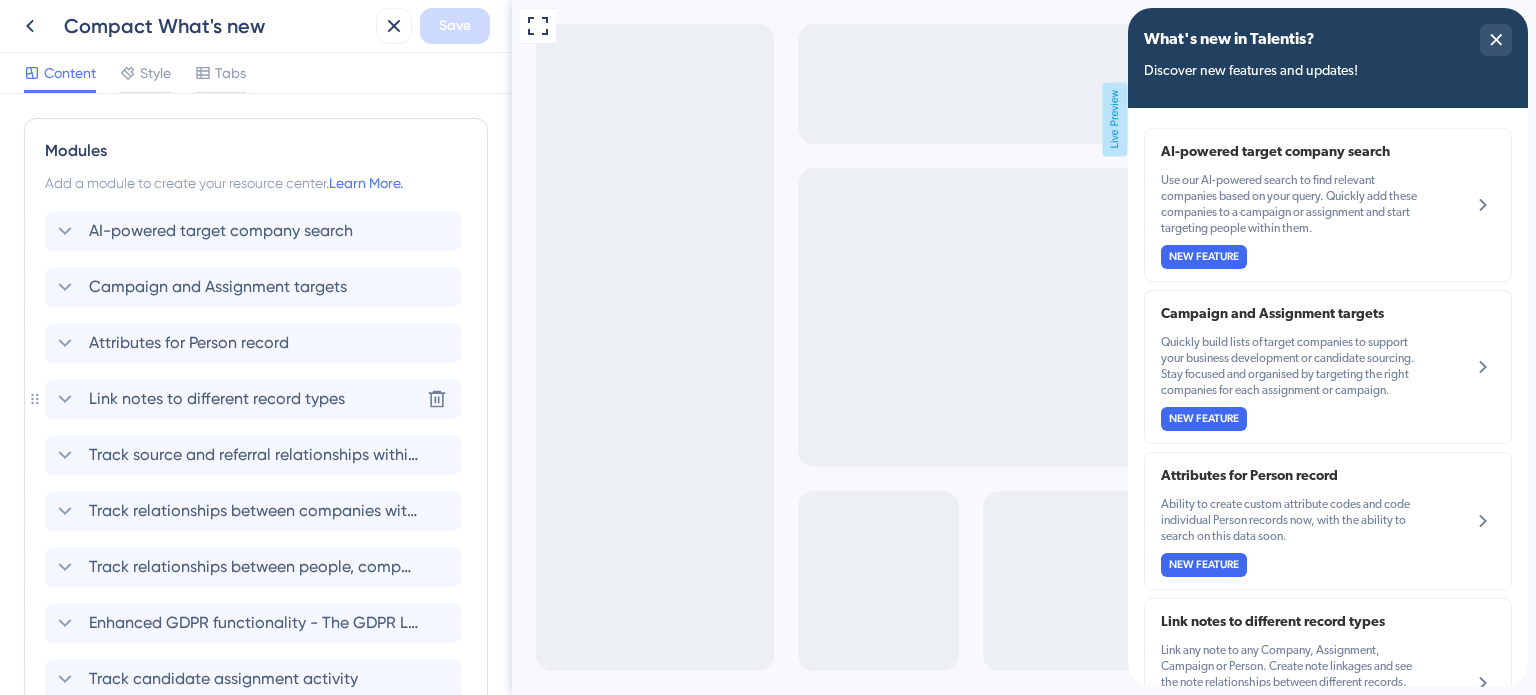 scroll, scrollTop: 0, scrollLeft: 0, axis: both 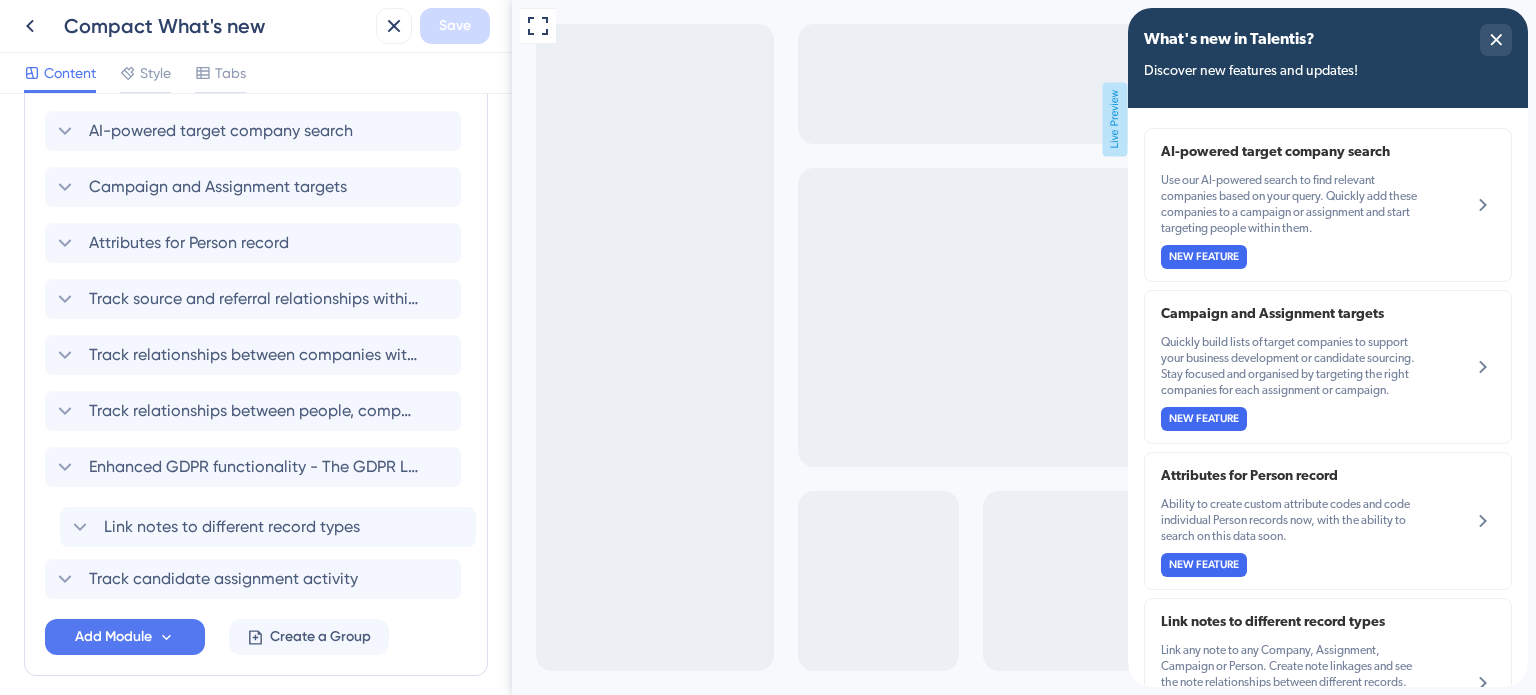 drag, startPoint x: 373, startPoint y: 291, endPoint x: 390, endPoint y: 530, distance: 239.60384 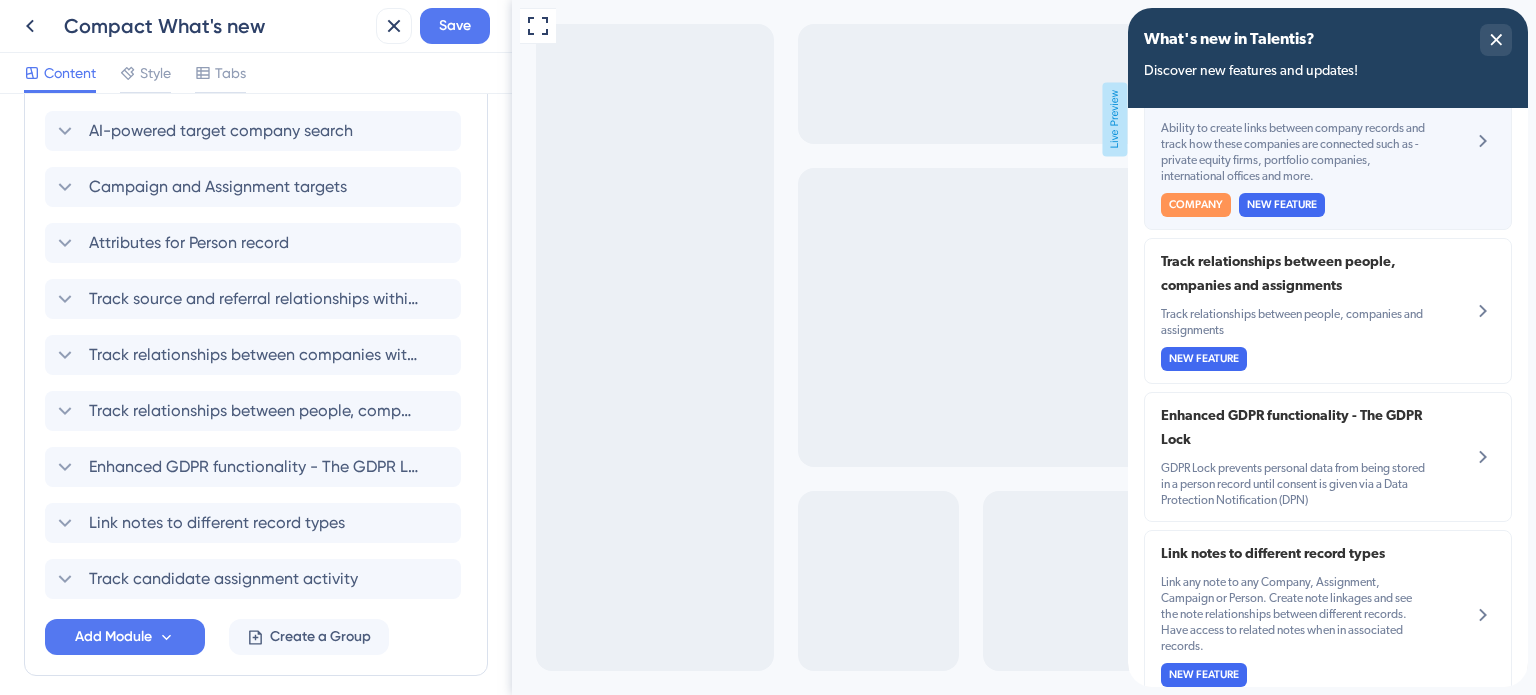 scroll, scrollTop: 800, scrollLeft: 0, axis: vertical 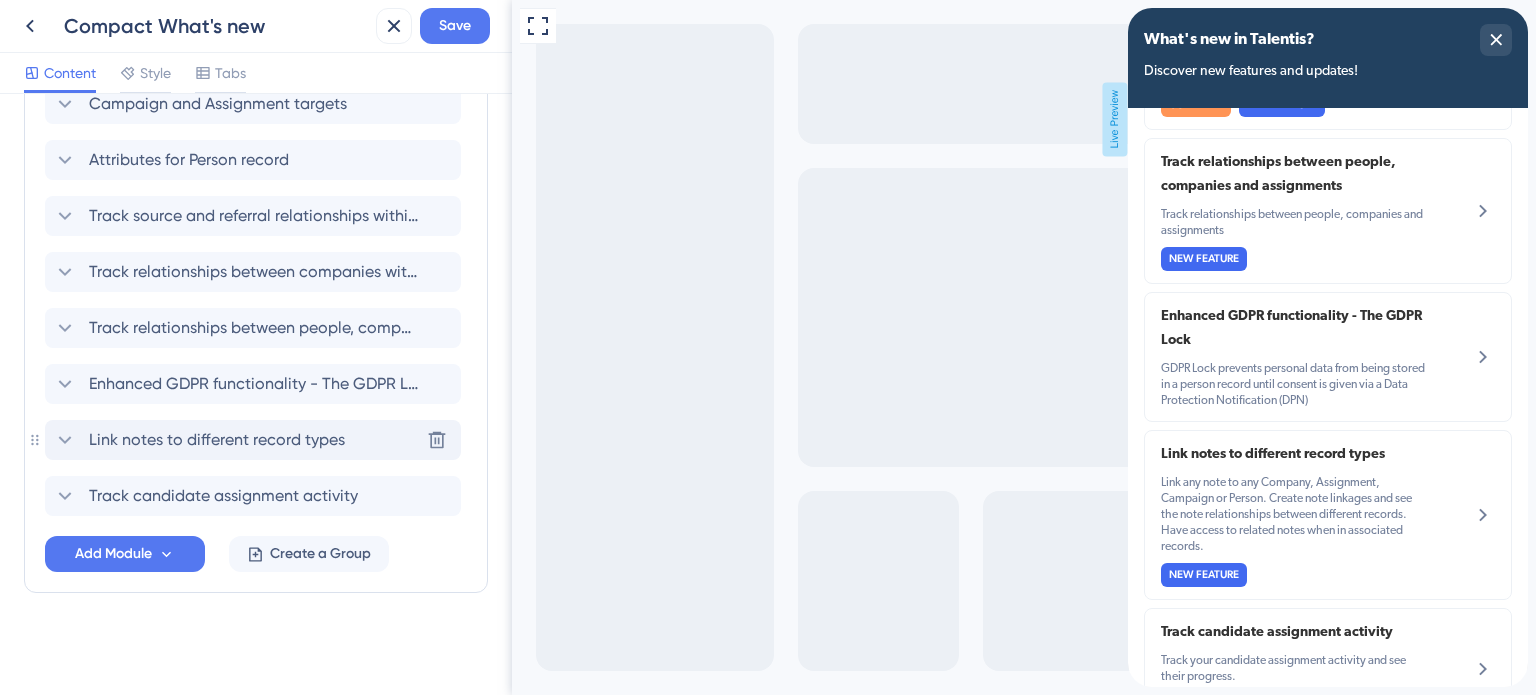 click on "Link notes to different record types" at bounding box center (217, 440) 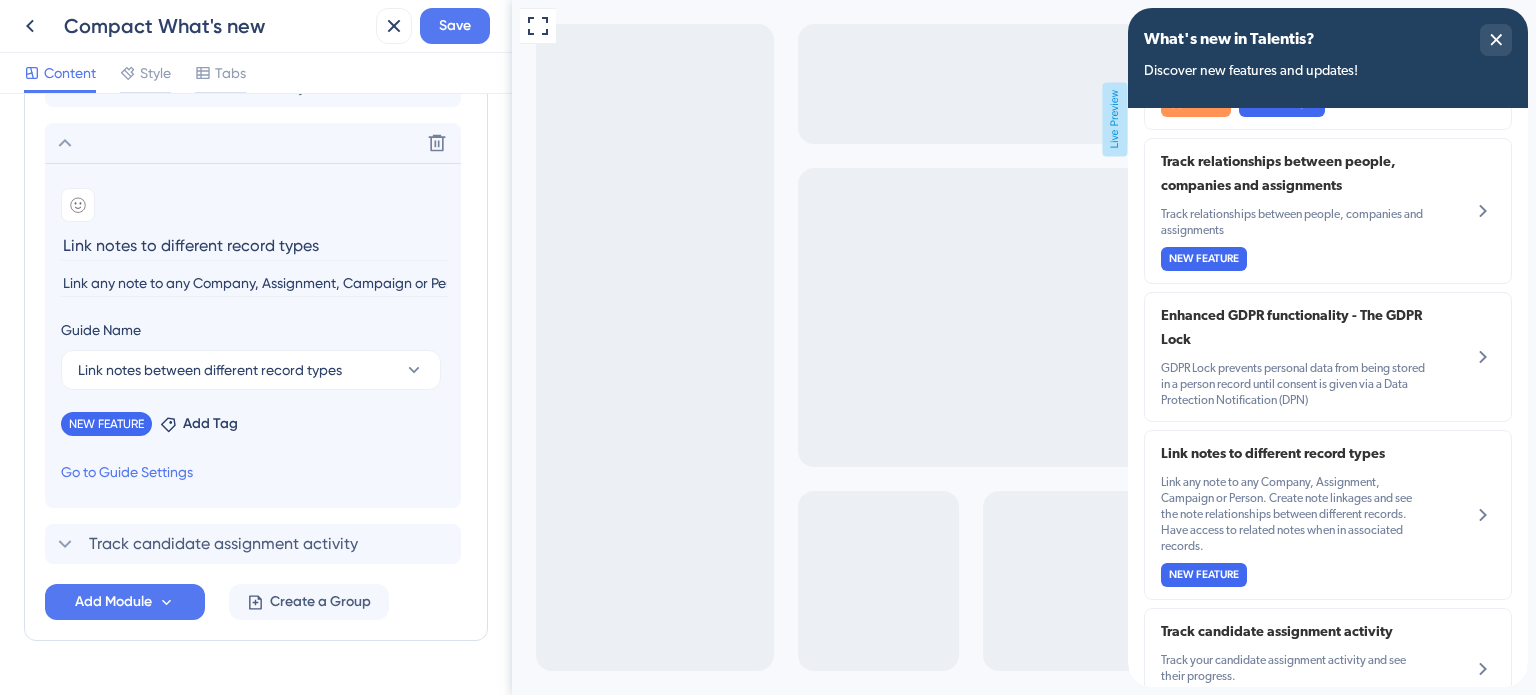 scroll, scrollTop: 883, scrollLeft: 0, axis: vertical 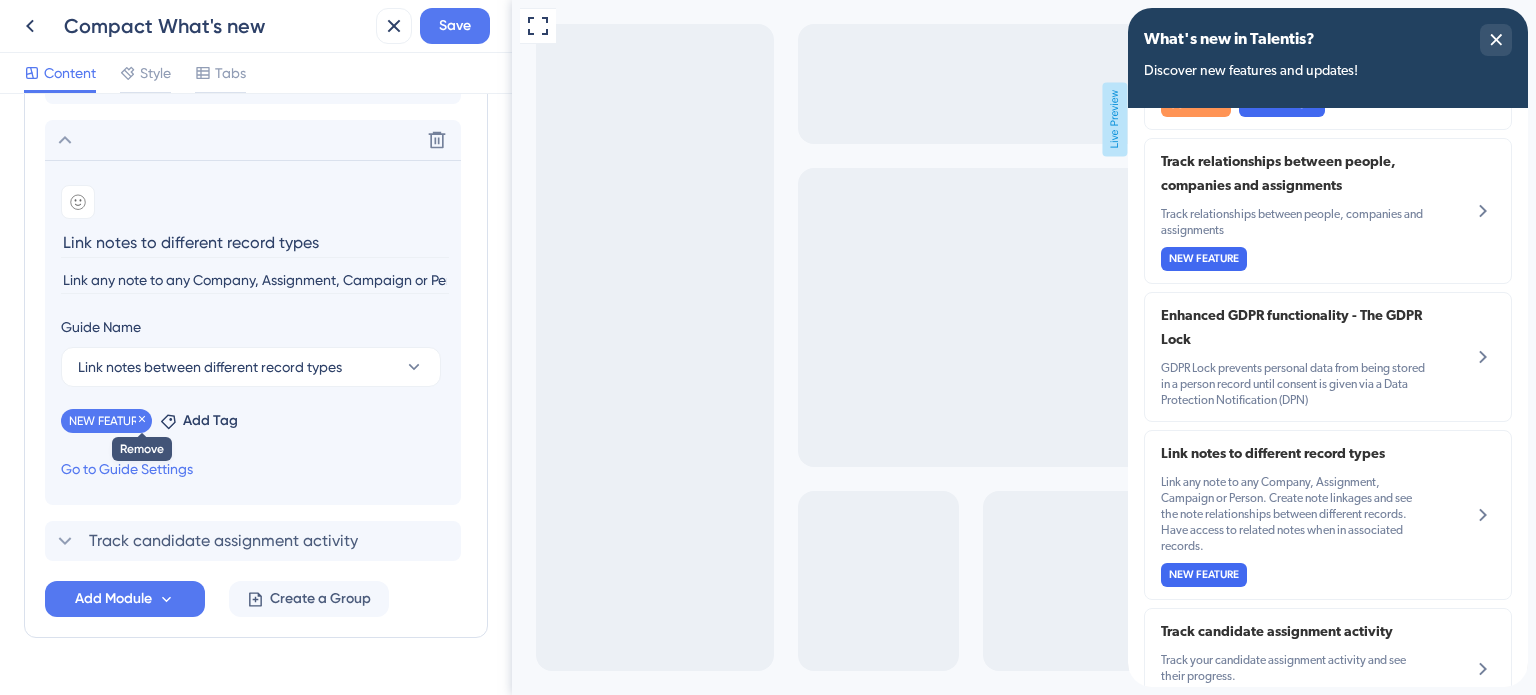 click 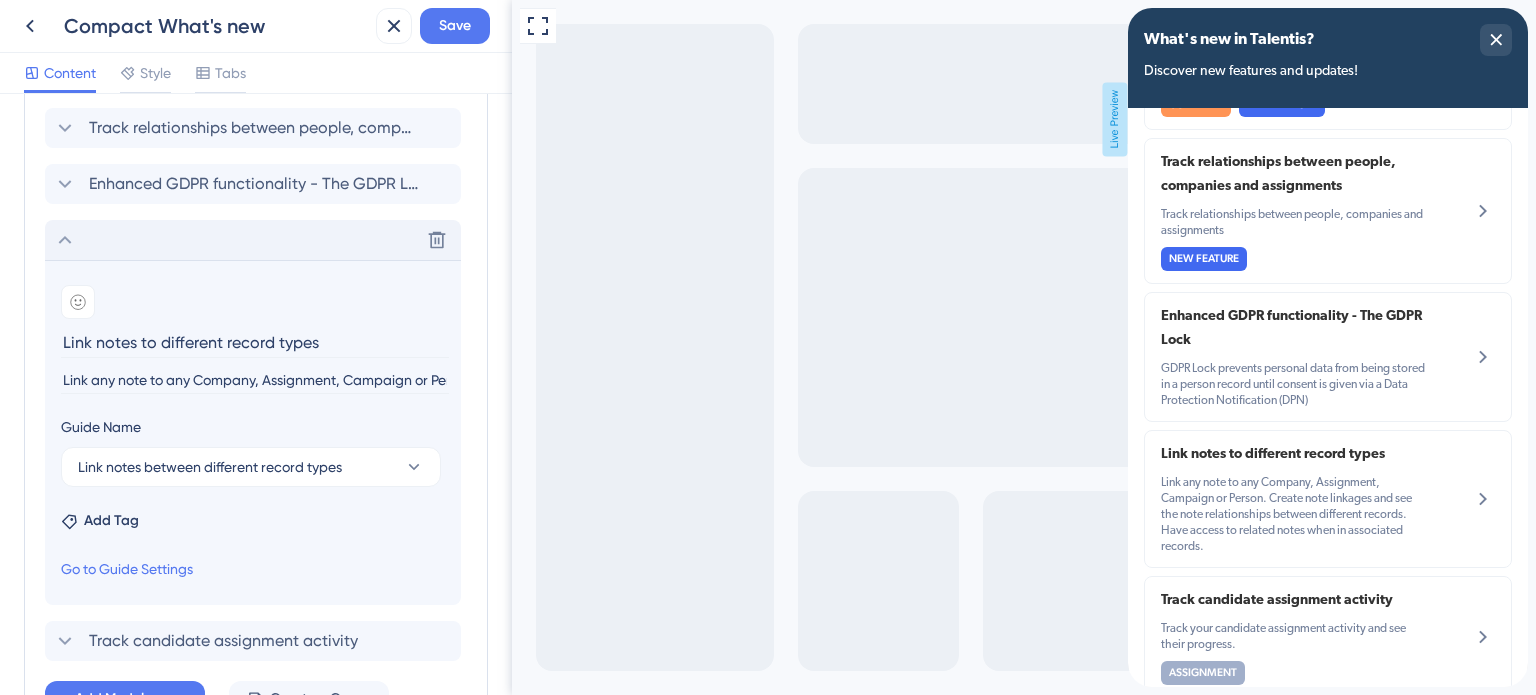 click on "Delete" at bounding box center [253, 240] 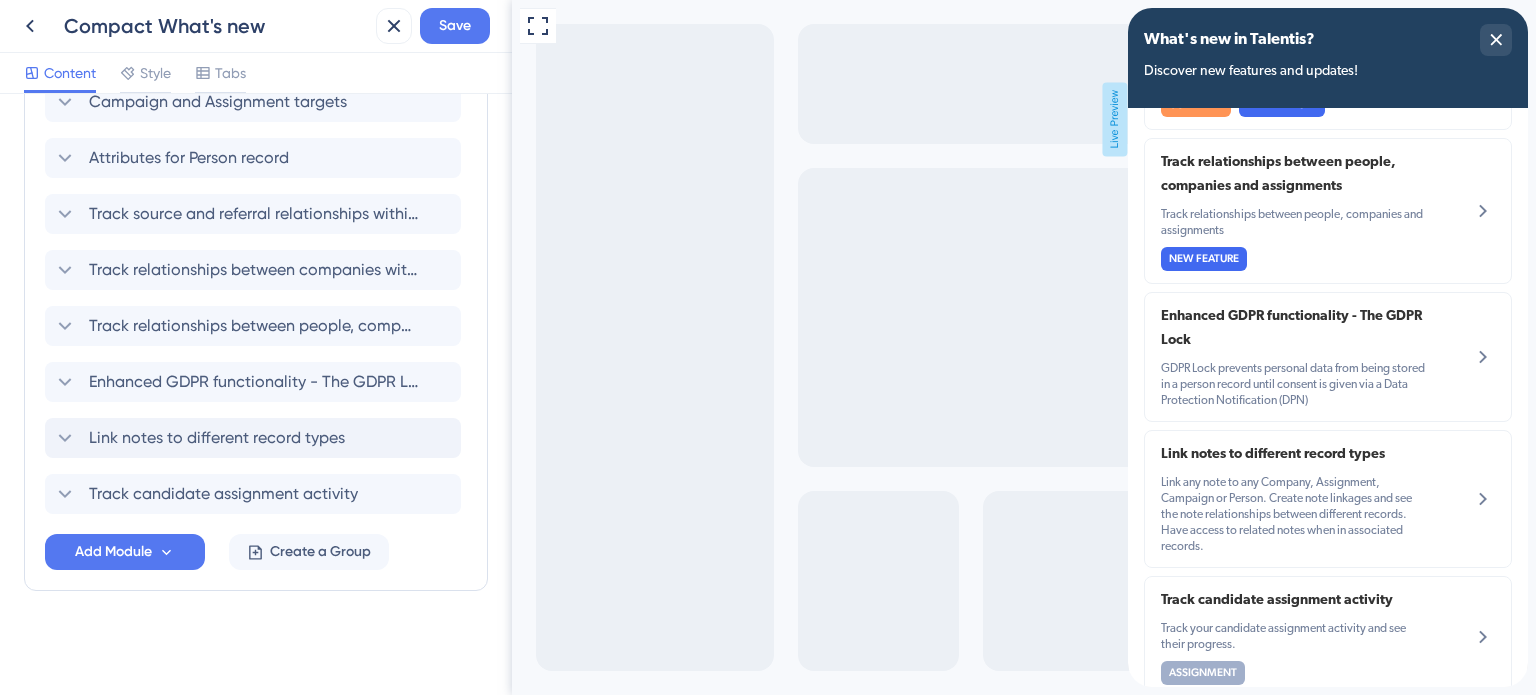 scroll, scrollTop: 583, scrollLeft: 0, axis: vertical 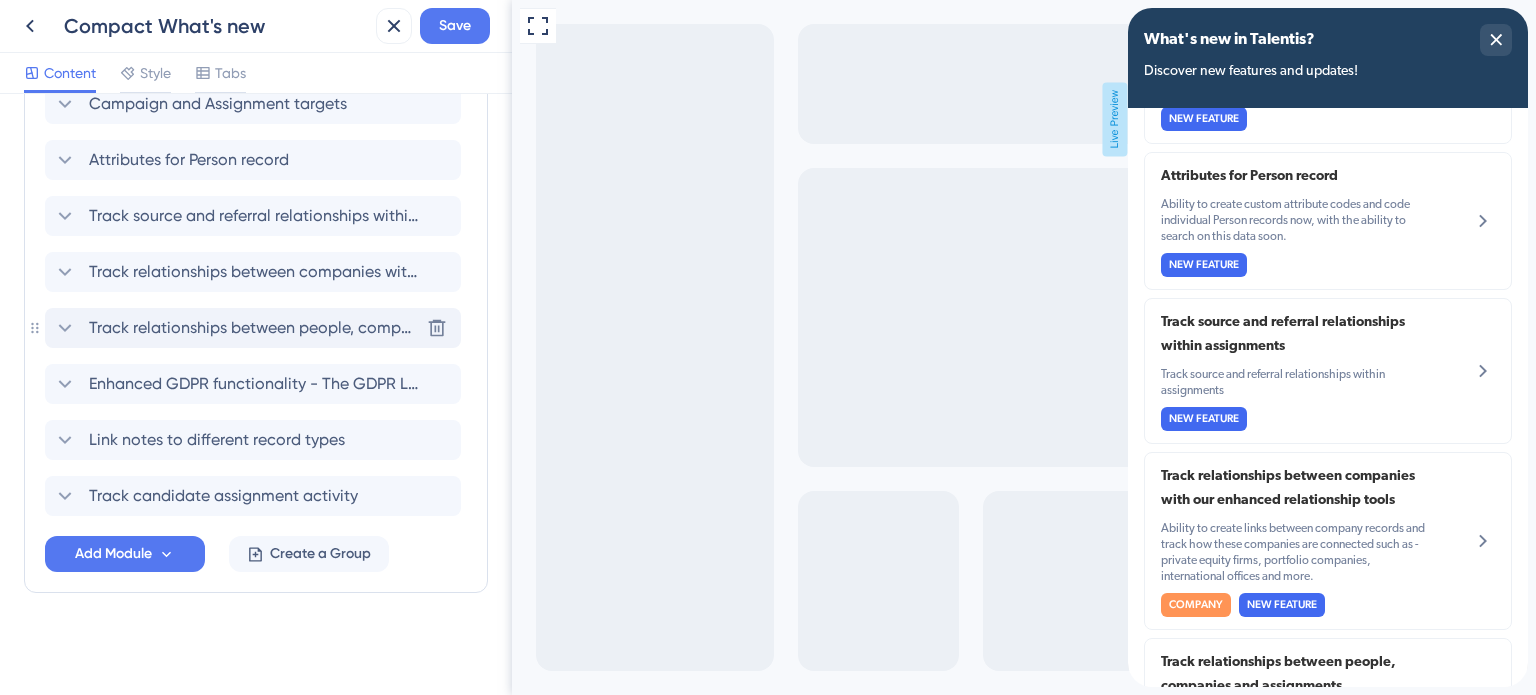 click on "Track relationships between people, companies and assignments Delete" at bounding box center (253, 328) 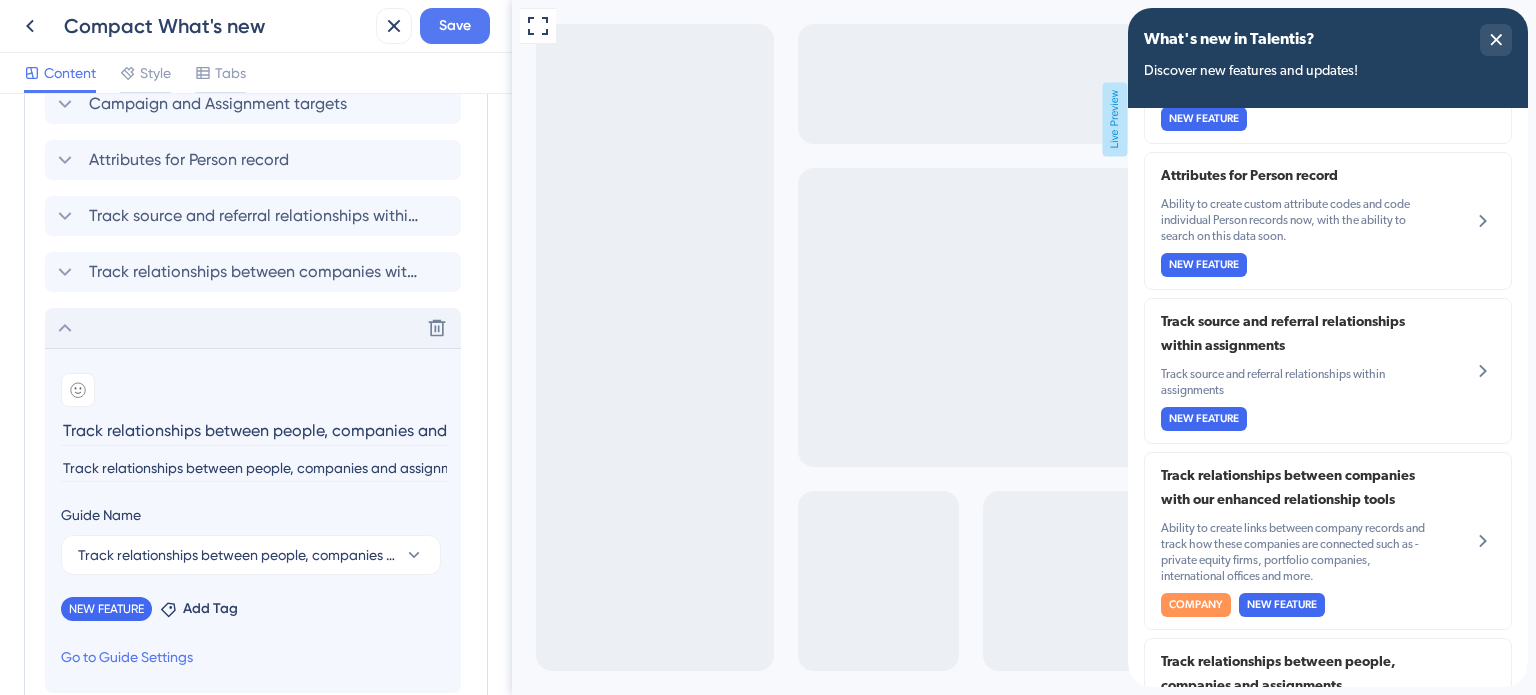 scroll, scrollTop: 783, scrollLeft: 0, axis: vertical 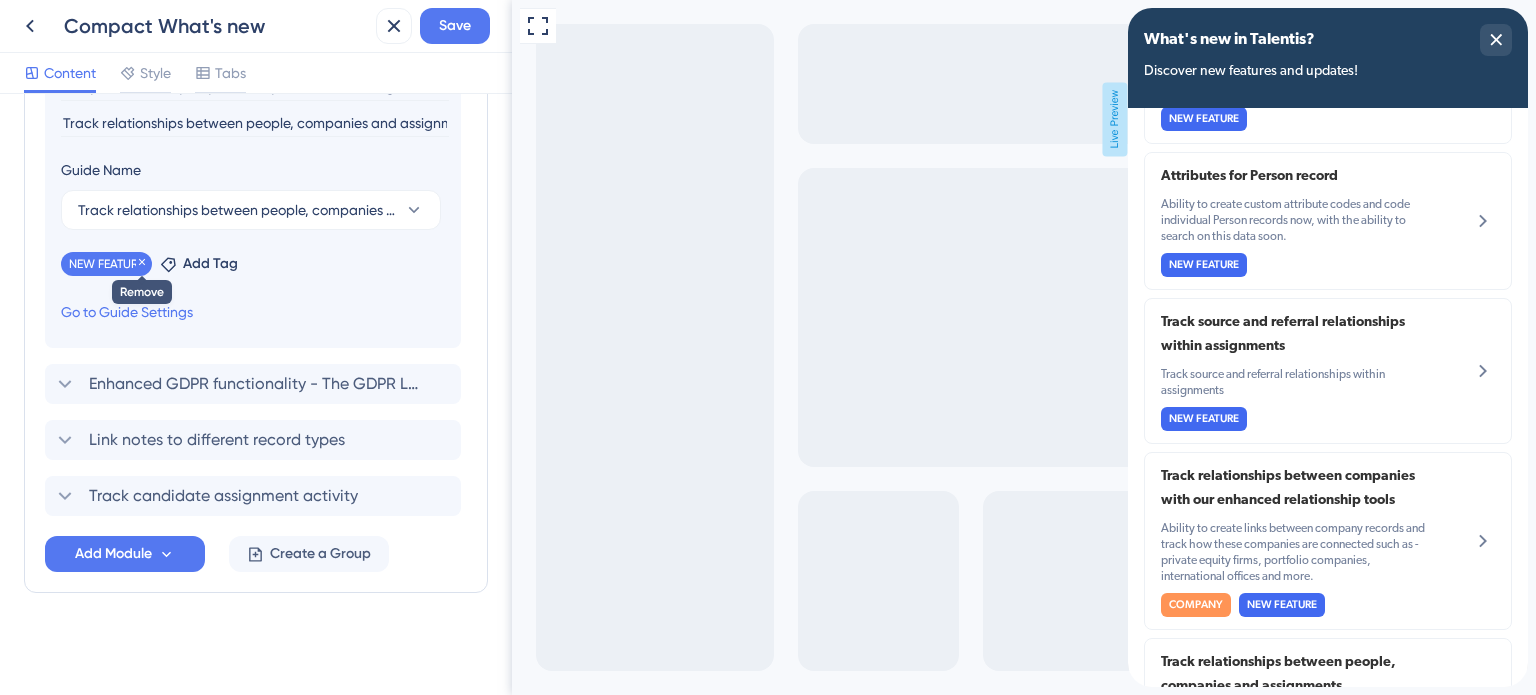 click 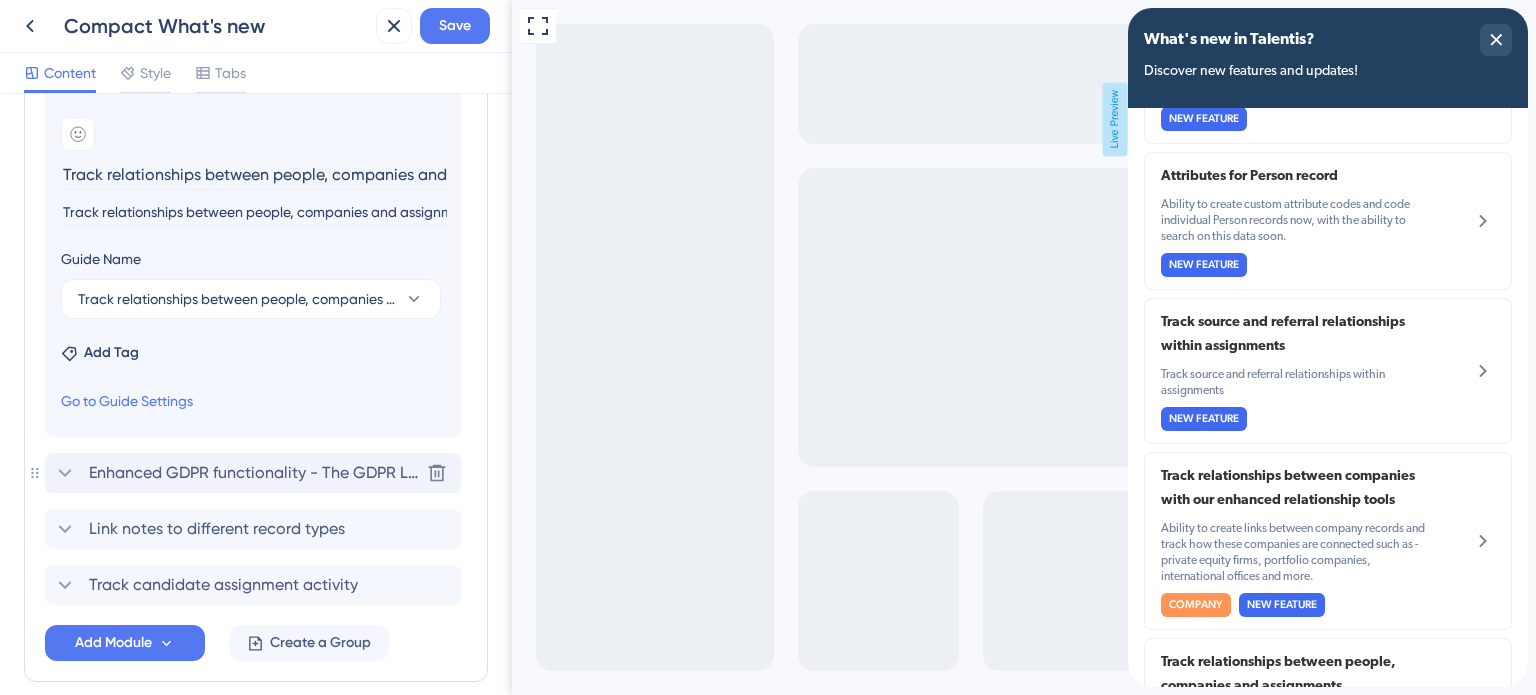 scroll, scrollTop: 728, scrollLeft: 0, axis: vertical 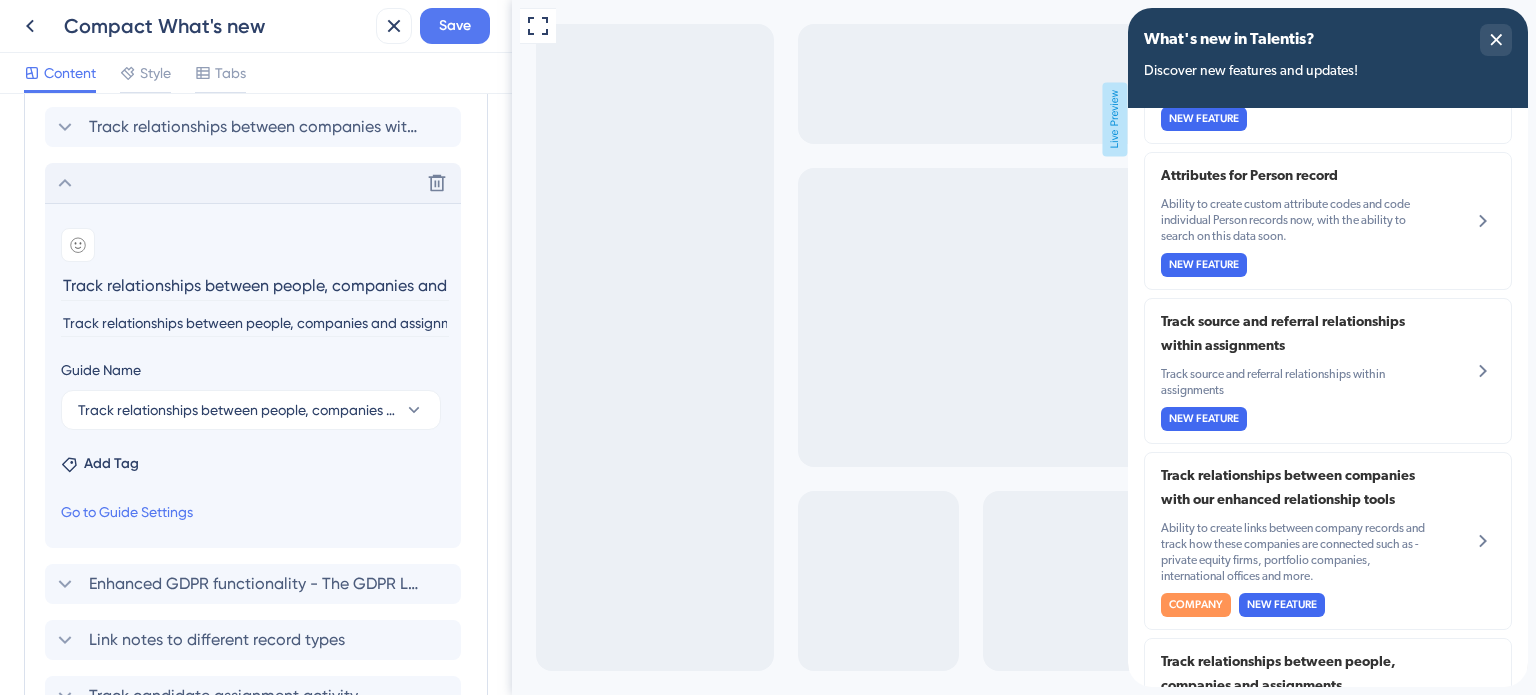 click 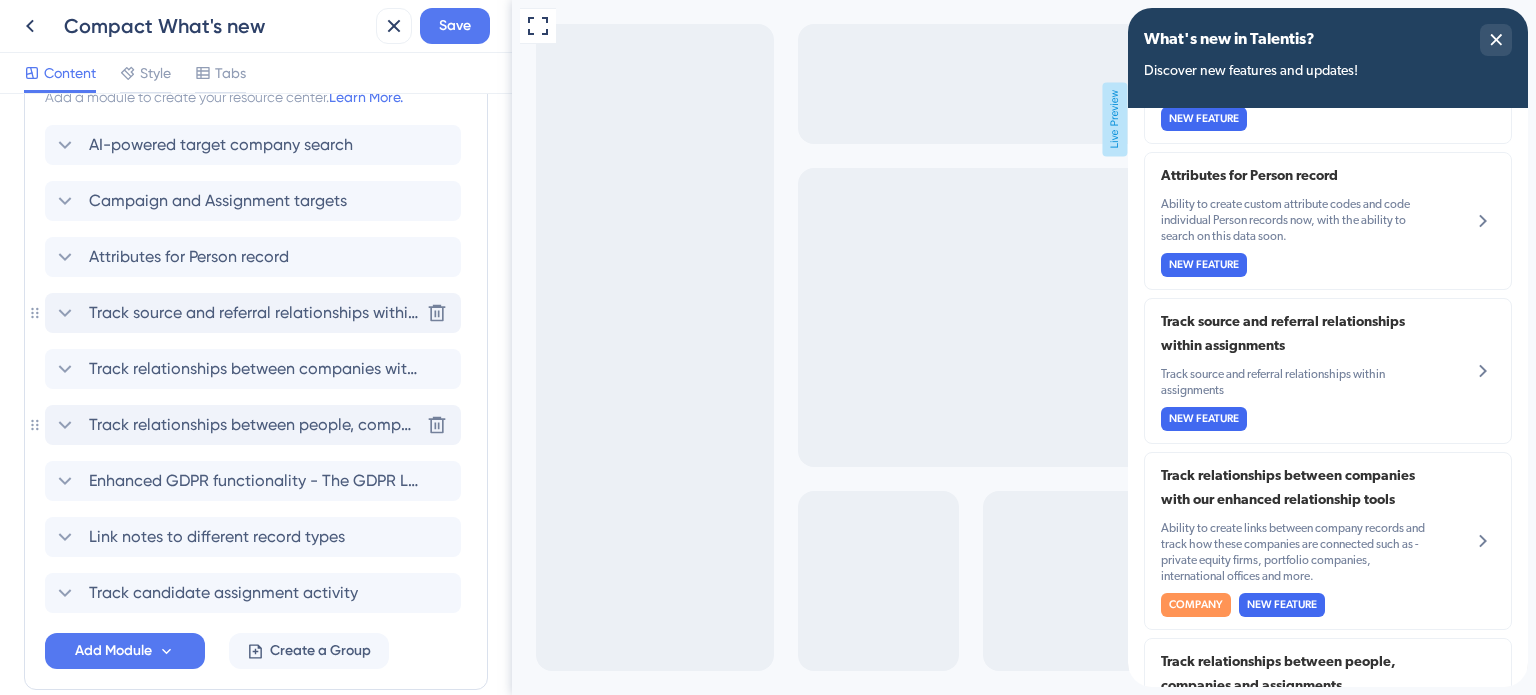 scroll, scrollTop: 383, scrollLeft: 0, axis: vertical 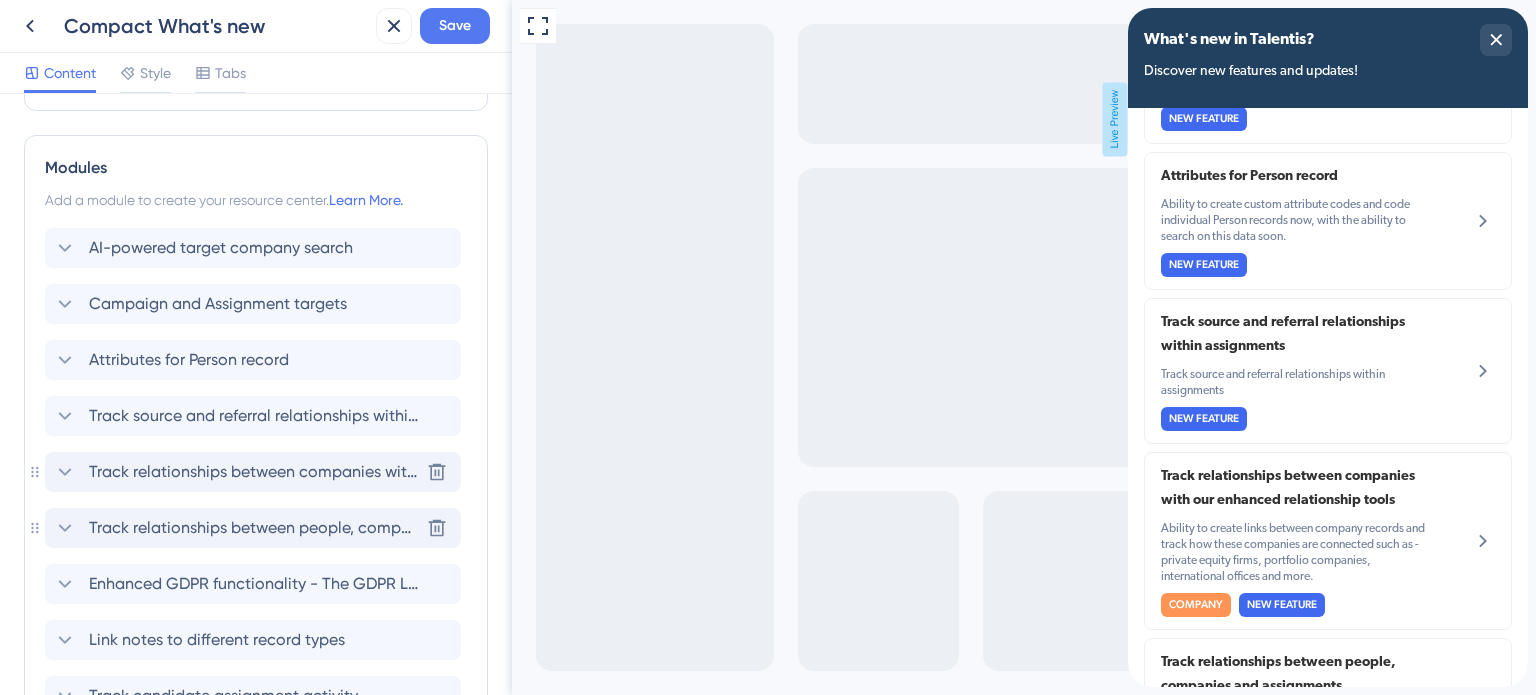 click 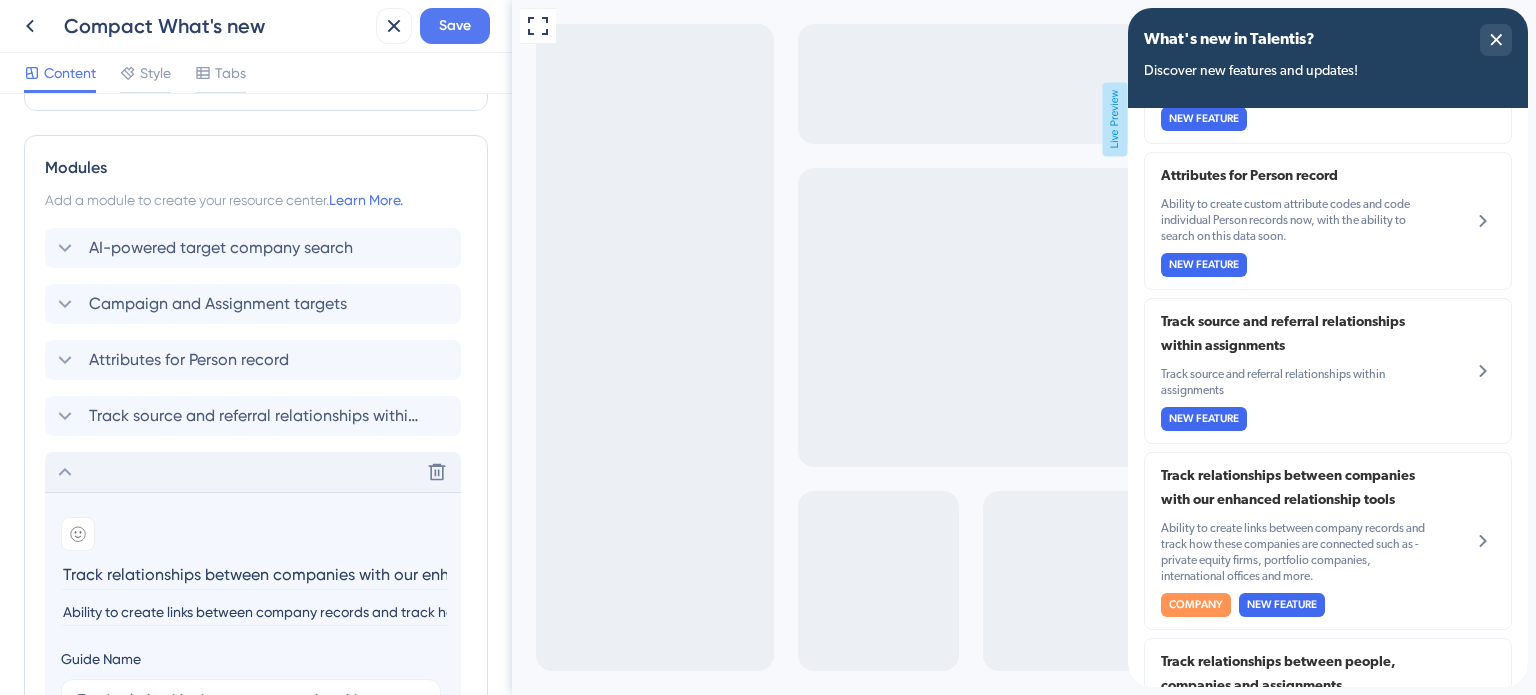 scroll, scrollTop: 0, scrollLeft: 176, axis: horizontal 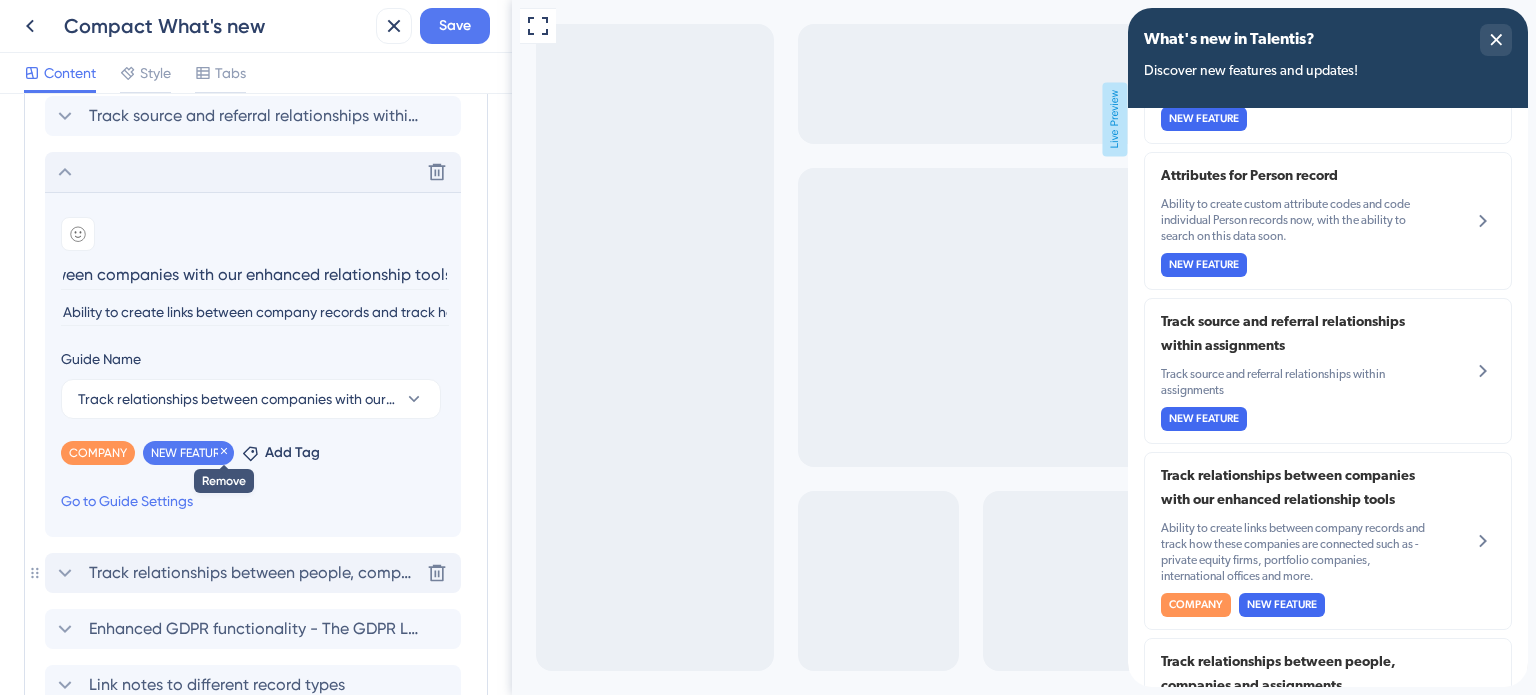 click 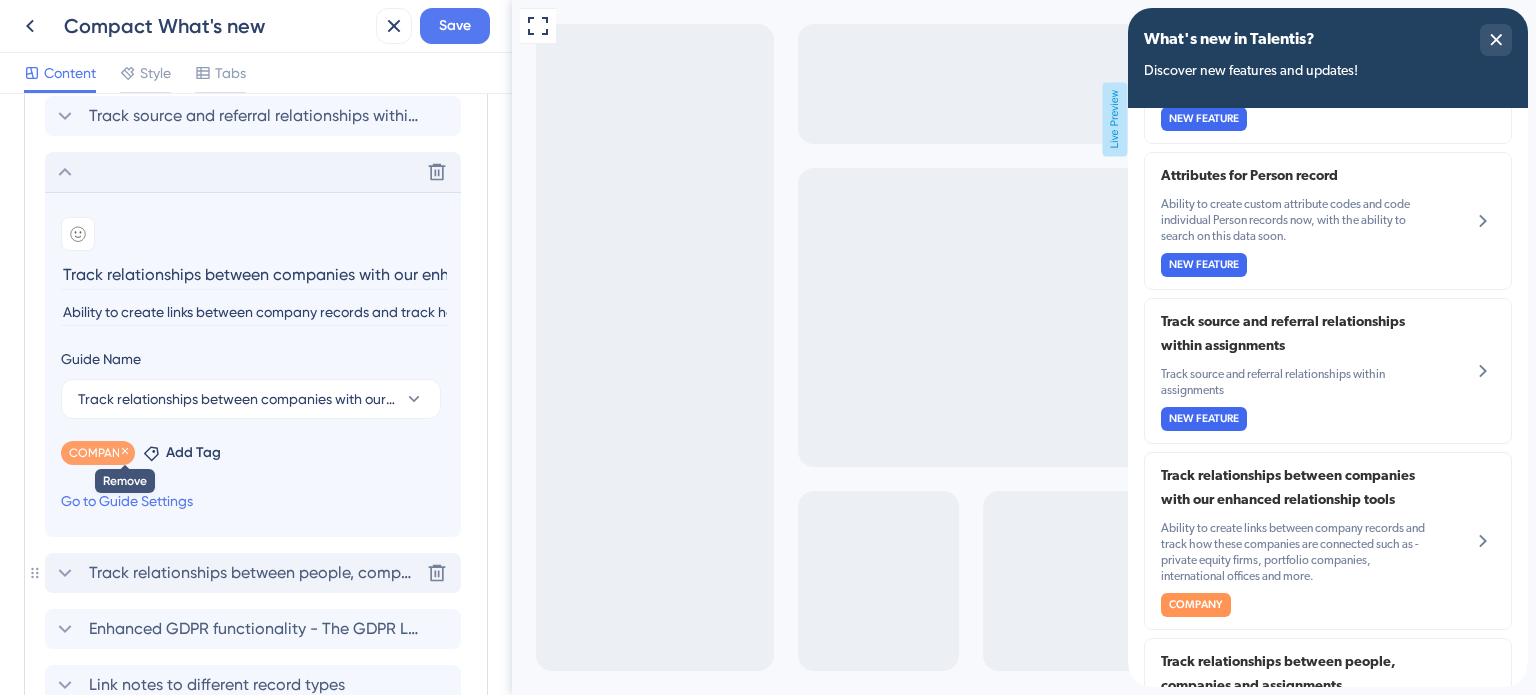 click 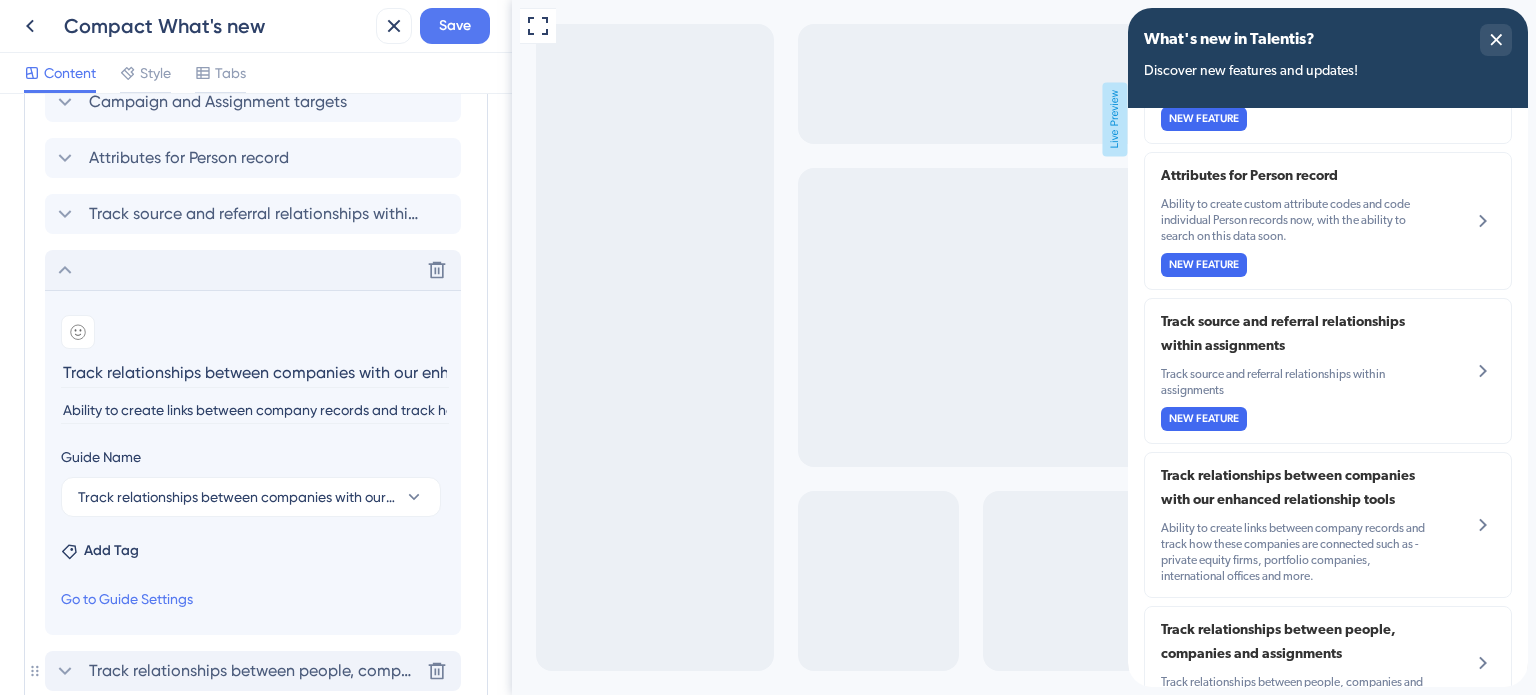 scroll, scrollTop: 483, scrollLeft: 0, axis: vertical 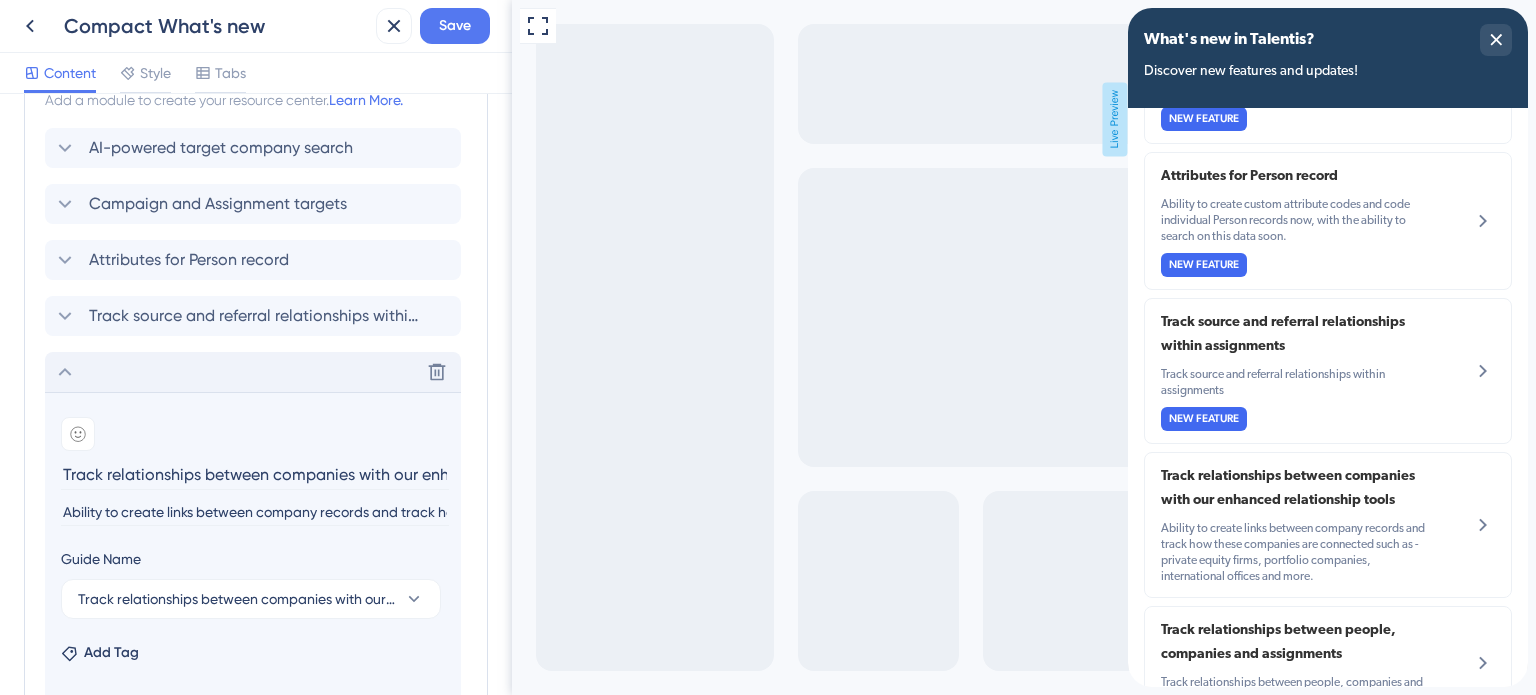 click on "Delete" at bounding box center [253, 372] 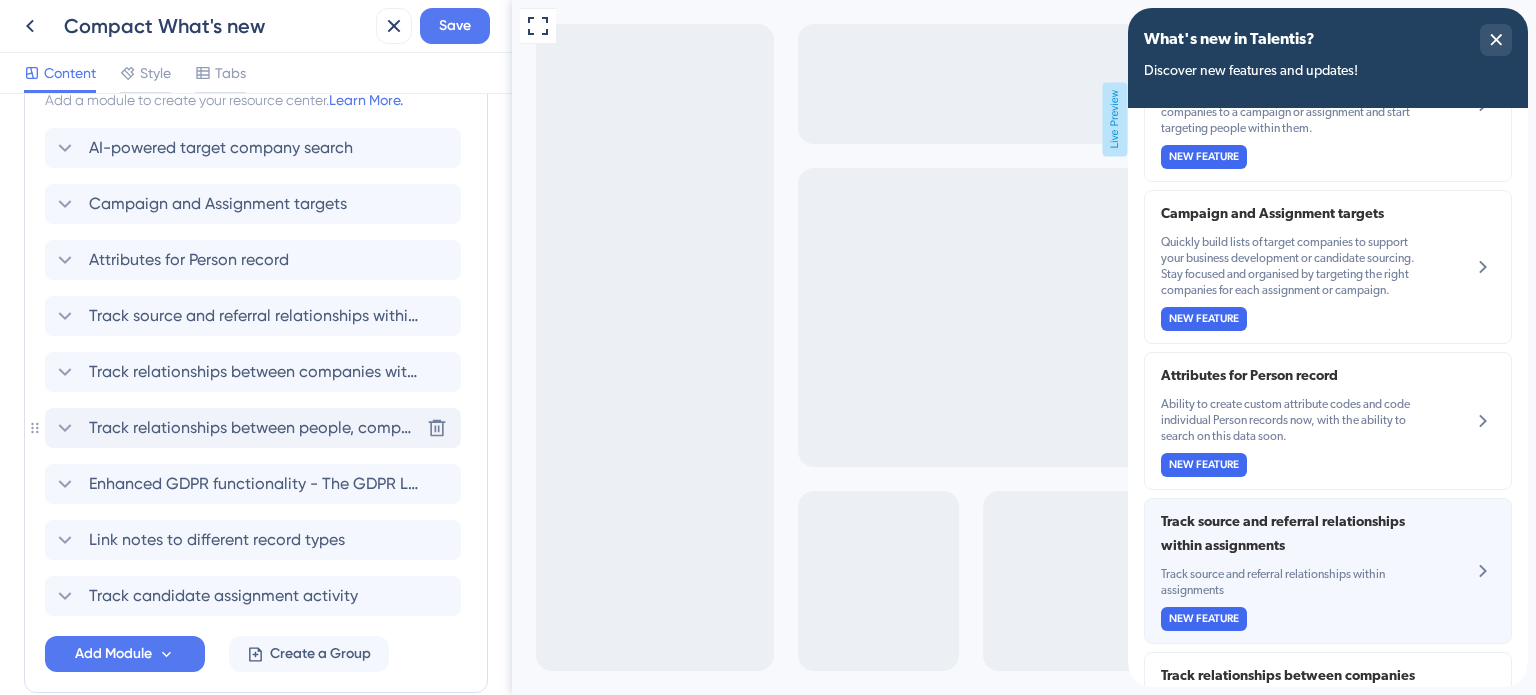 scroll, scrollTop: 0, scrollLeft: 0, axis: both 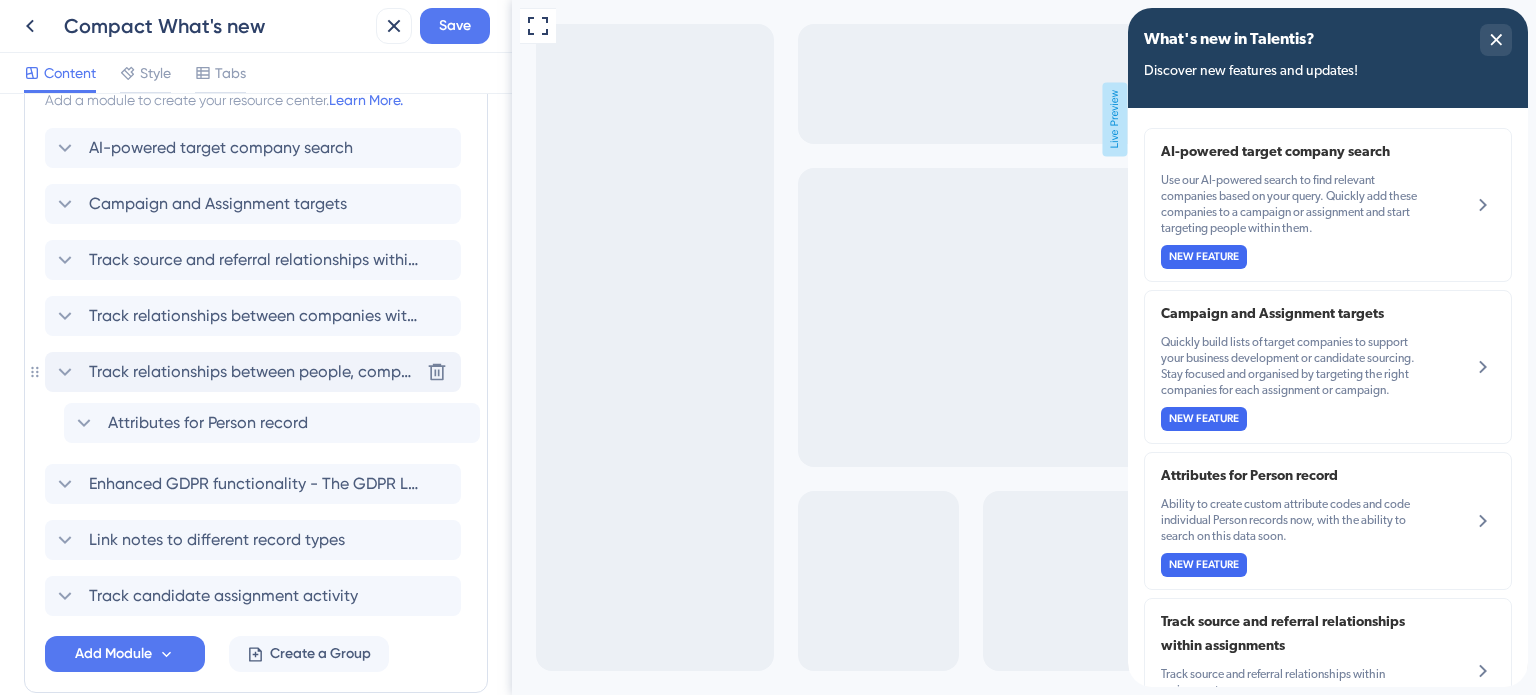 drag, startPoint x: 302, startPoint y: 247, endPoint x: 322, endPoint y: 420, distance: 174.15224 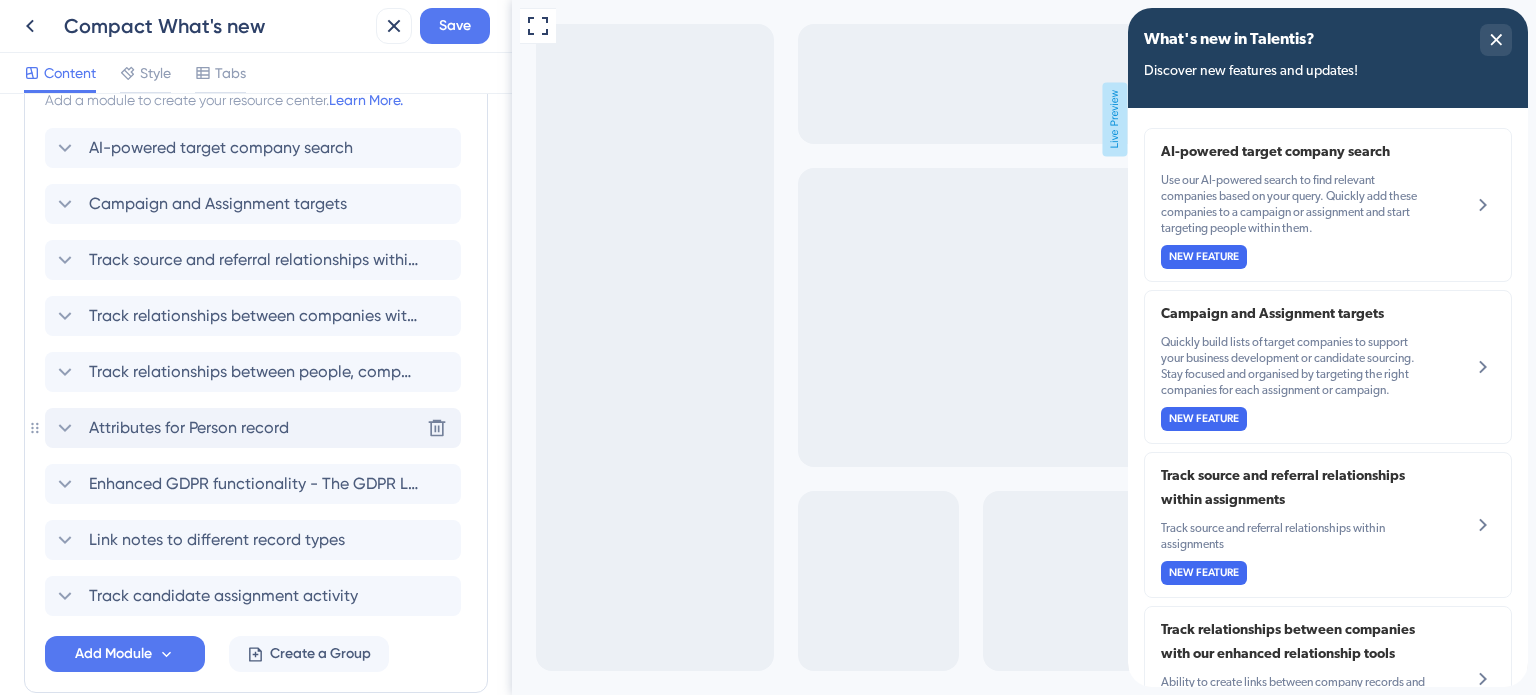 click 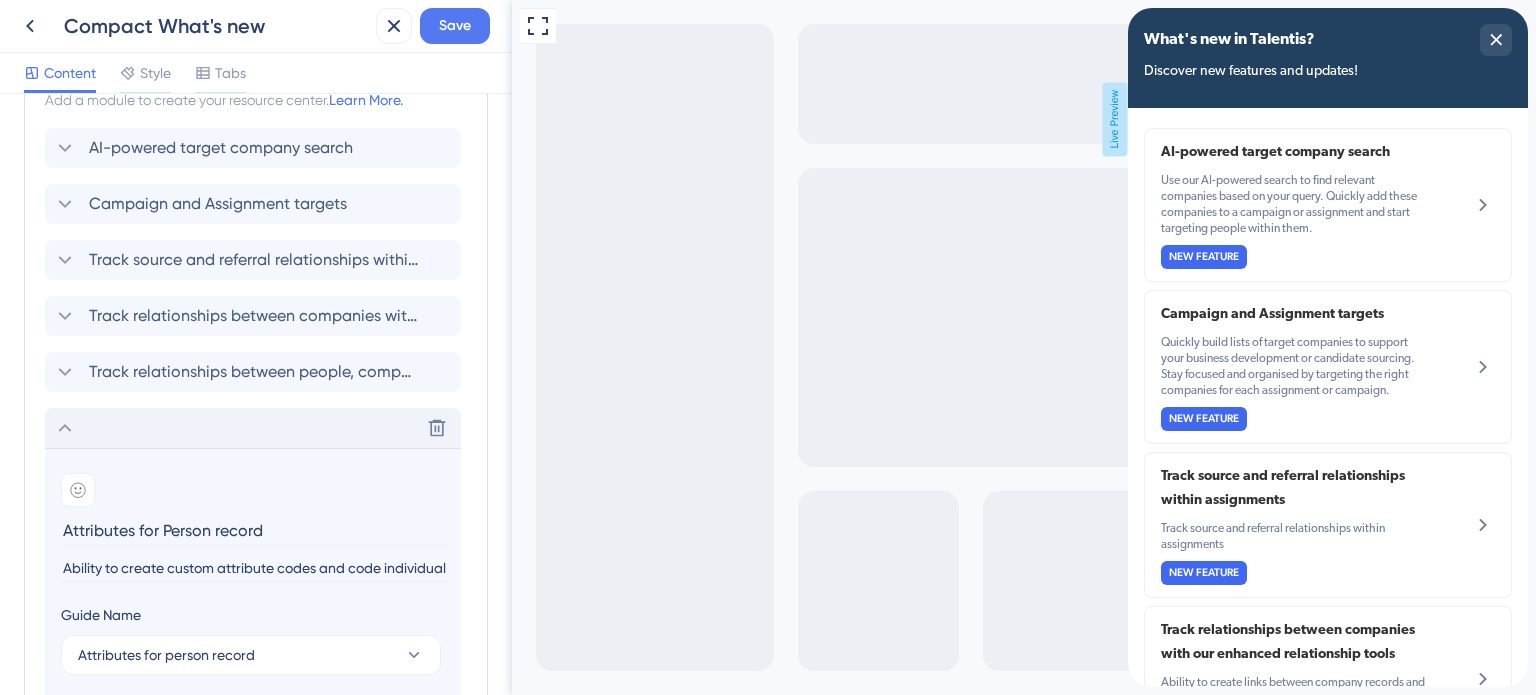 scroll, scrollTop: 683, scrollLeft: 0, axis: vertical 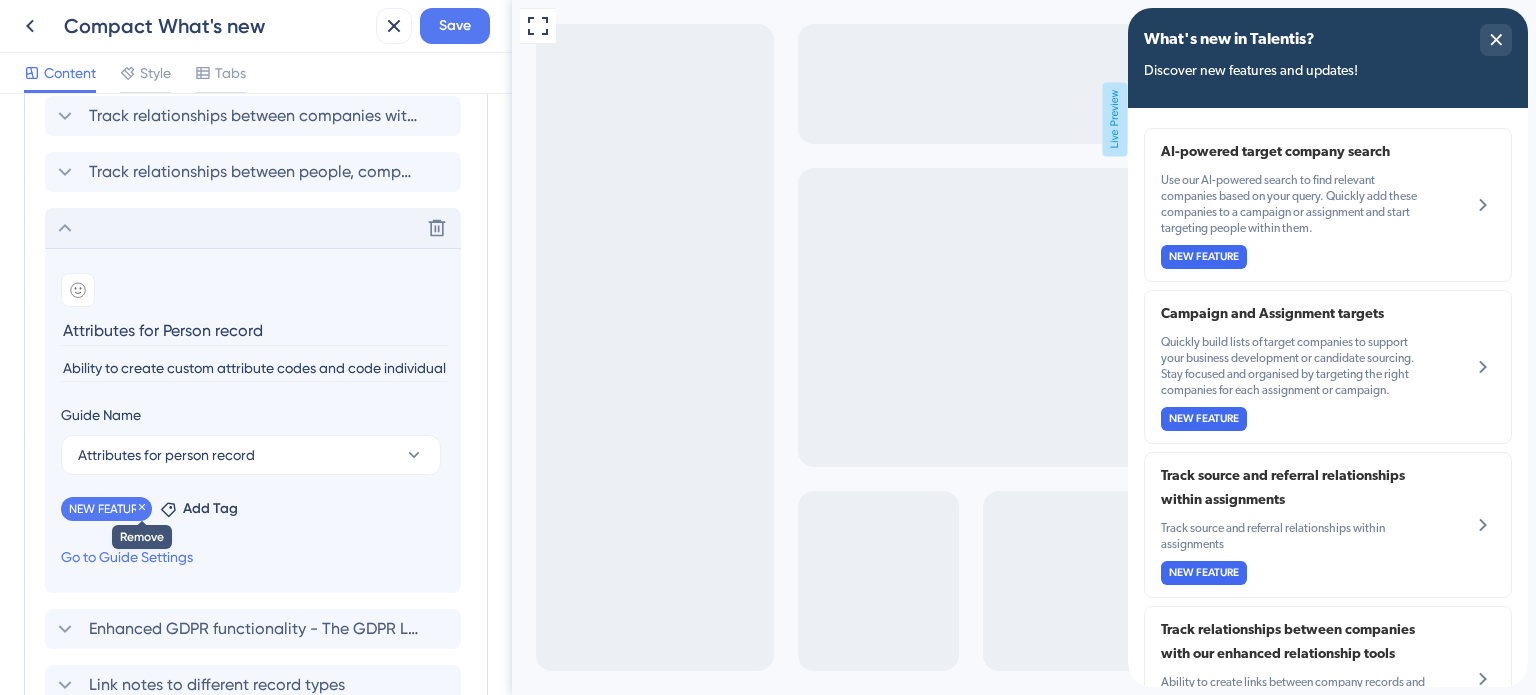 click 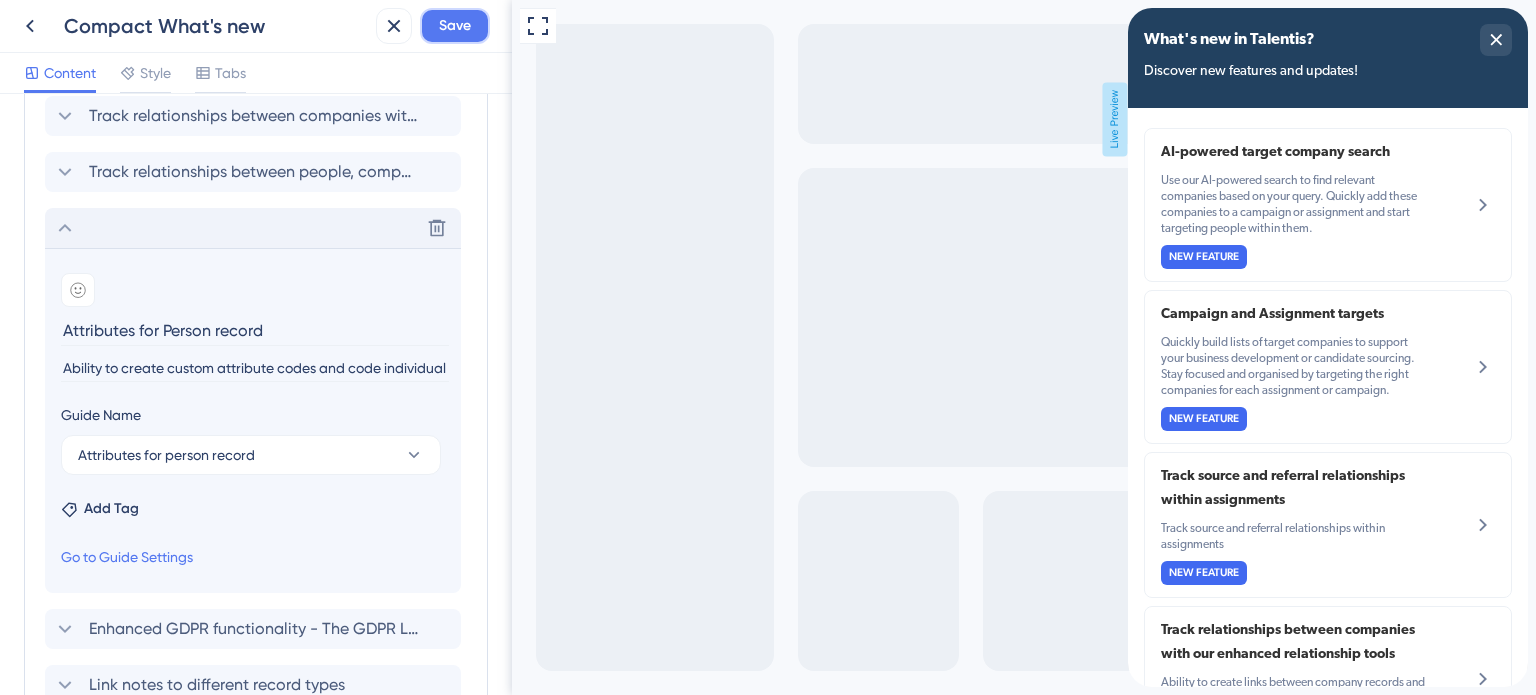 click on "Save" at bounding box center (455, 26) 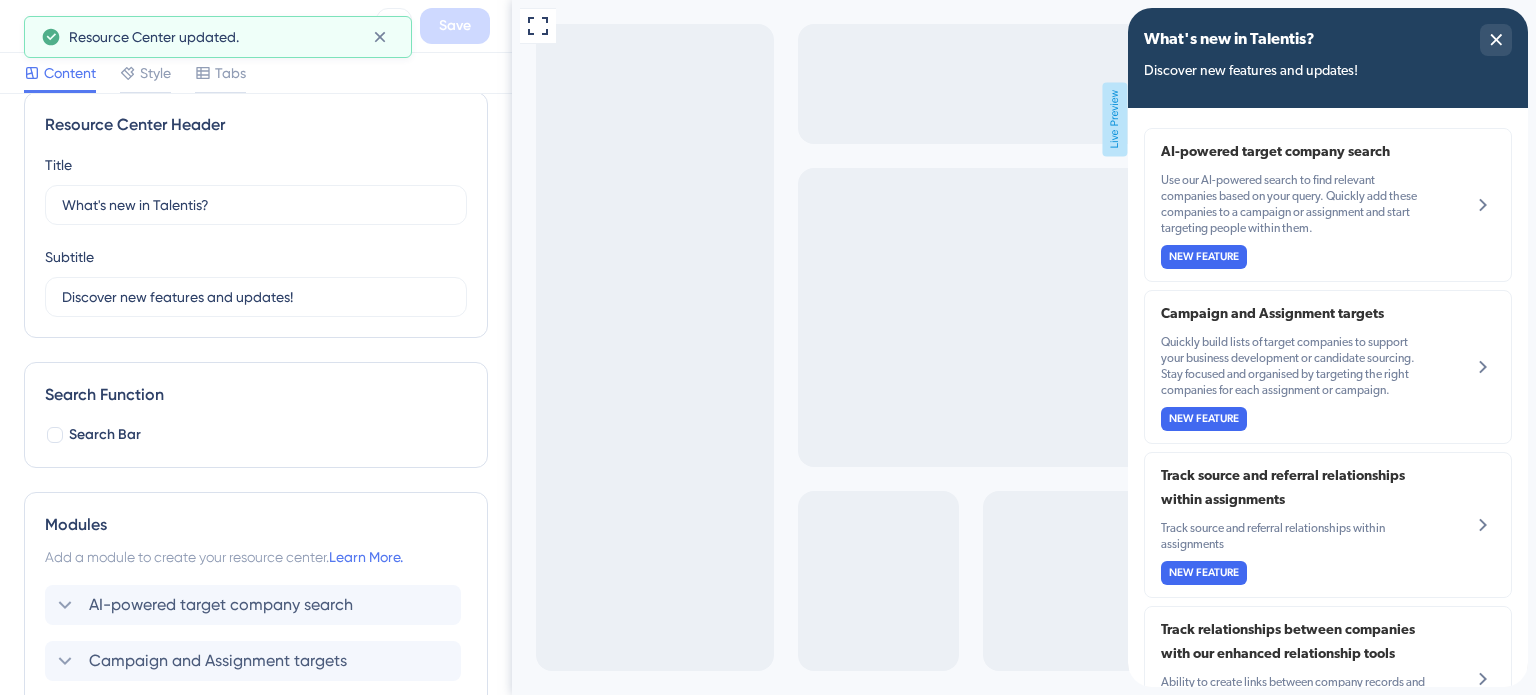 scroll, scrollTop: 0, scrollLeft: 0, axis: both 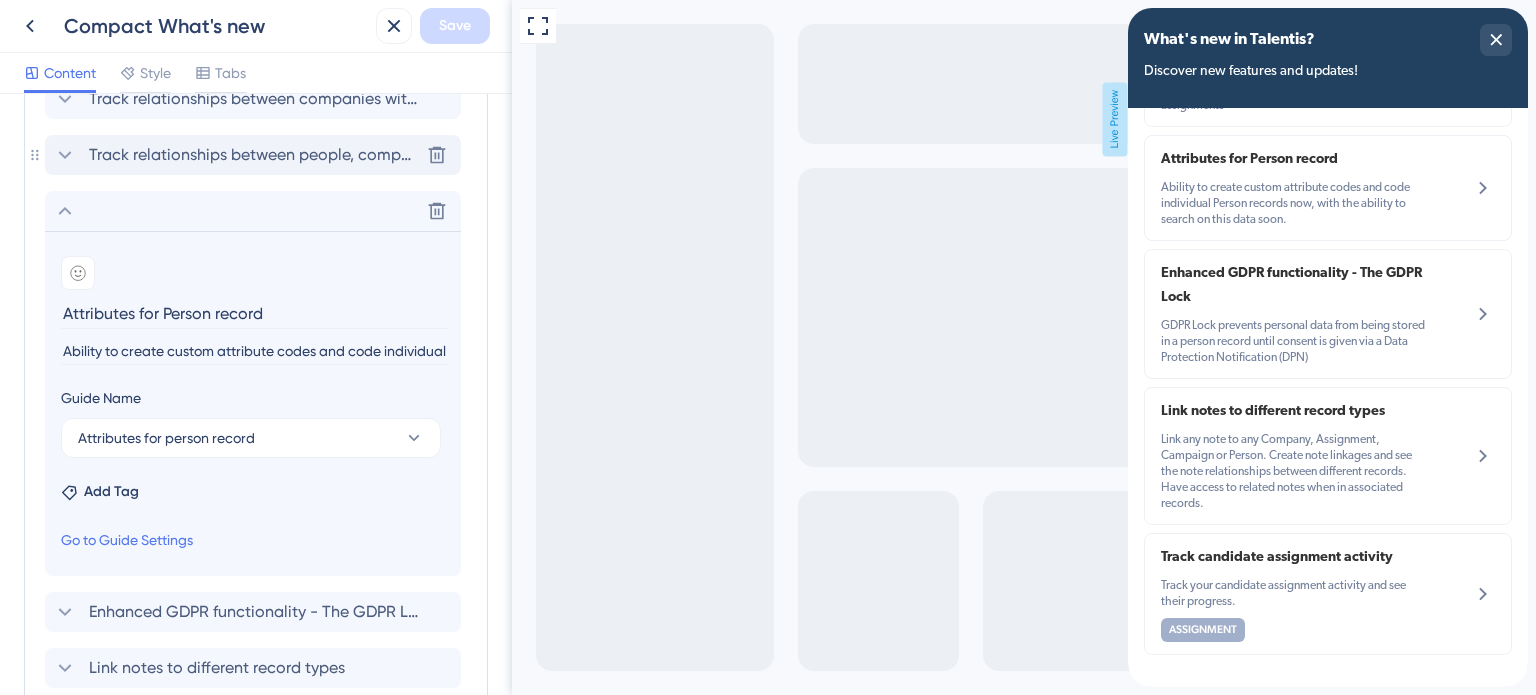 click on "Track relationships between people, companies and assignments Delete" at bounding box center (253, 155) 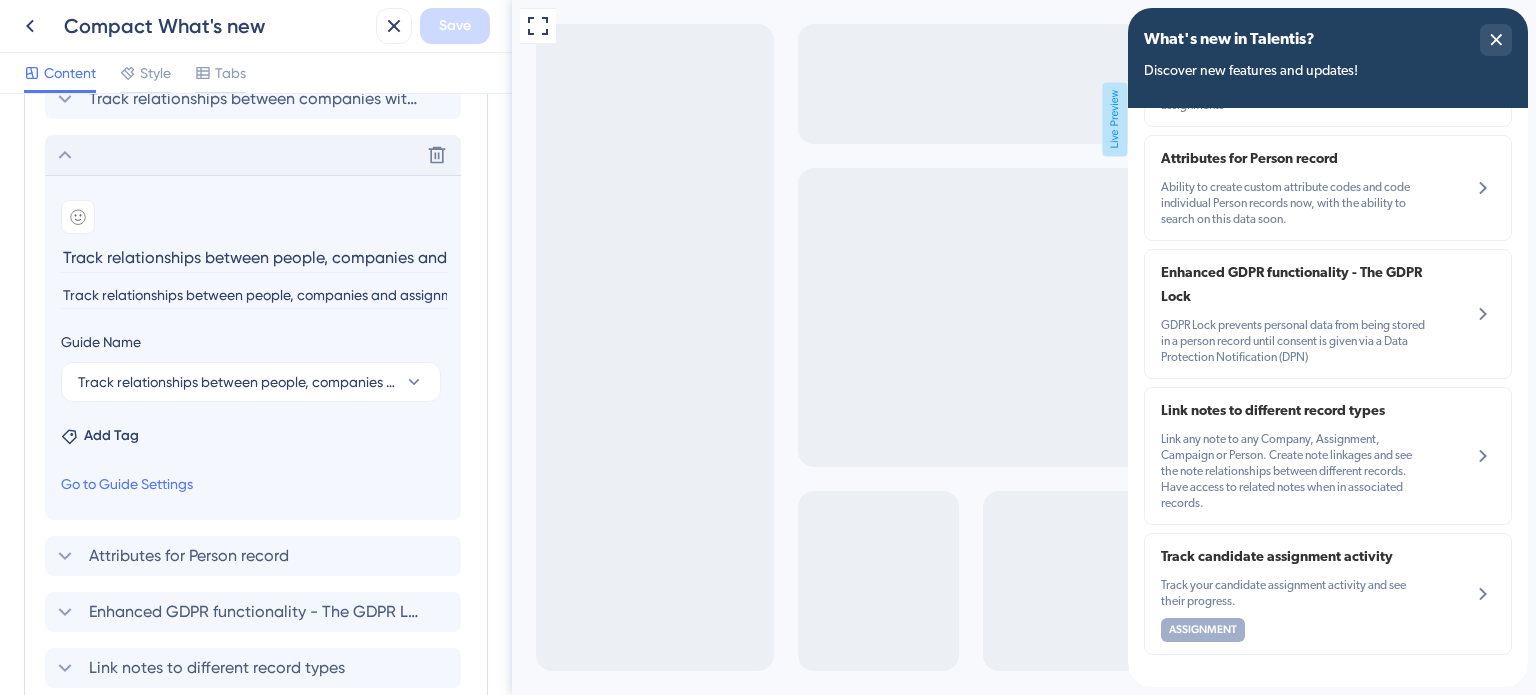 scroll, scrollTop: 0, scrollLeft: 94, axis: horizontal 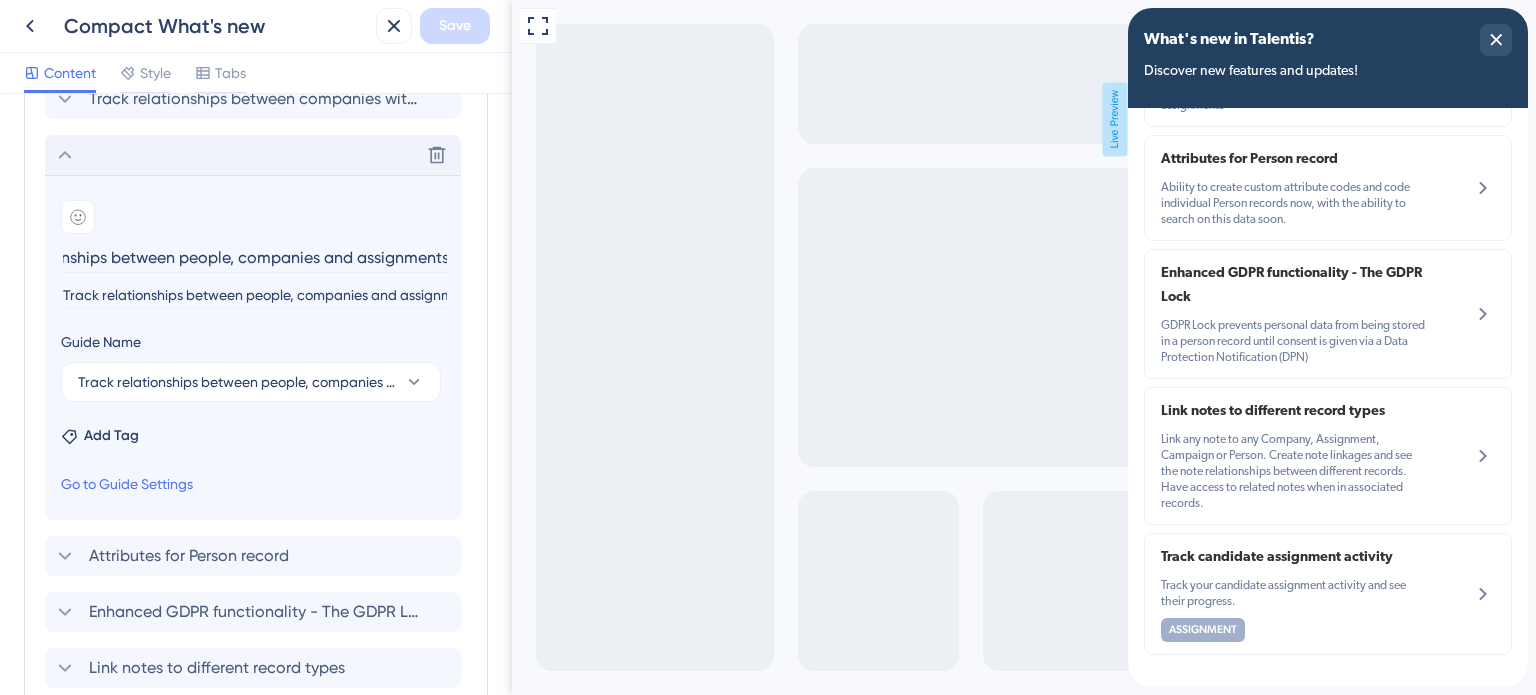click on "Delete" at bounding box center [253, 155] 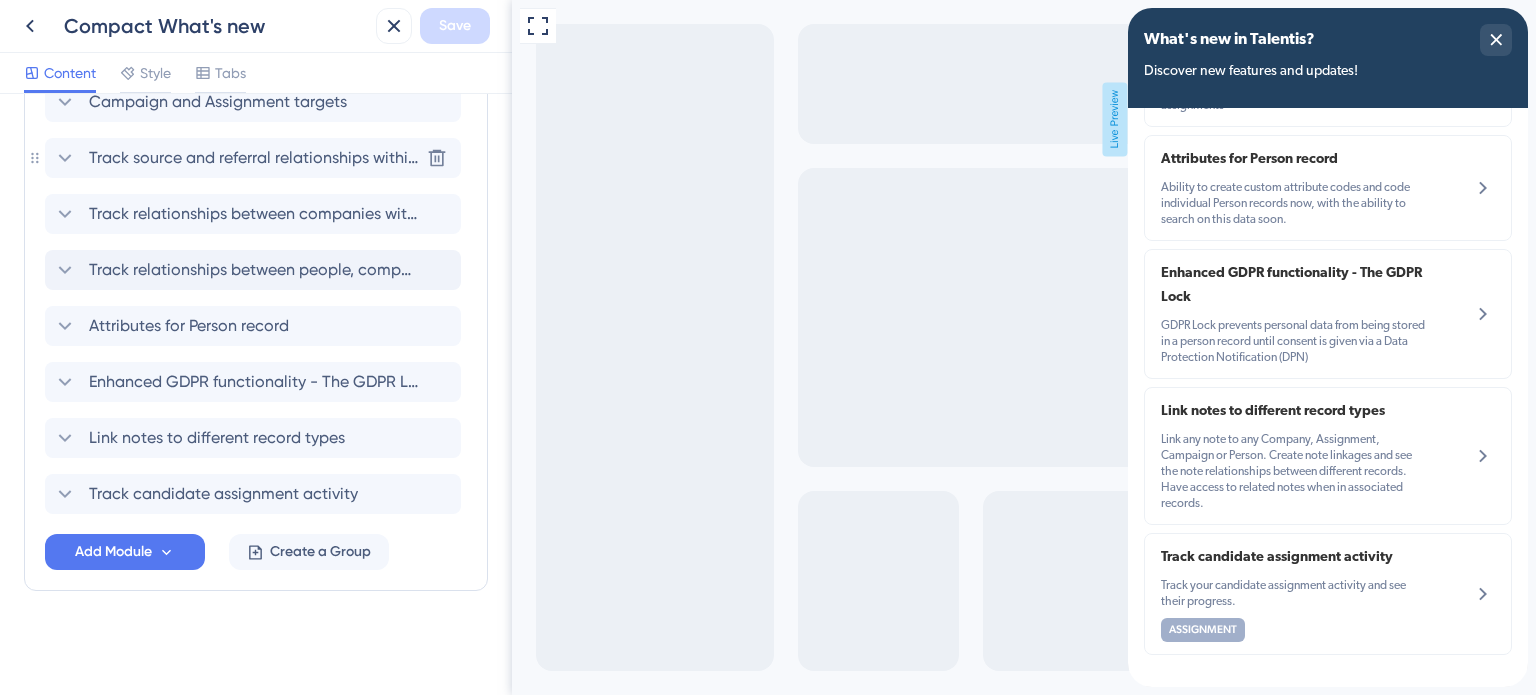 scroll, scrollTop: 583, scrollLeft: 0, axis: vertical 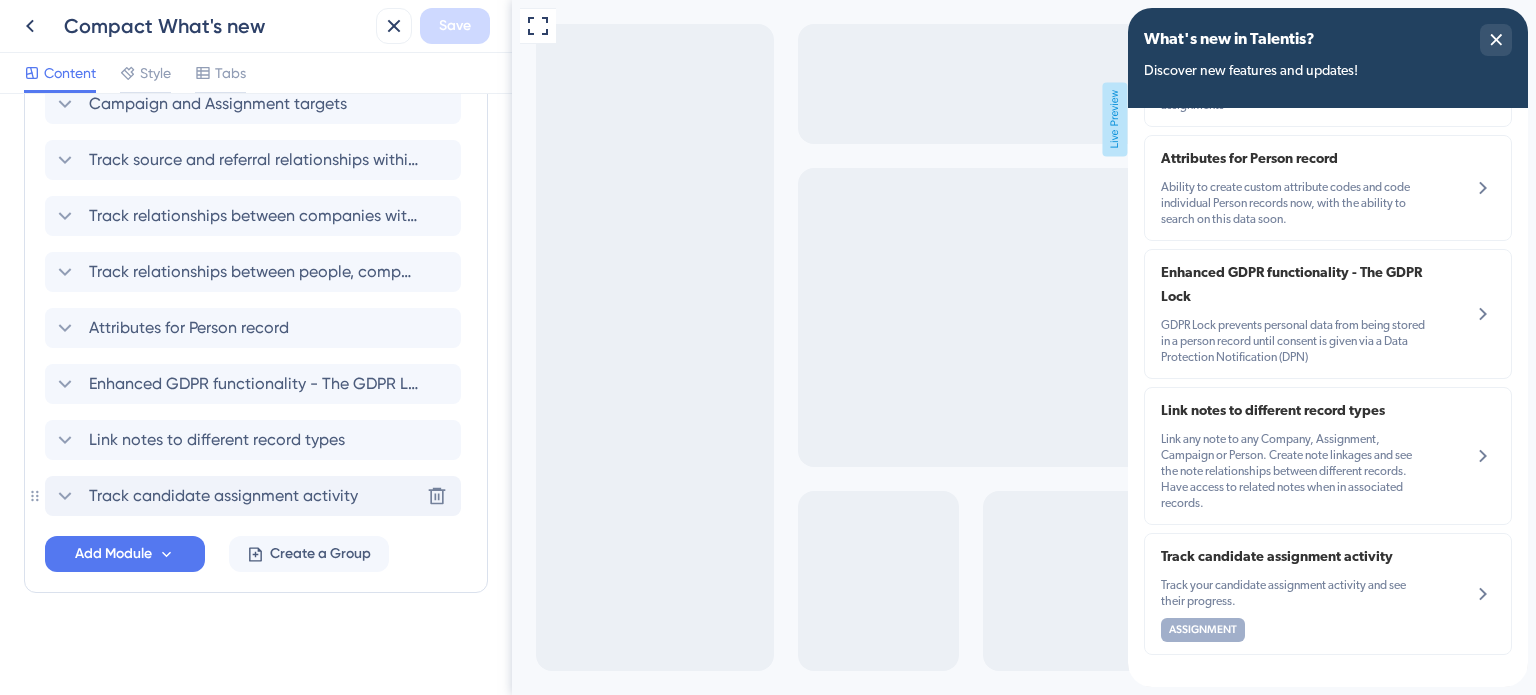 click 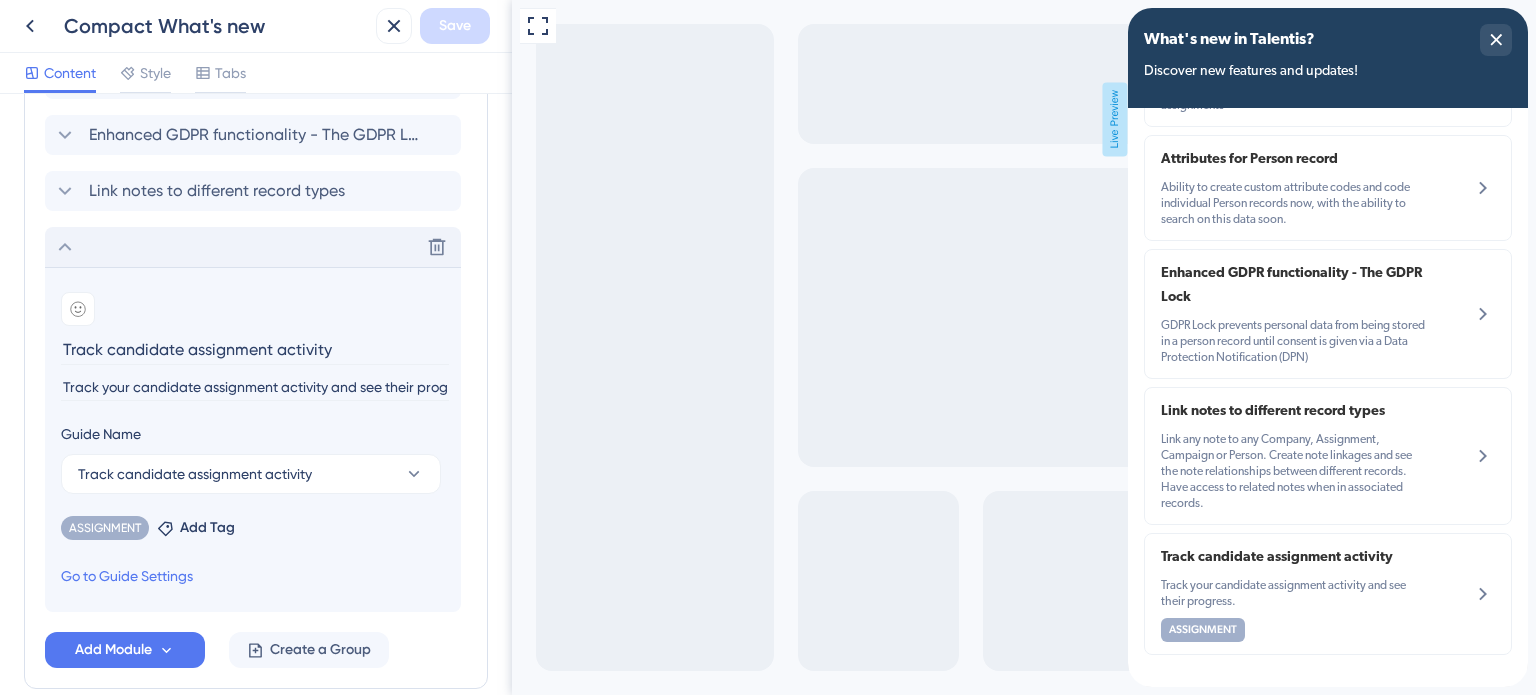 scroll, scrollTop: 928, scrollLeft: 0, axis: vertical 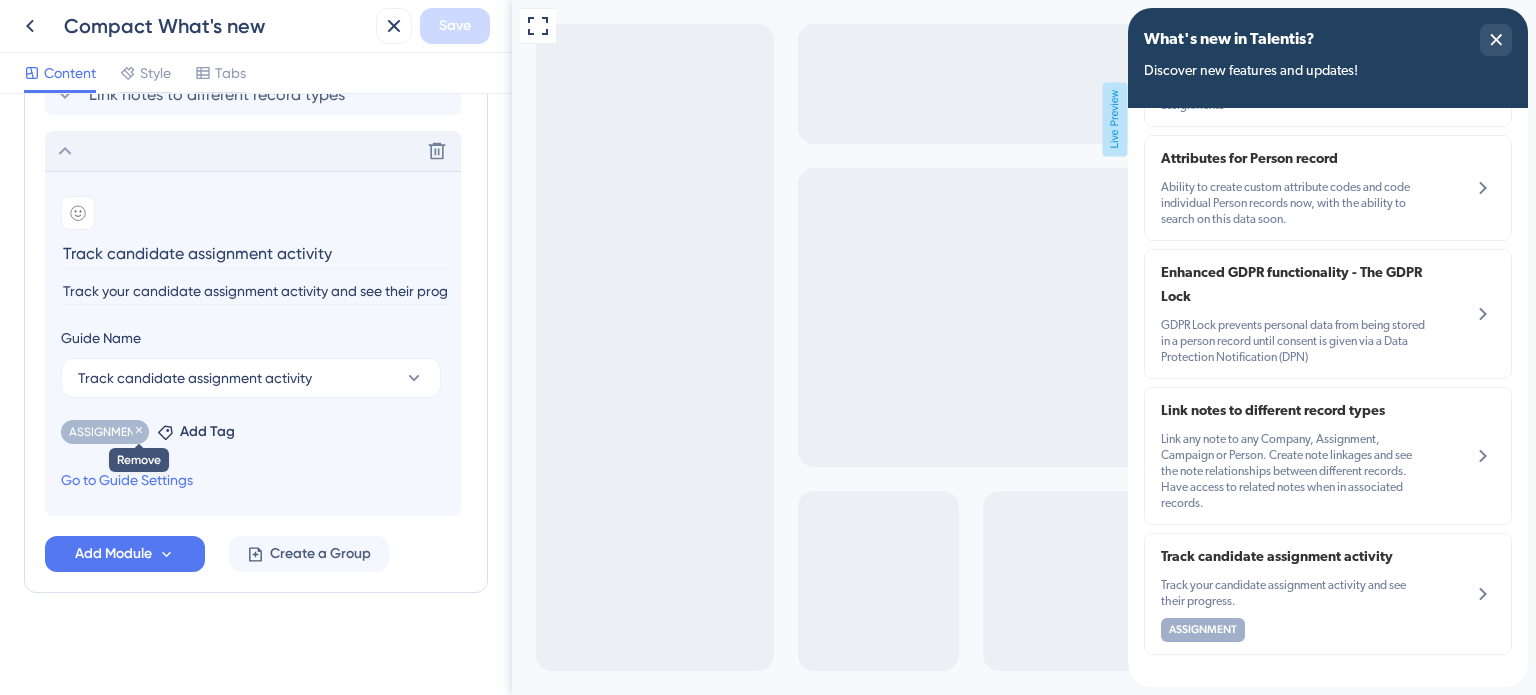 click 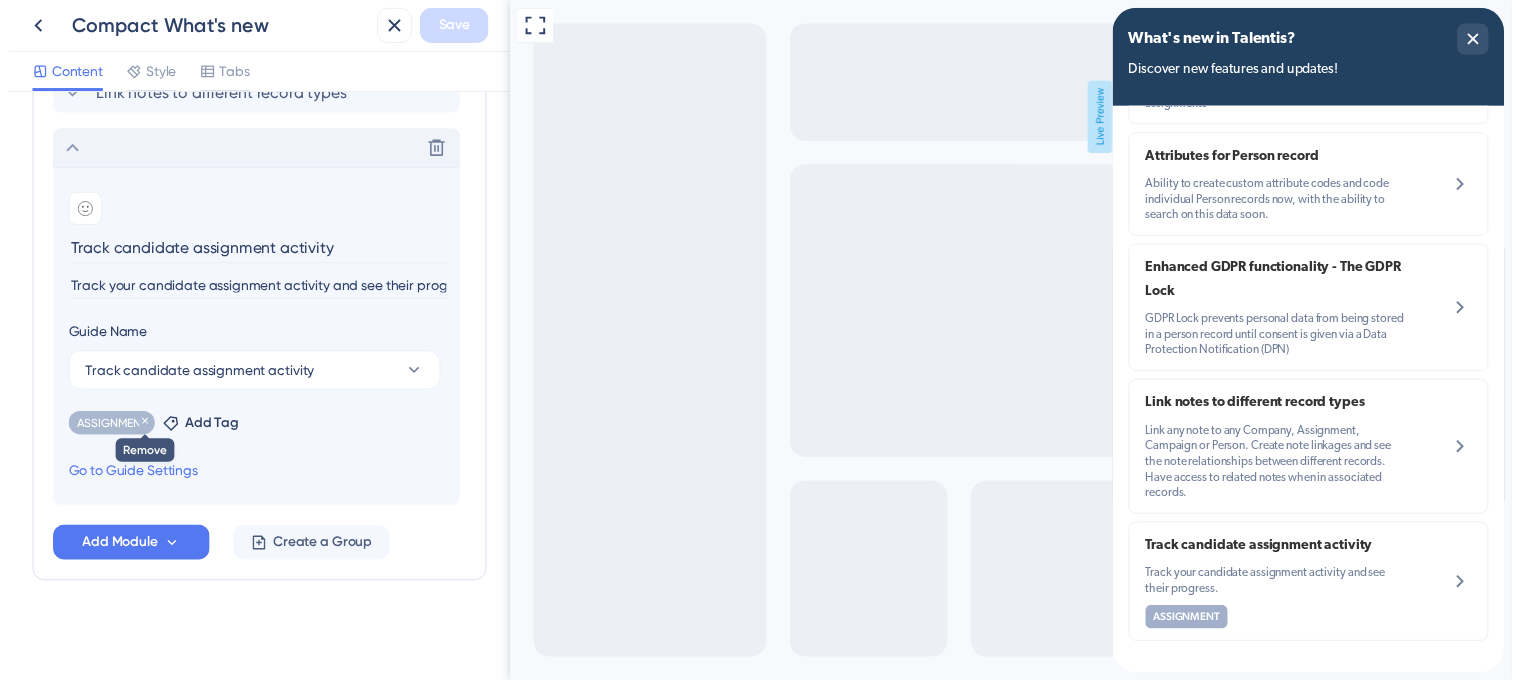 scroll, scrollTop: 727, scrollLeft: 0, axis: vertical 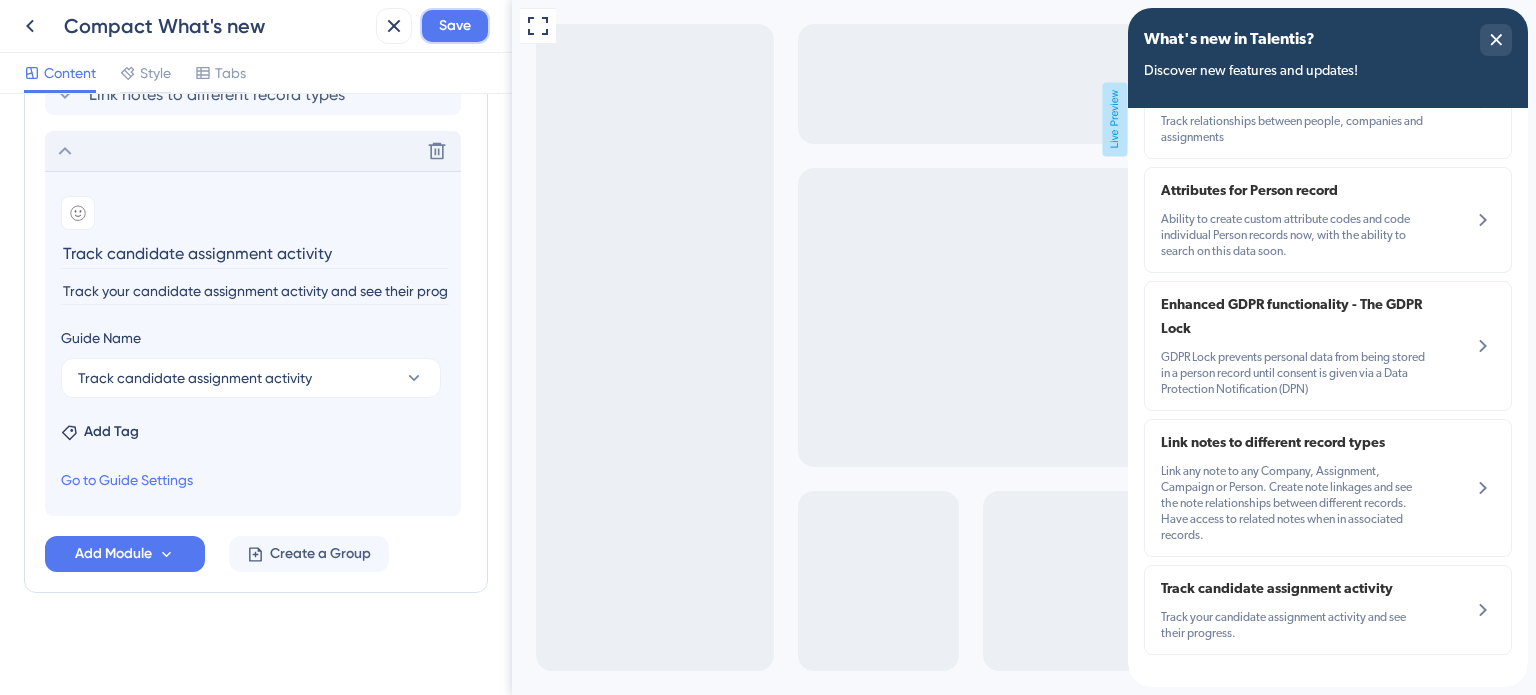 click on "Save" at bounding box center (455, 26) 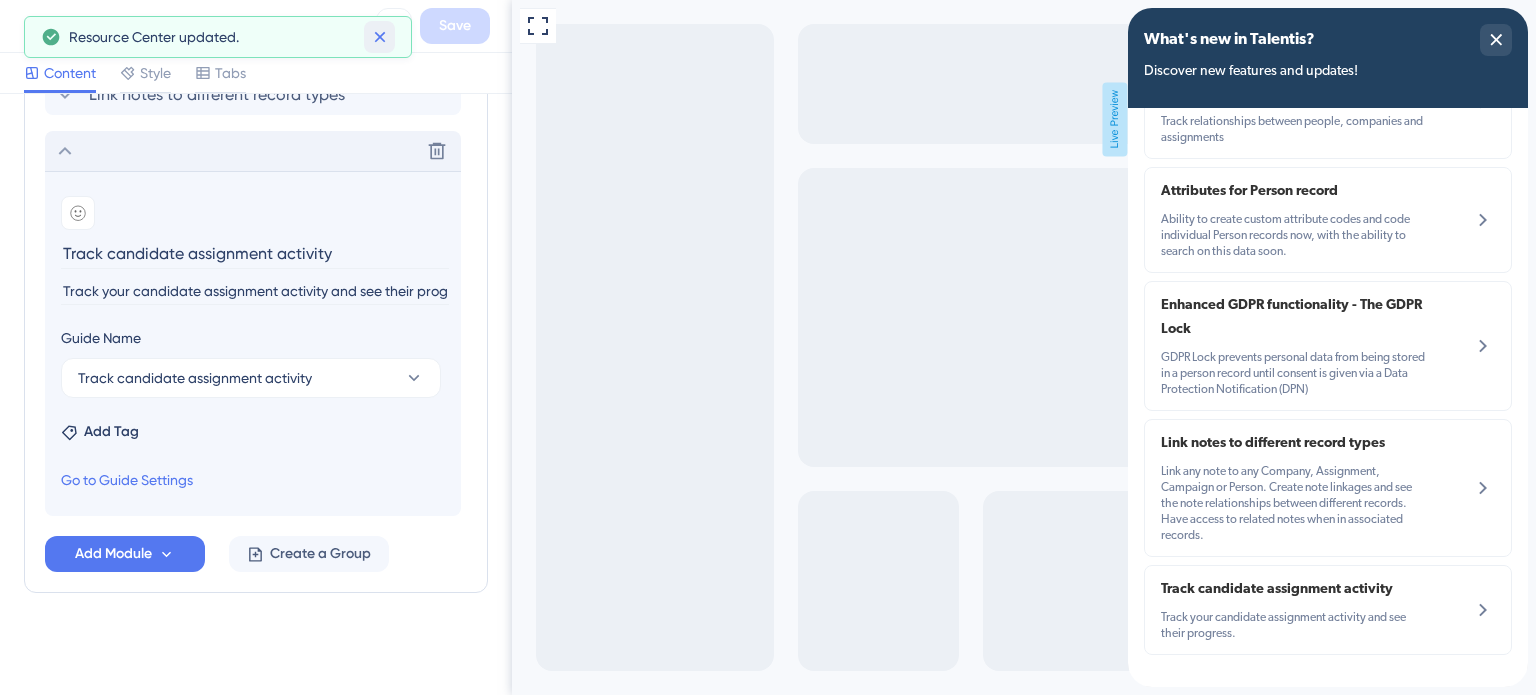 click 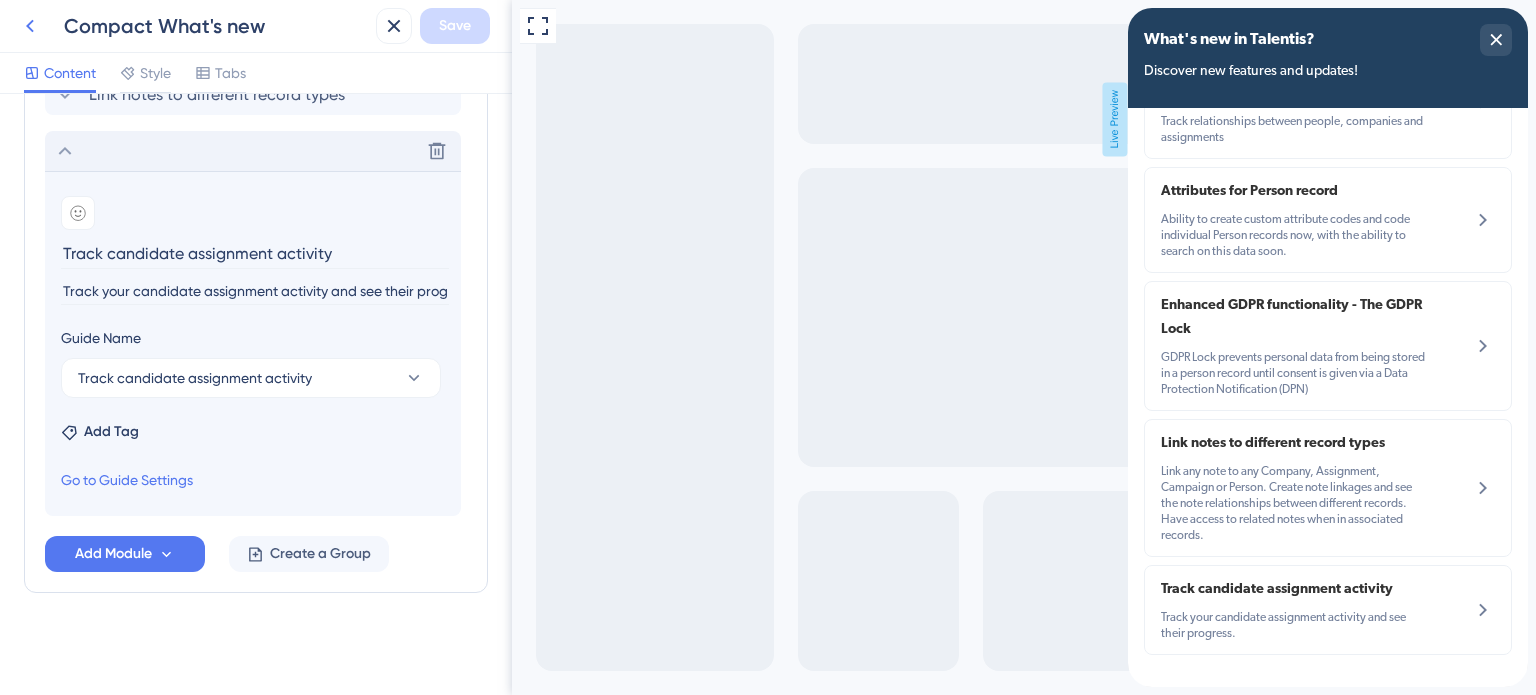 click 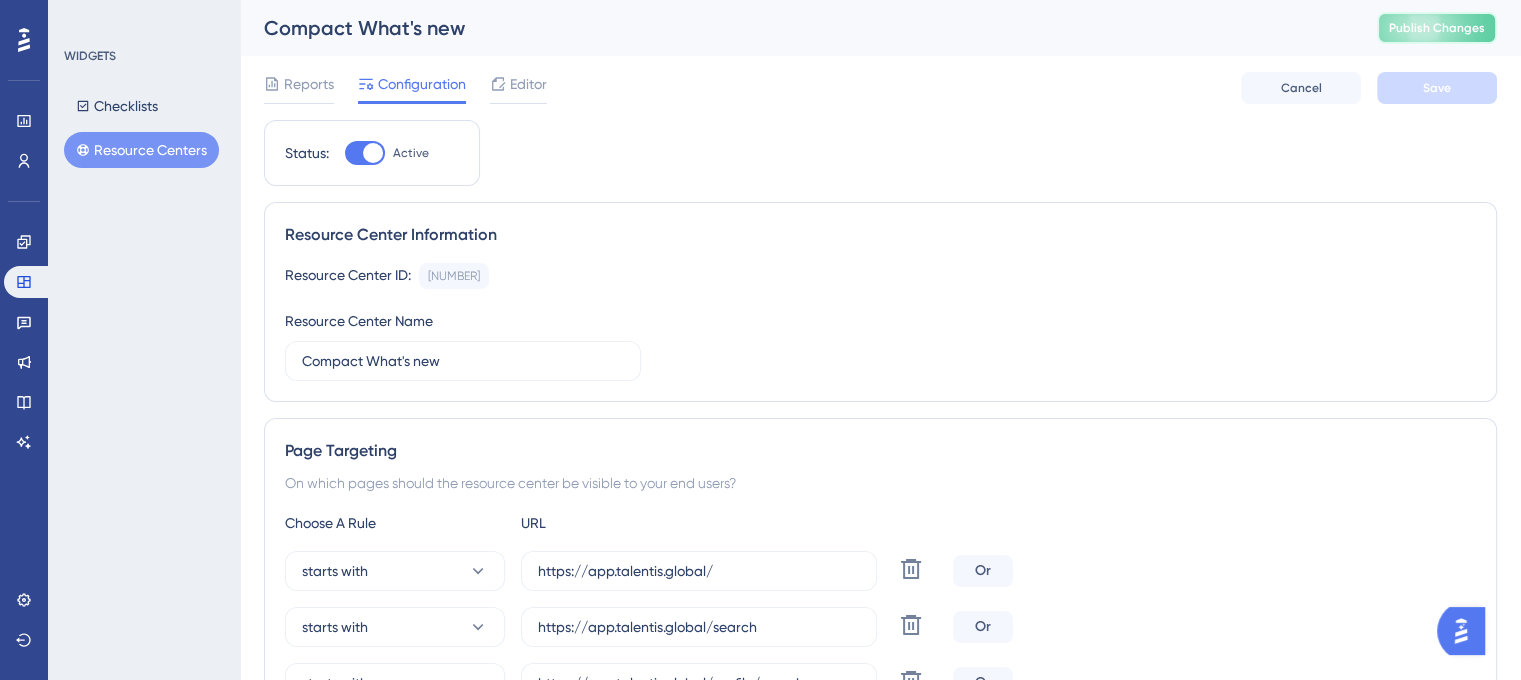 click on "Publish Changes" at bounding box center [1437, 28] 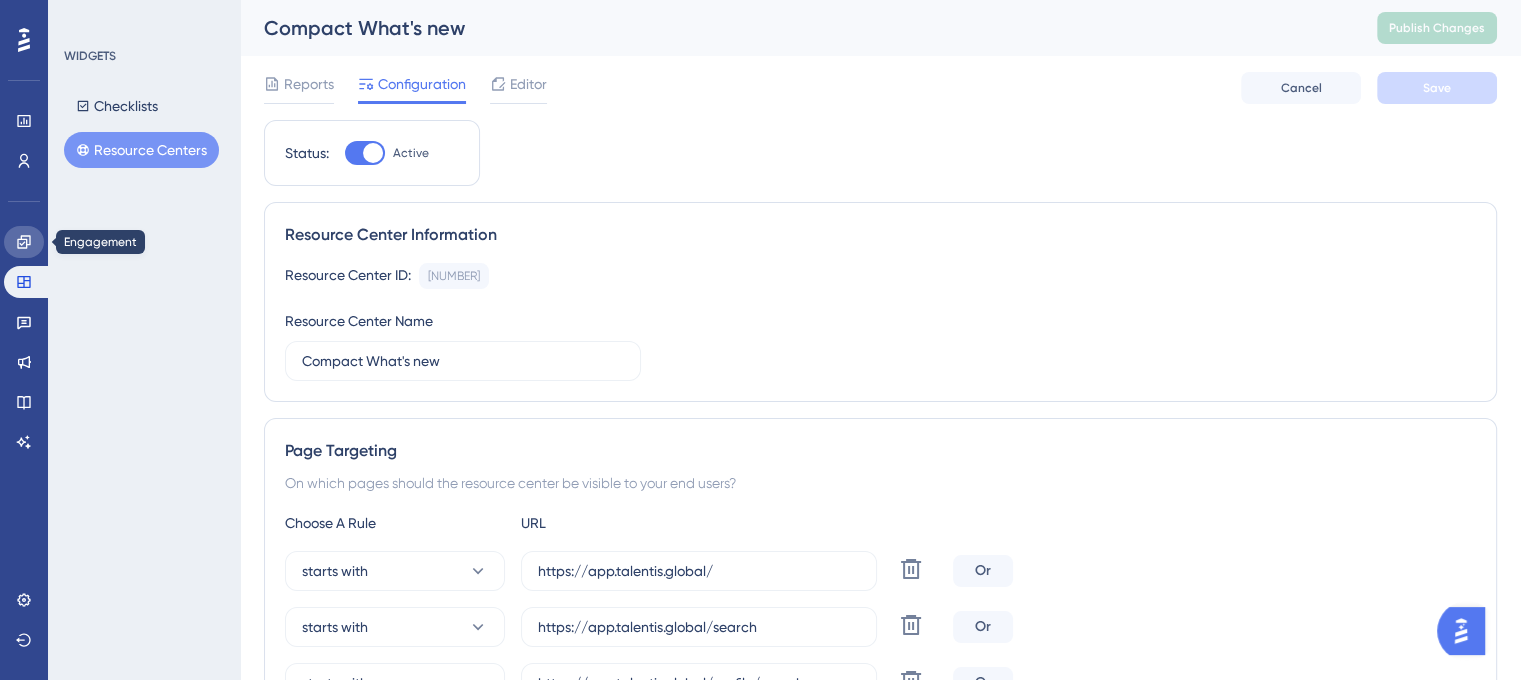 click at bounding box center (24, 242) 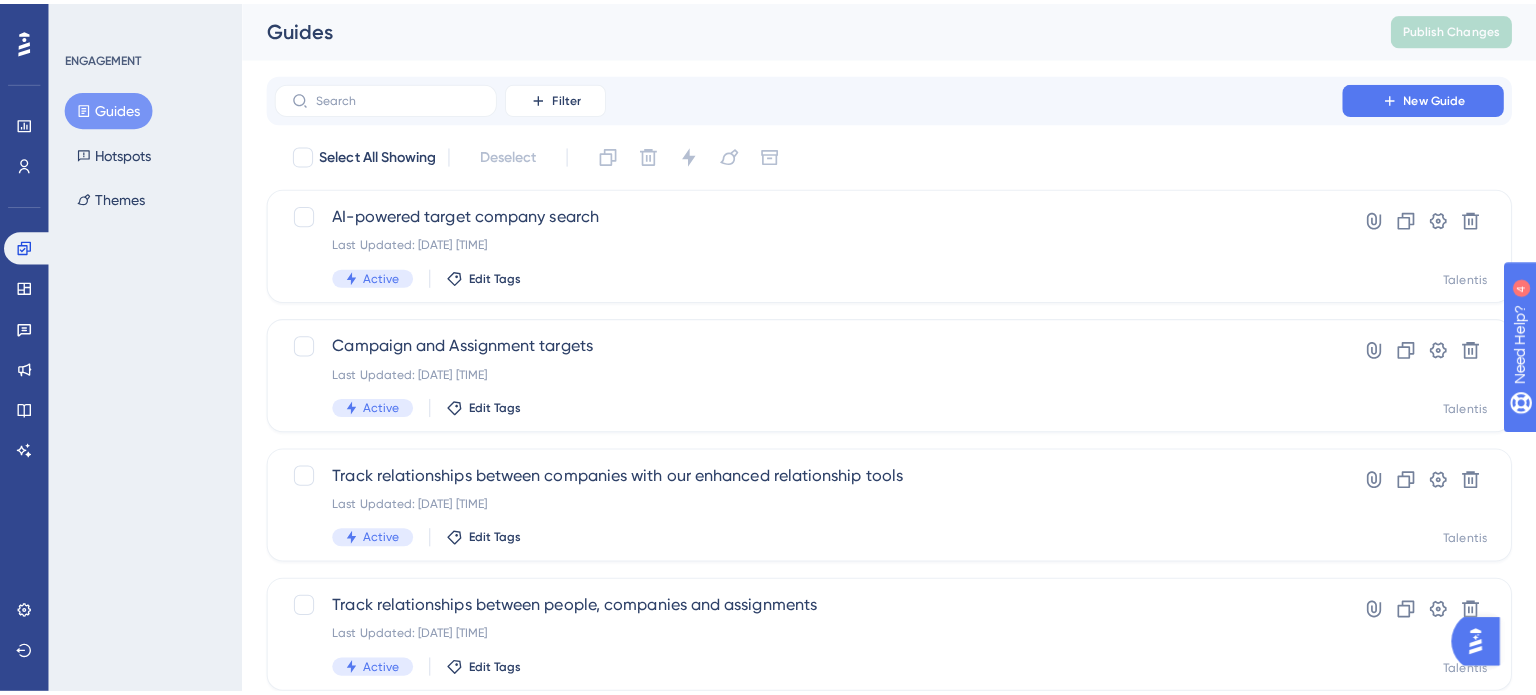 scroll, scrollTop: 0, scrollLeft: 0, axis: both 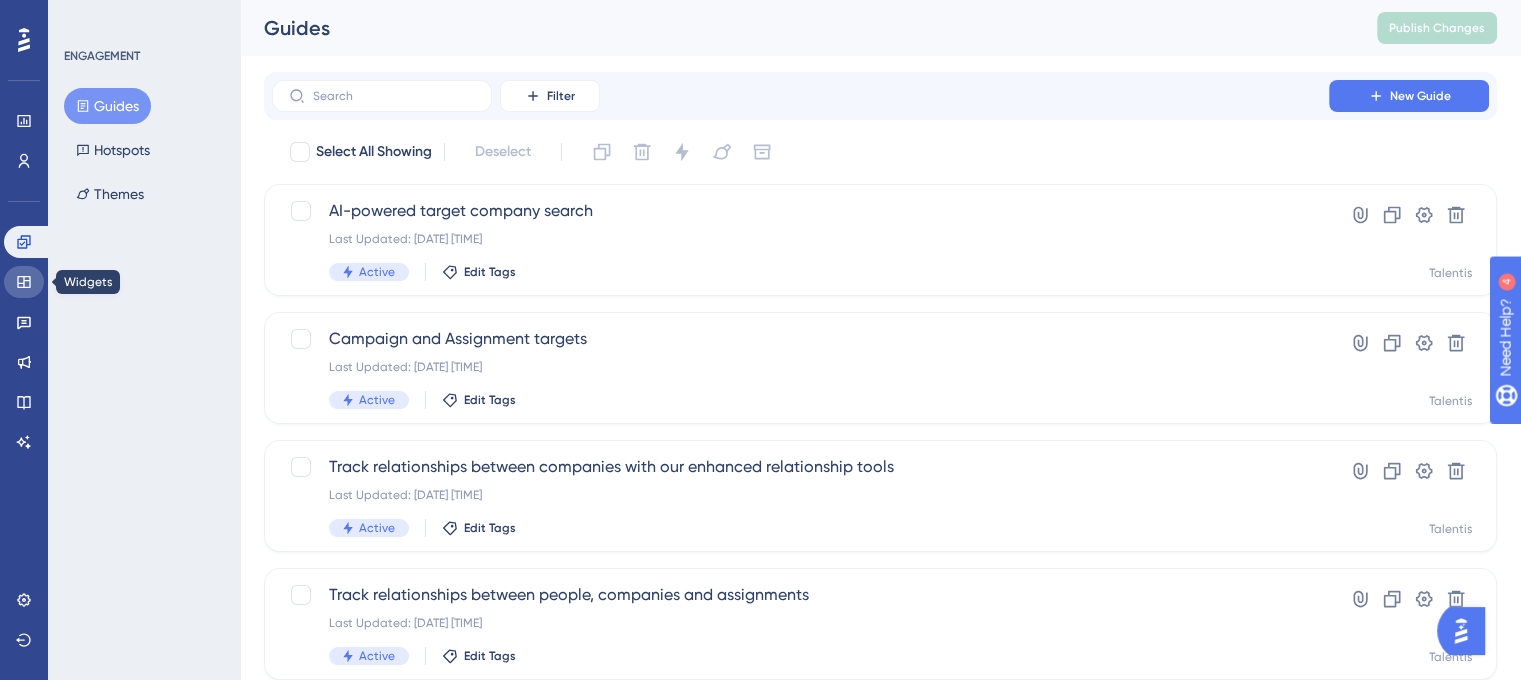 click at bounding box center [24, 282] 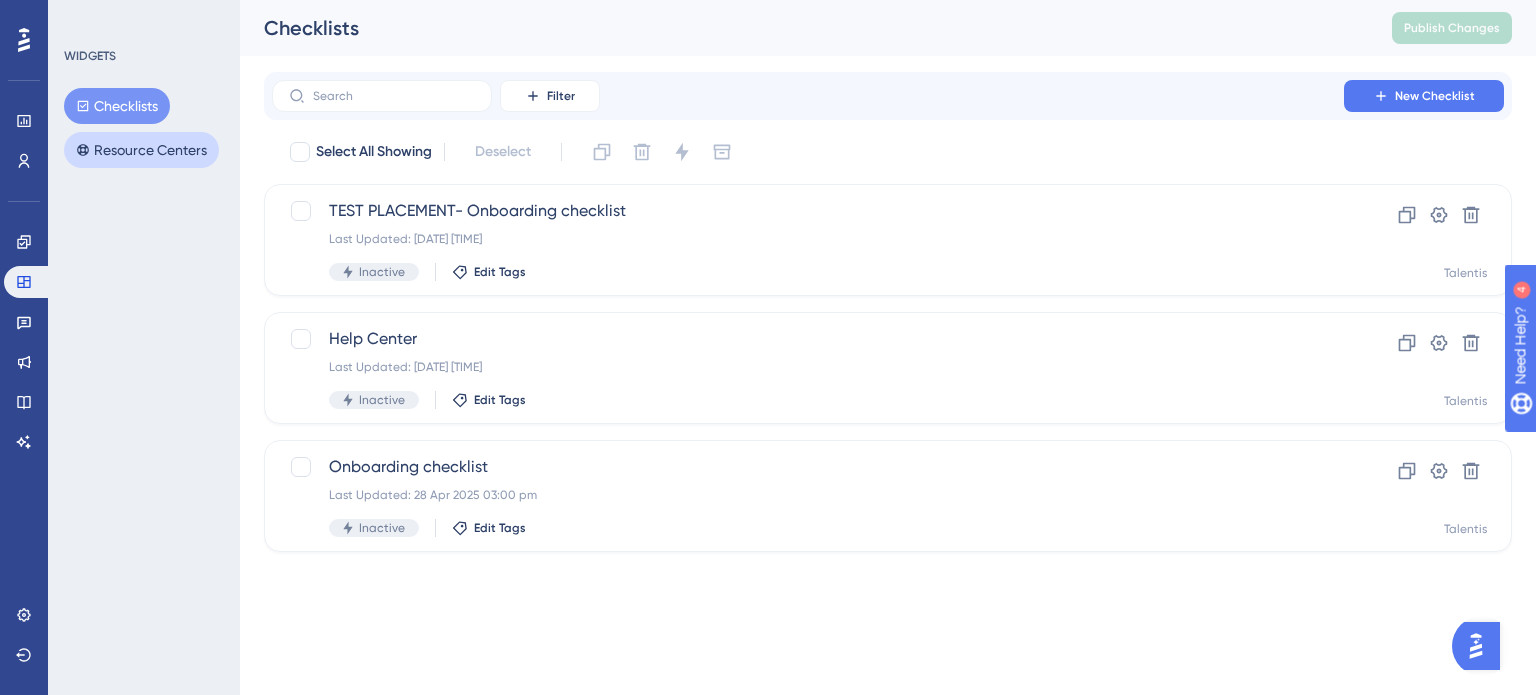 click on "Resource Centers" at bounding box center (141, 150) 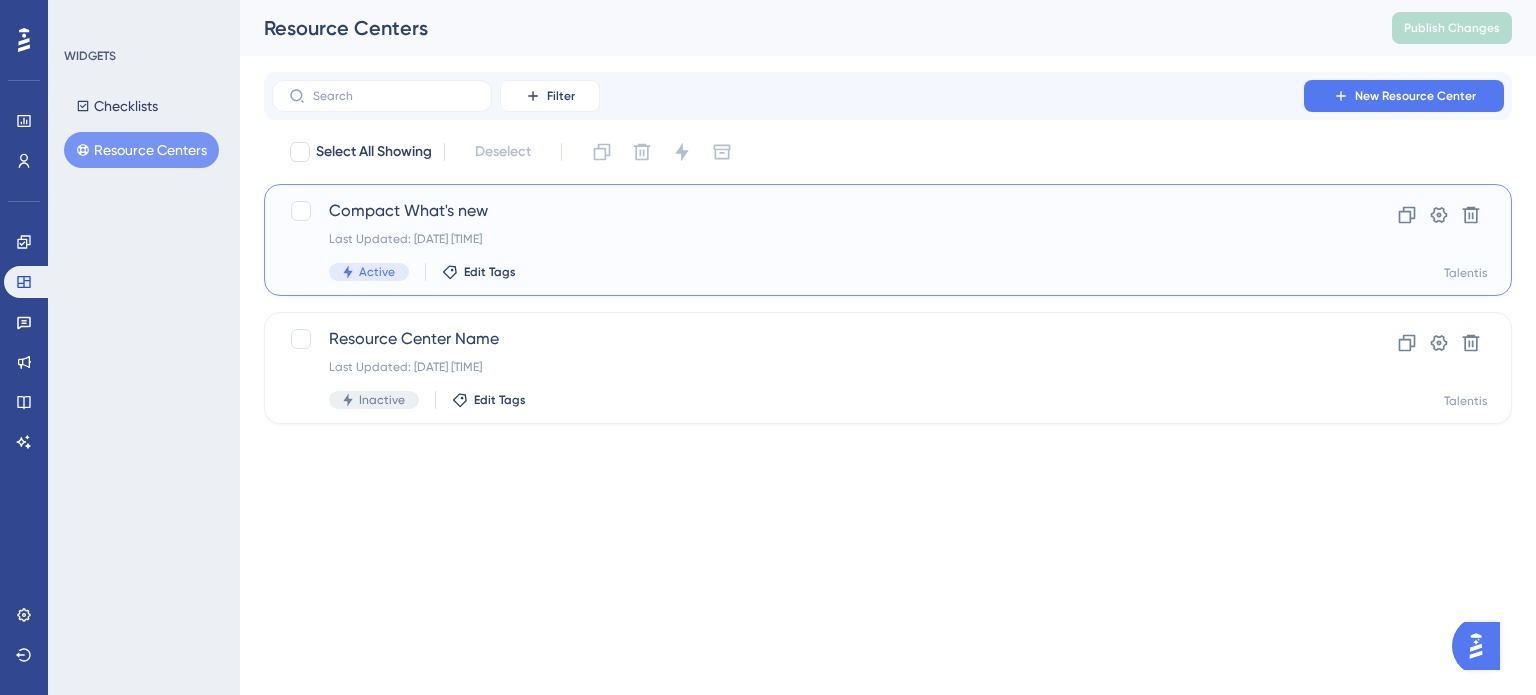 click on "Compact What's new" at bounding box center [808, 211] 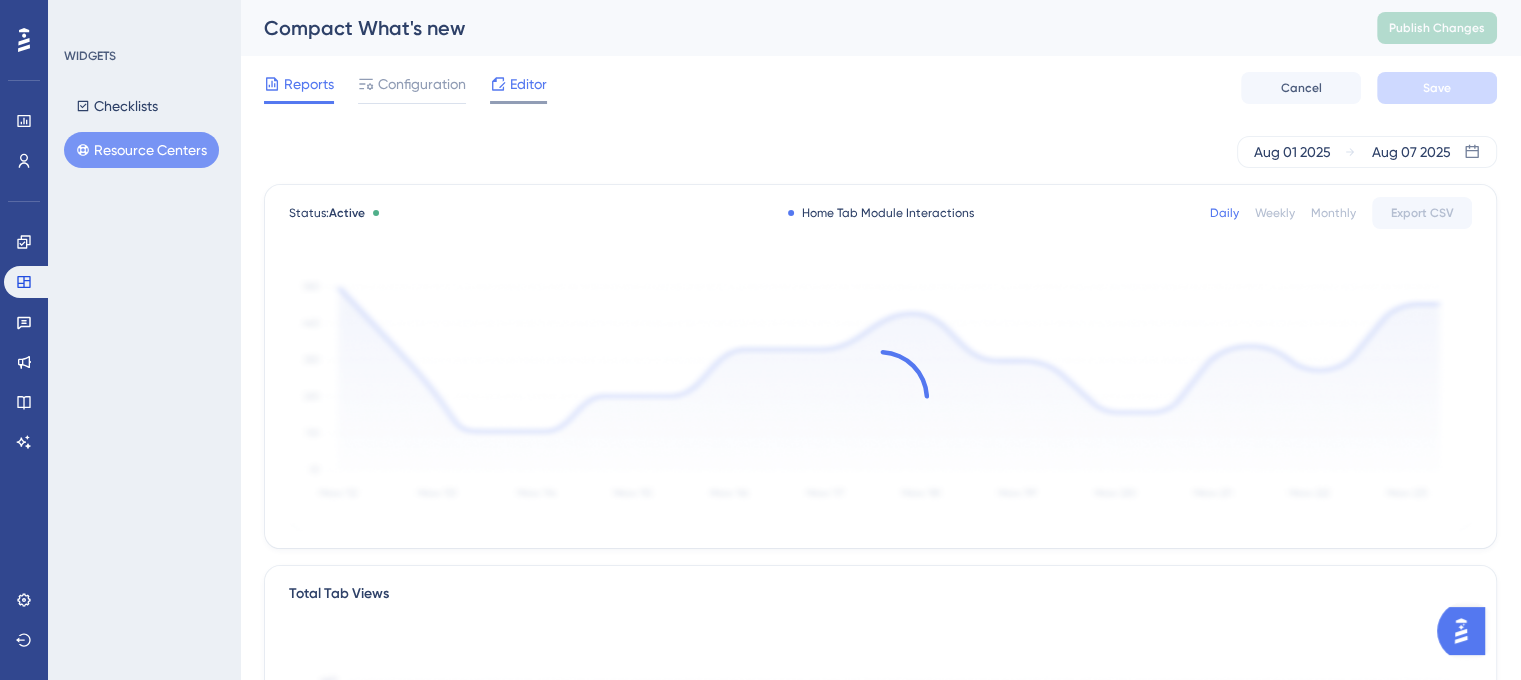 click on "Editor" at bounding box center [528, 84] 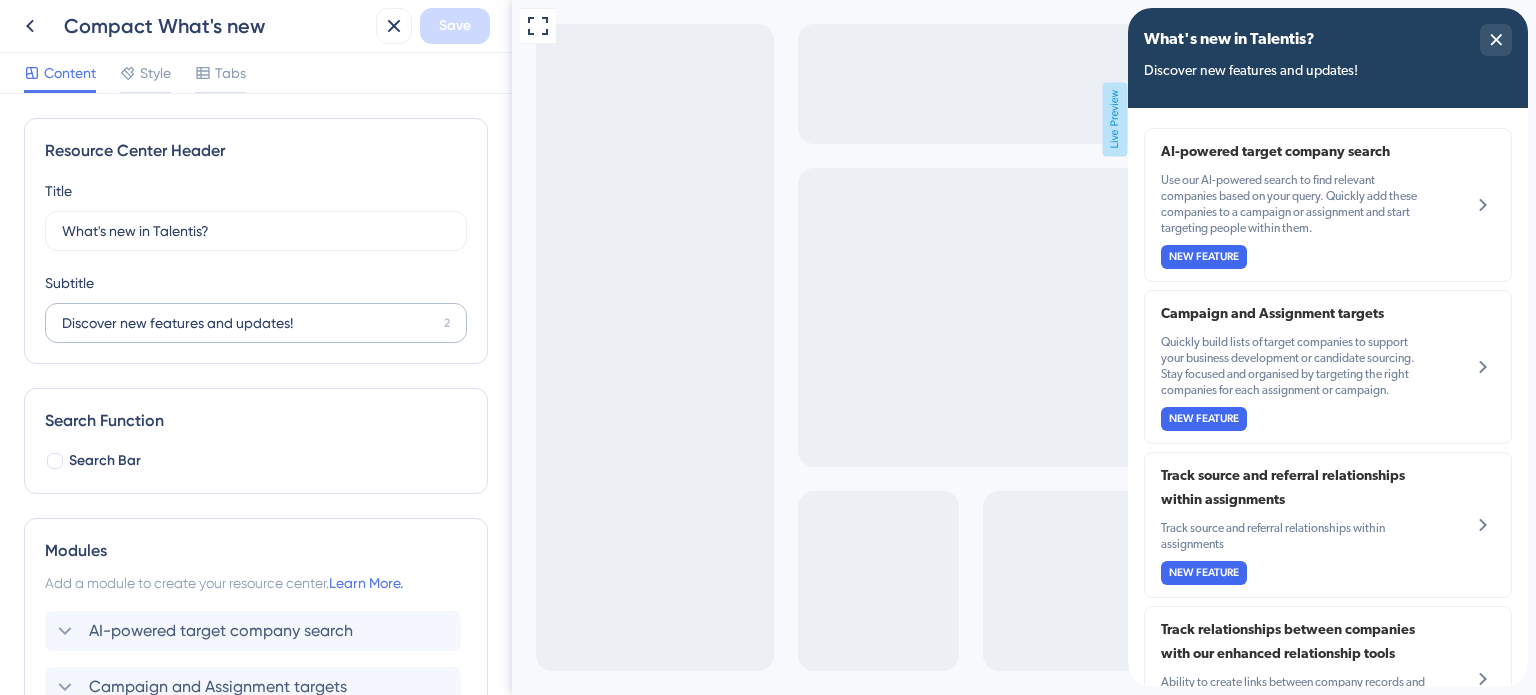 scroll, scrollTop: 0, scrollLeft: 0, axis: both 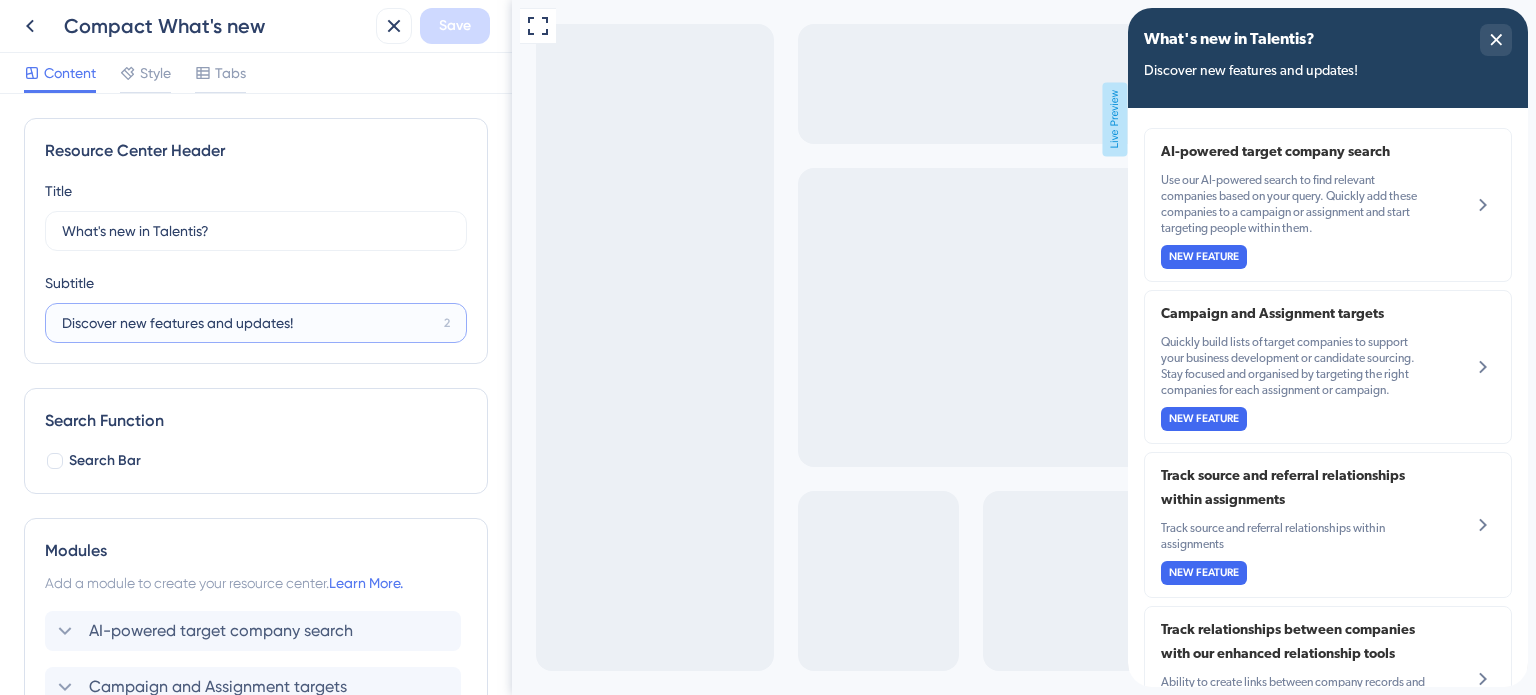 drag, startPoint x: 148, startPoint y: 321, endPoint x: 120, endPoint y: 324, distance: 28.160255 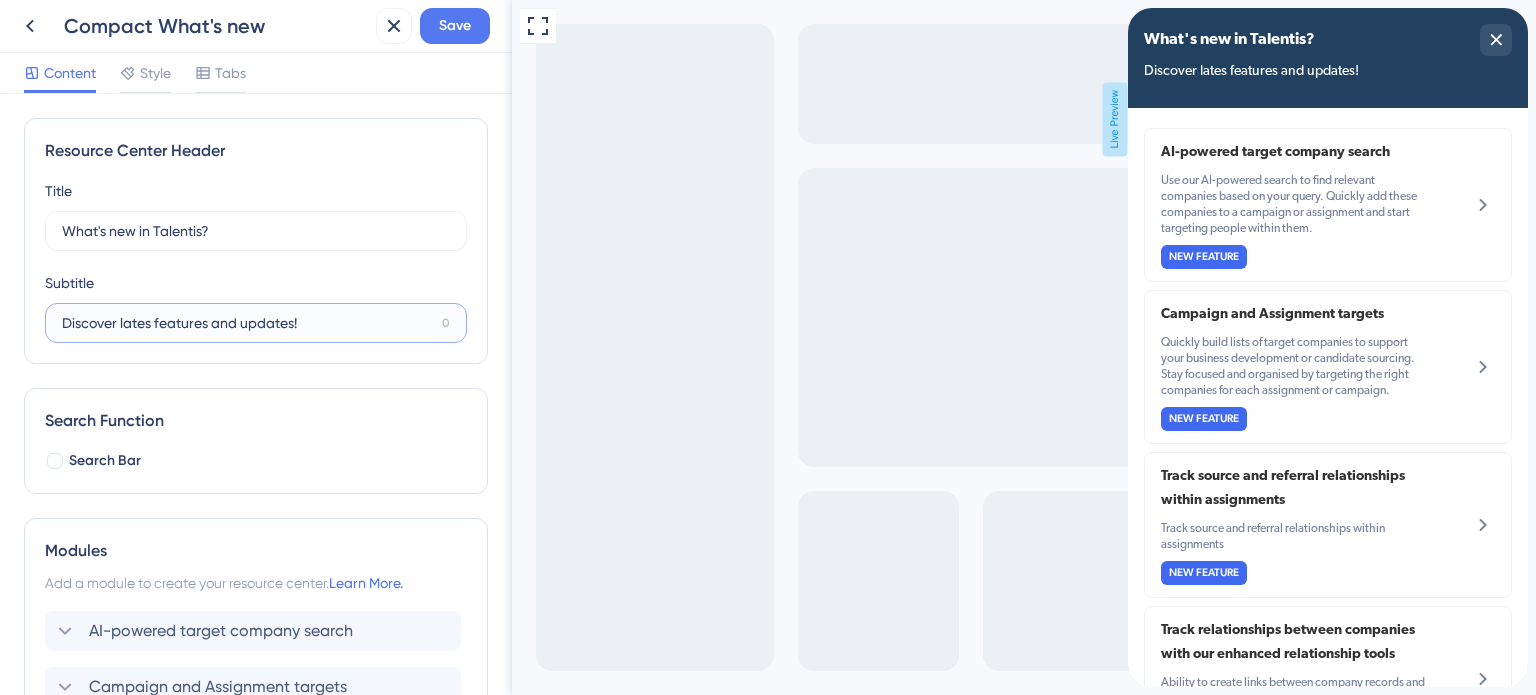 drag, startPoint x: 237, startPoint y: 324, endPoint x: 208, endPoint y: 323, distance: 29.017237 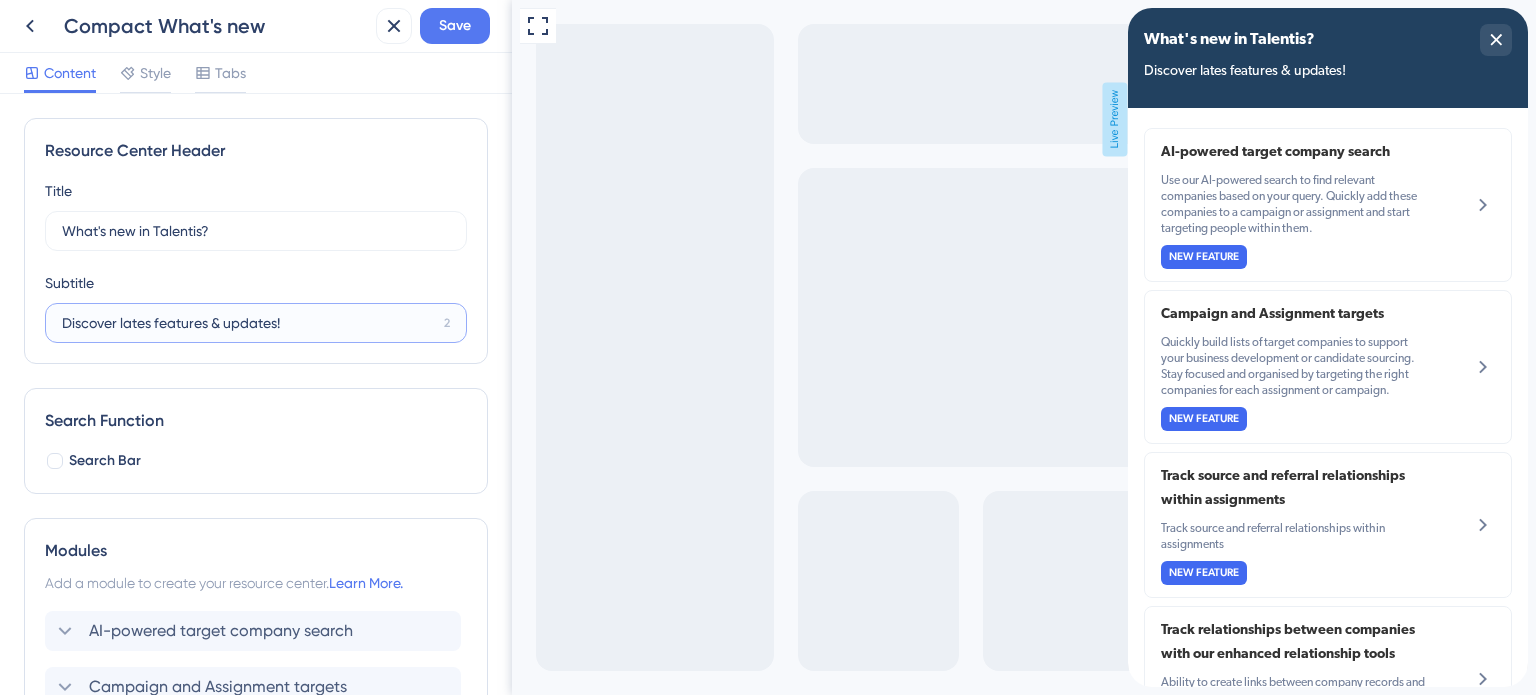 click on "Discover lates features & updates!" at bounding box center (249, 323) 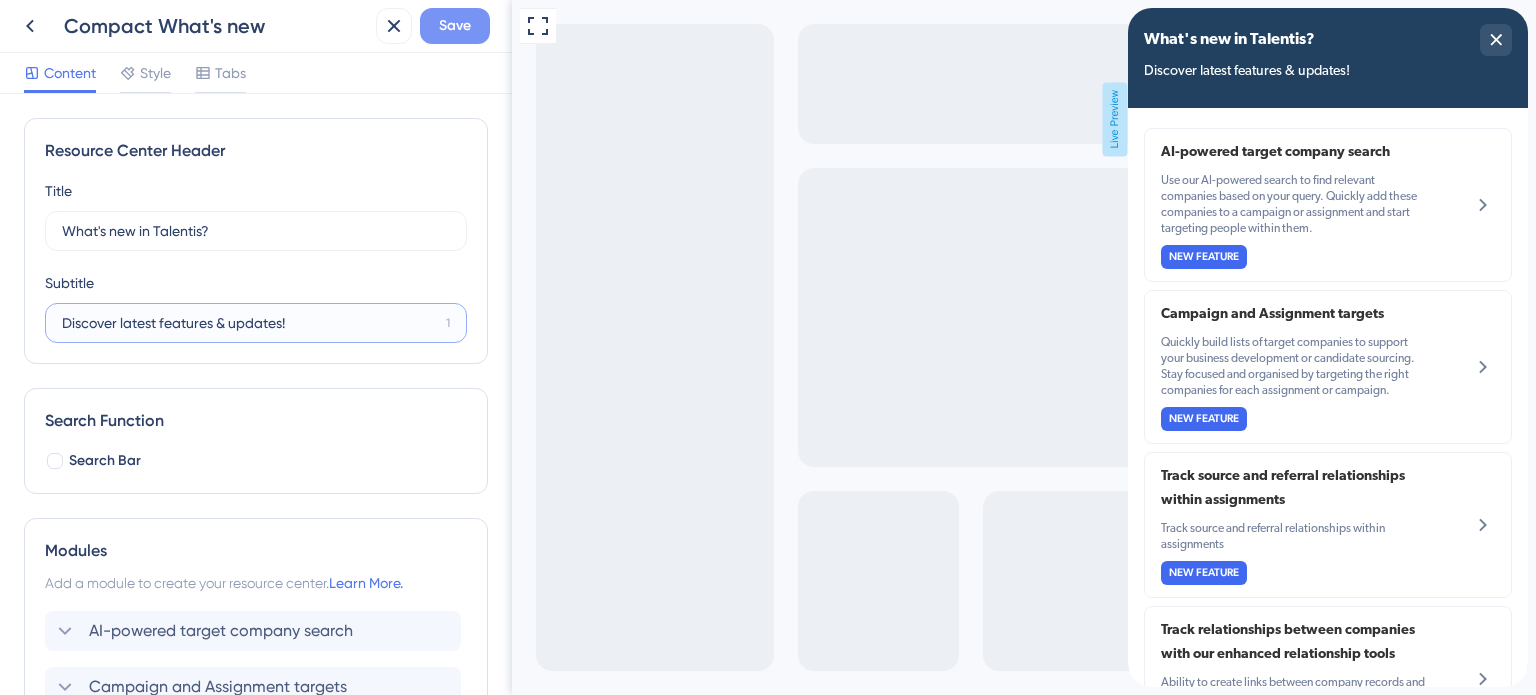 type on "Discover latest features & updates!" 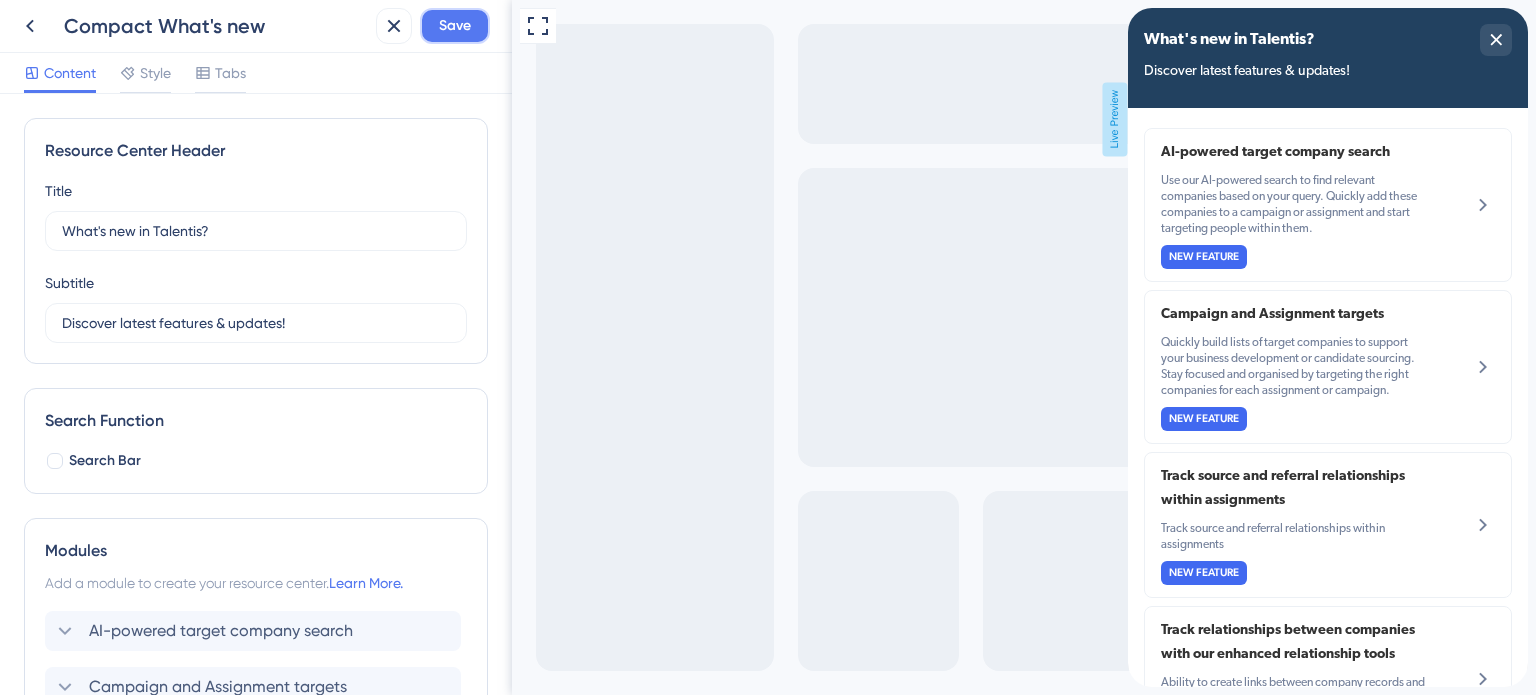 click on "Save" at bounding box center (455, 26) 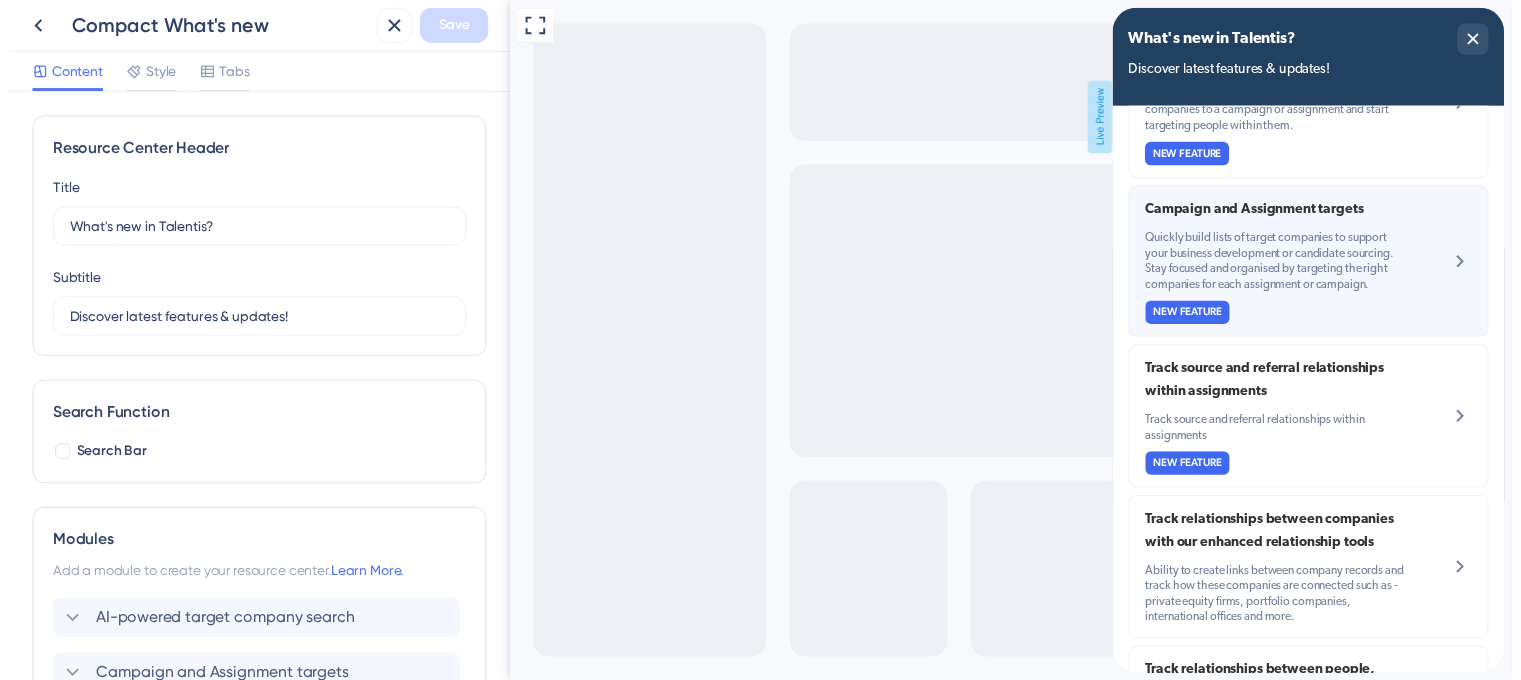 scroll, scrollTop: 0, scrollLeft: 0, axis: both 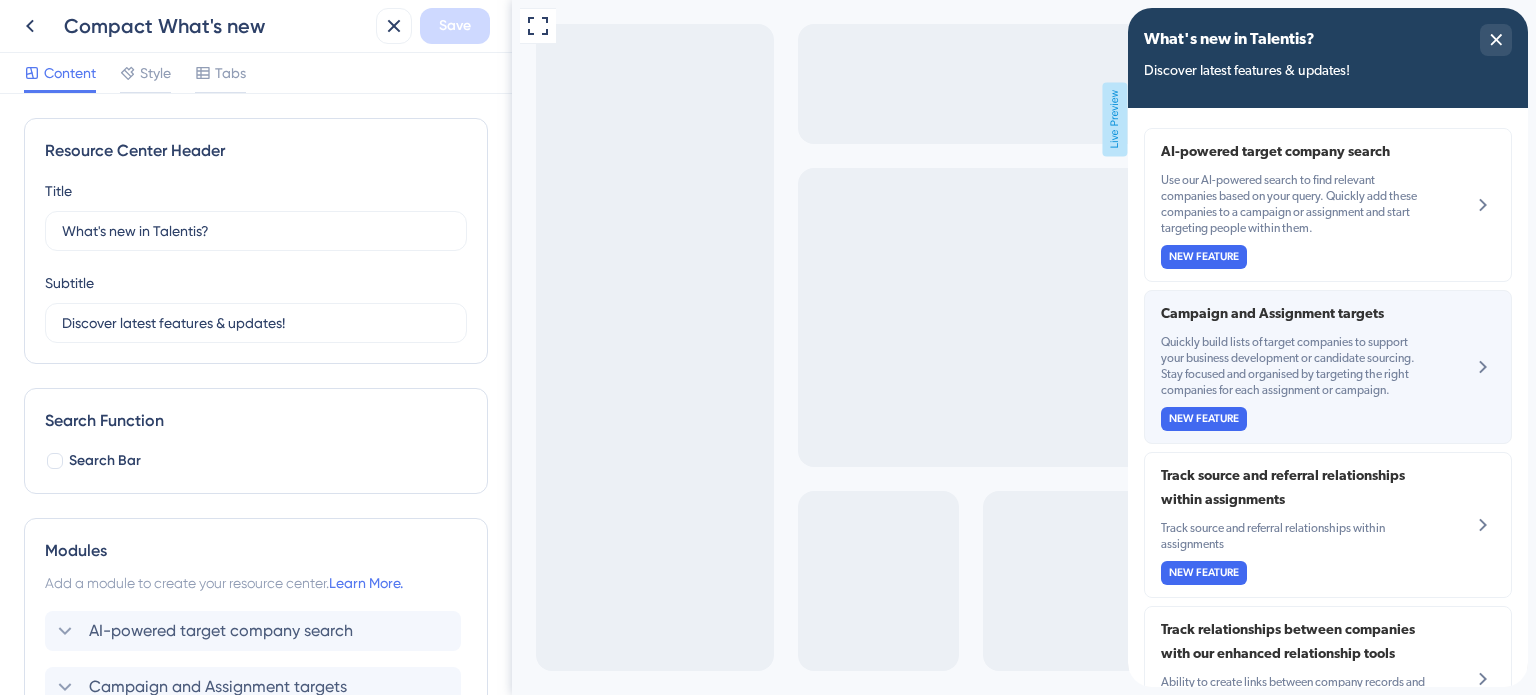 click on "Quickly build lists of target companies to support your business development or candidate sourcing. Stay focused and organised by targeting the right companies for each assignment or campaign." at bounding box center [1294, 367] 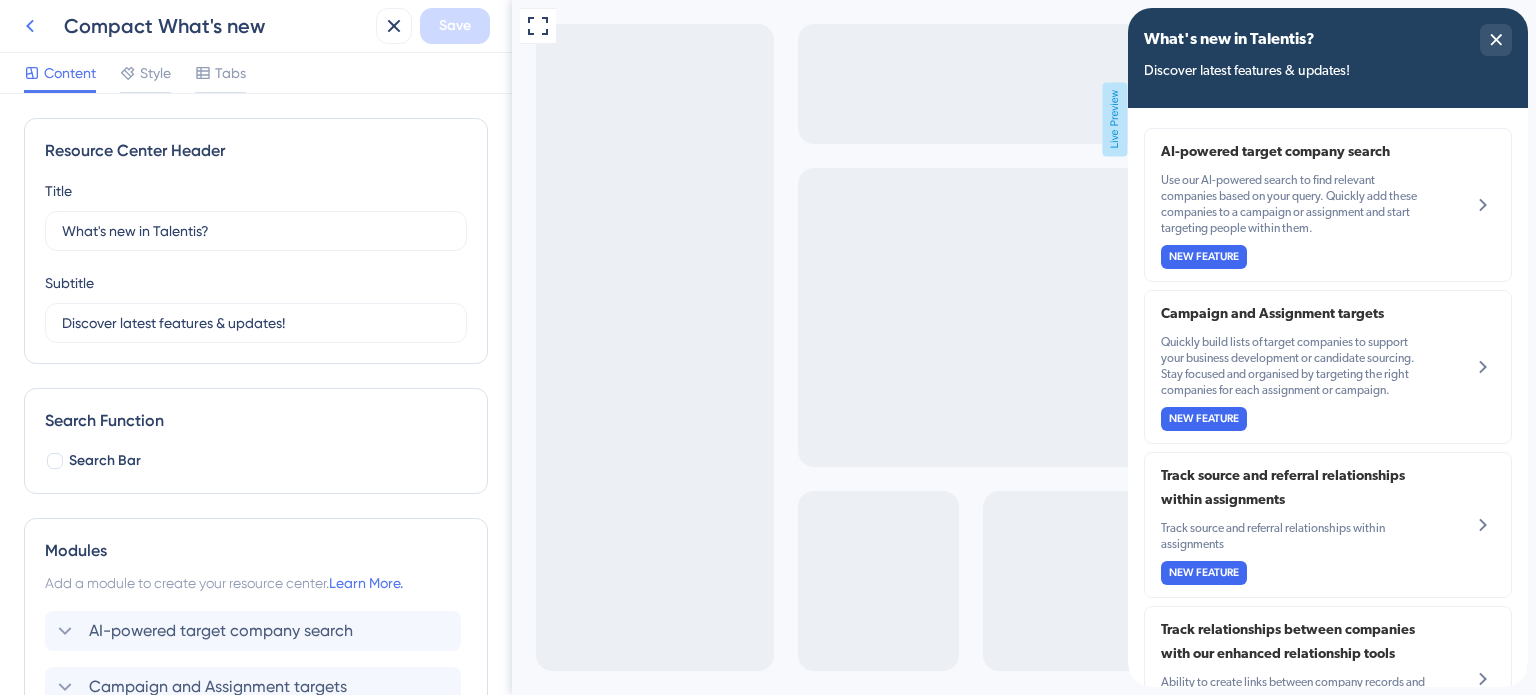click 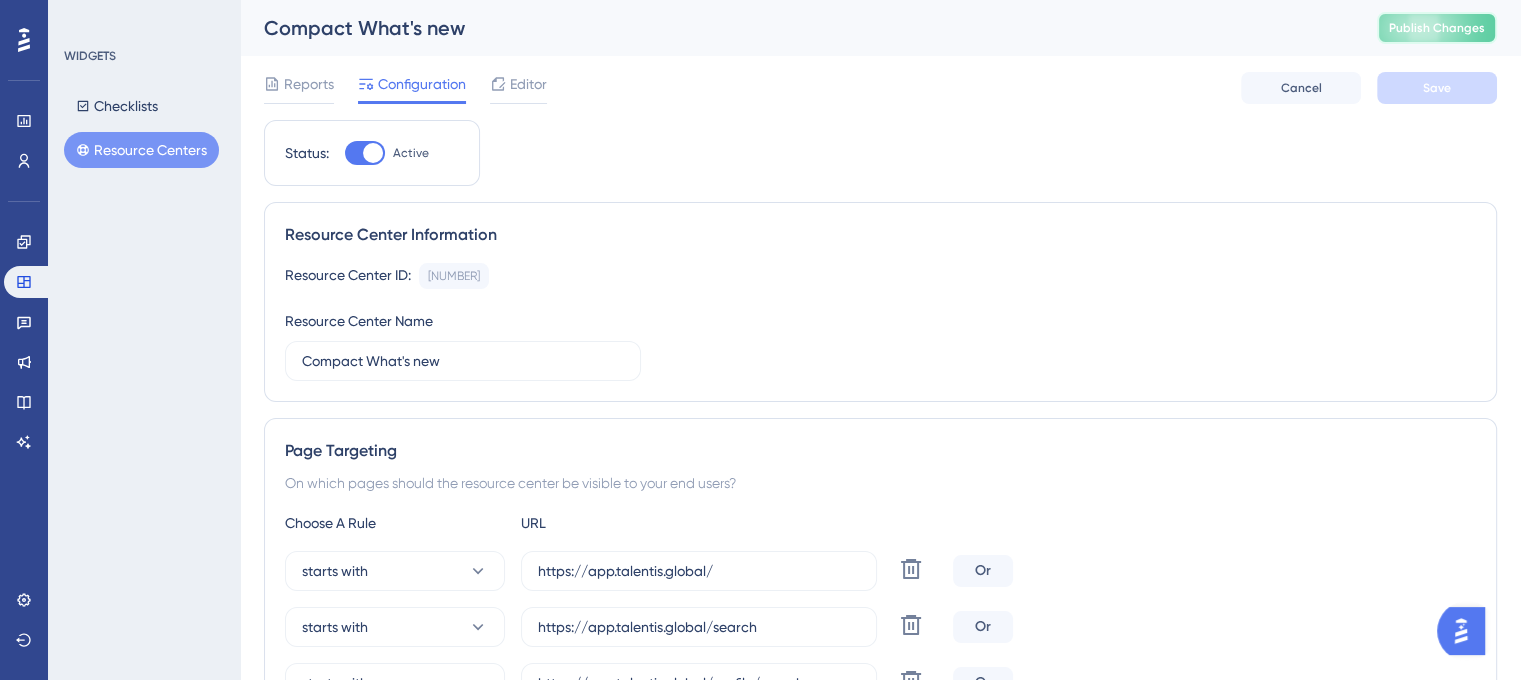 click on "Publish Changes" at bounding box center [1437, 28] 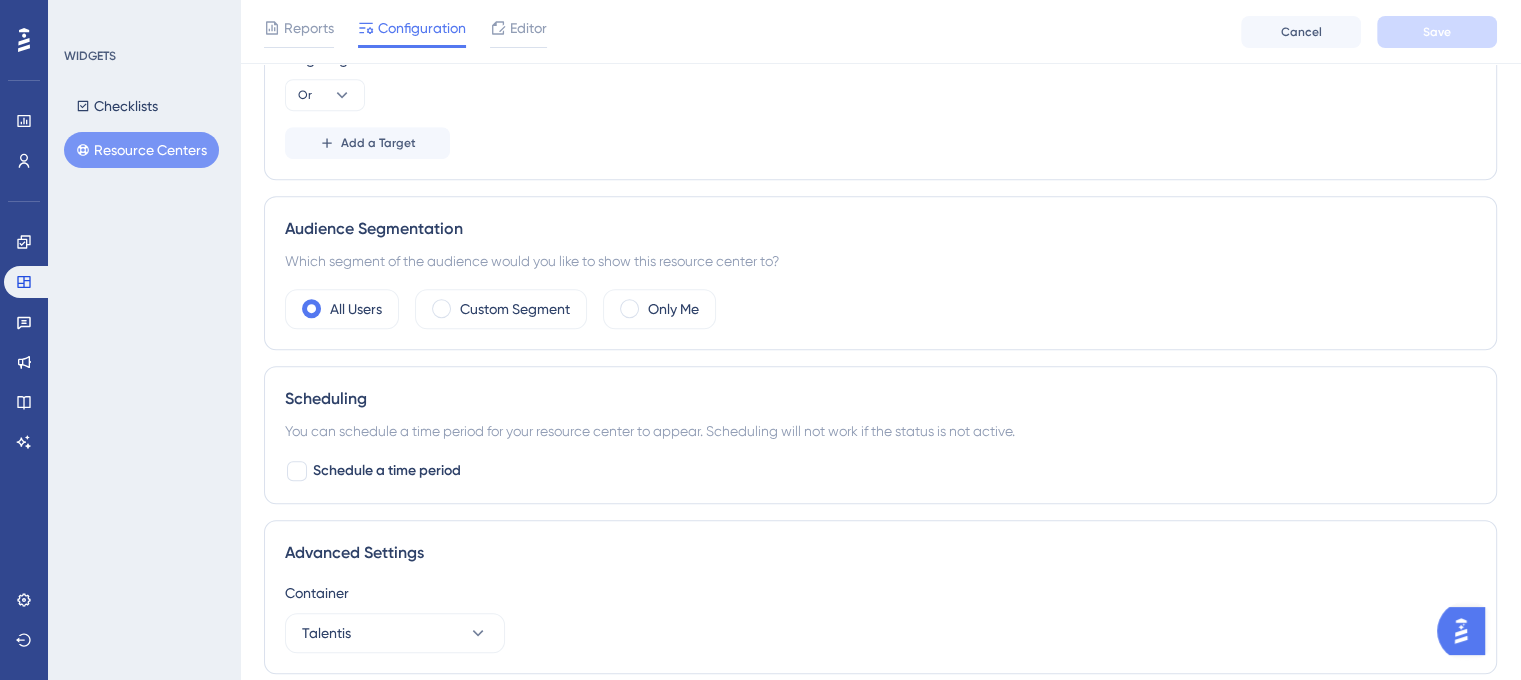 scroll, scrollTop: 1183, scrollLeft: 0, axis: vertical 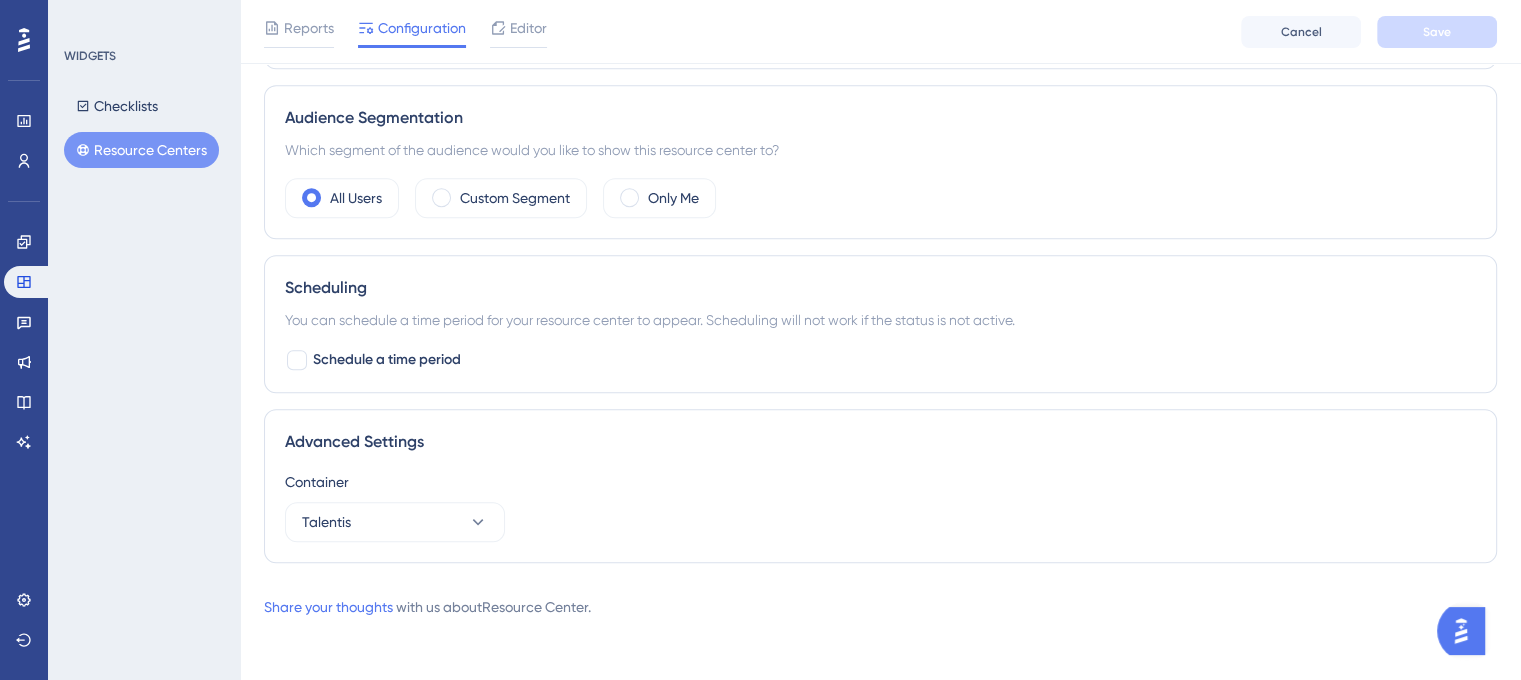 click on "Status: Active Resource Center Information Resource Center ID: [NUMBER] Copy Resource Center Name Compact What's new Page Targeting
On which pages should the resource center be visible to your end users?
Choose A Rule URL starts with https://app.talentis.global/ Delete Or starts with https://app.talentis.global/search Delete Or starts with https://app.talentis.global/profile/search Delete Or starts with https://app.talentis.global/assignment/list Delete Or starts with https://app.talentis.global/campaign/list Delete Or starts with https://app.talentis.global/company Delete Or starts with https://app.talentis.global/billing Delete Or starts with https://app.talentis.global/reports Delete Or starts with https://app.talentis.global/outlook Delete Or starts with https://app.talentis.global/support Delete Targeting Condition Or Add a Target Audience Segmentation Which segment of the audience would you like to show this resource center to? All Users Custom Segment Only Me Scheduling Schedule a time period" at bounding box center (880, -238) 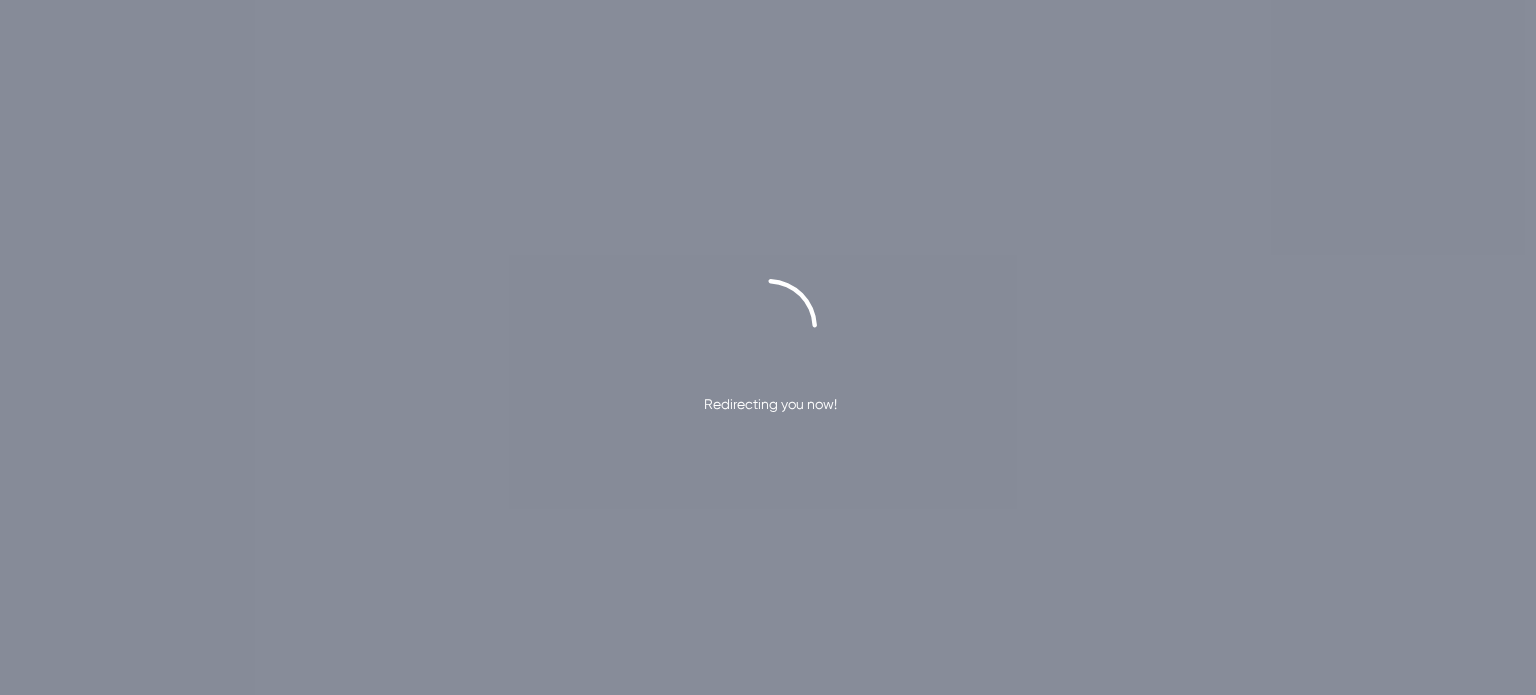 scroll, scrollTop: 0, scrollLeft: 0, axis: both 